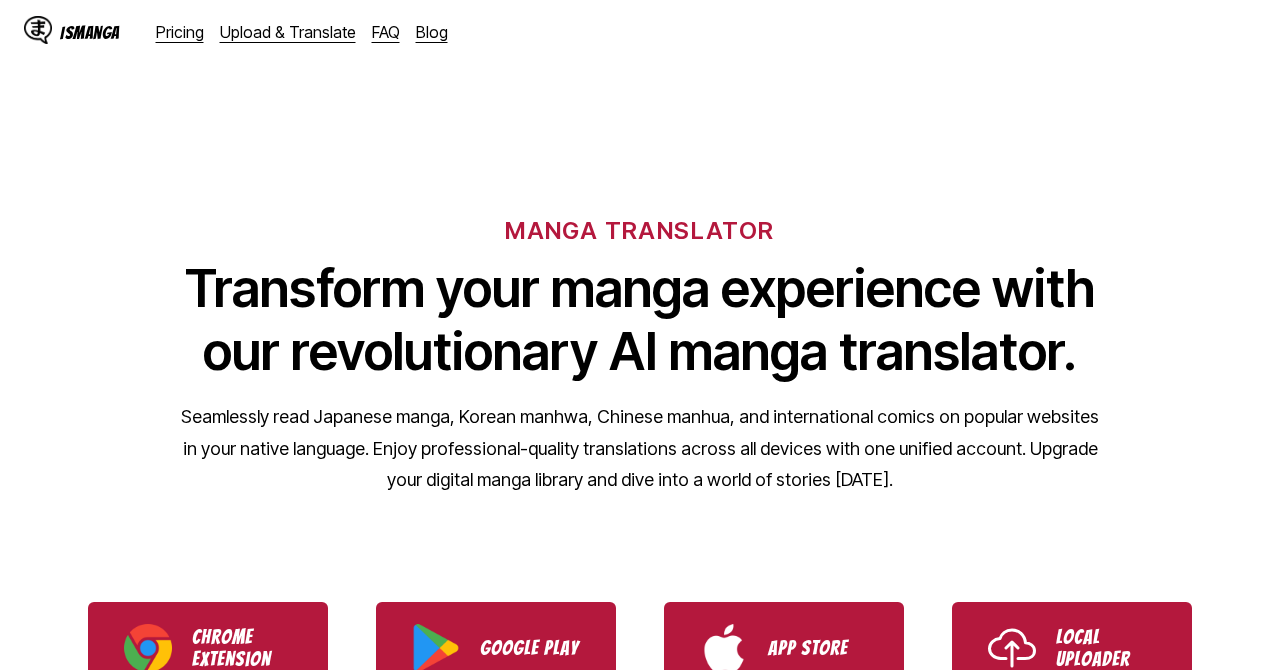 scroll, scrollTop: 0, scrollLeft: 0, axis: both 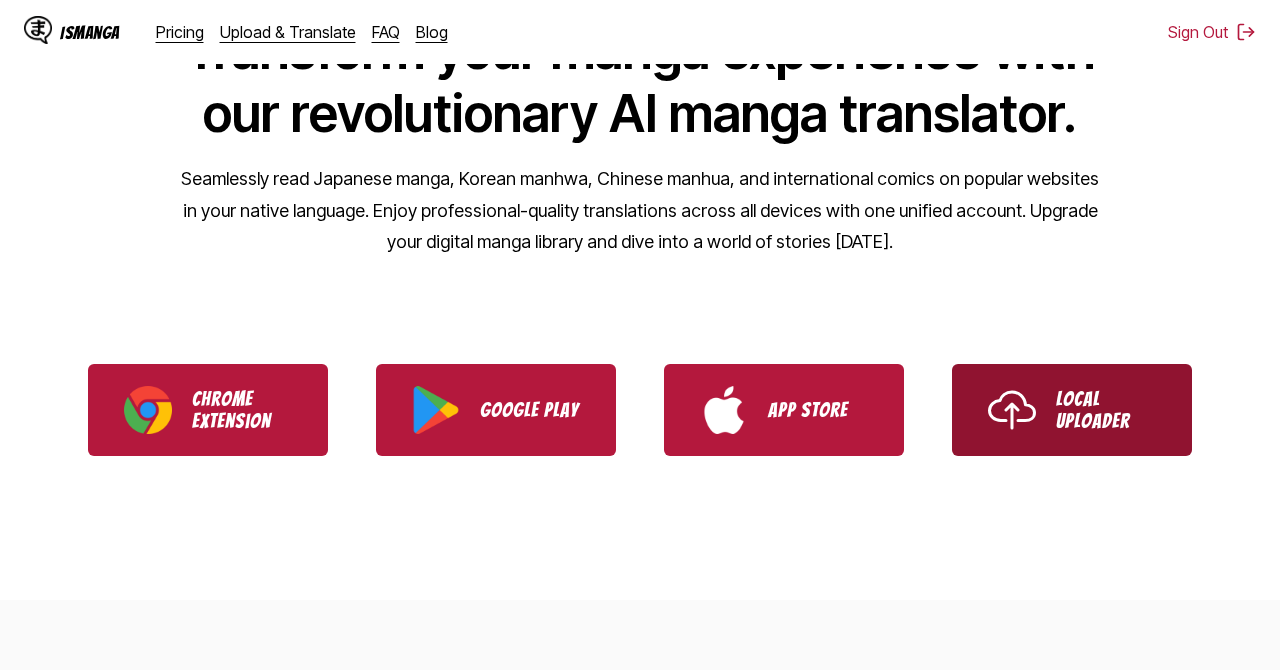 click on "Local Uploader" at bounding box center (1072, 410) 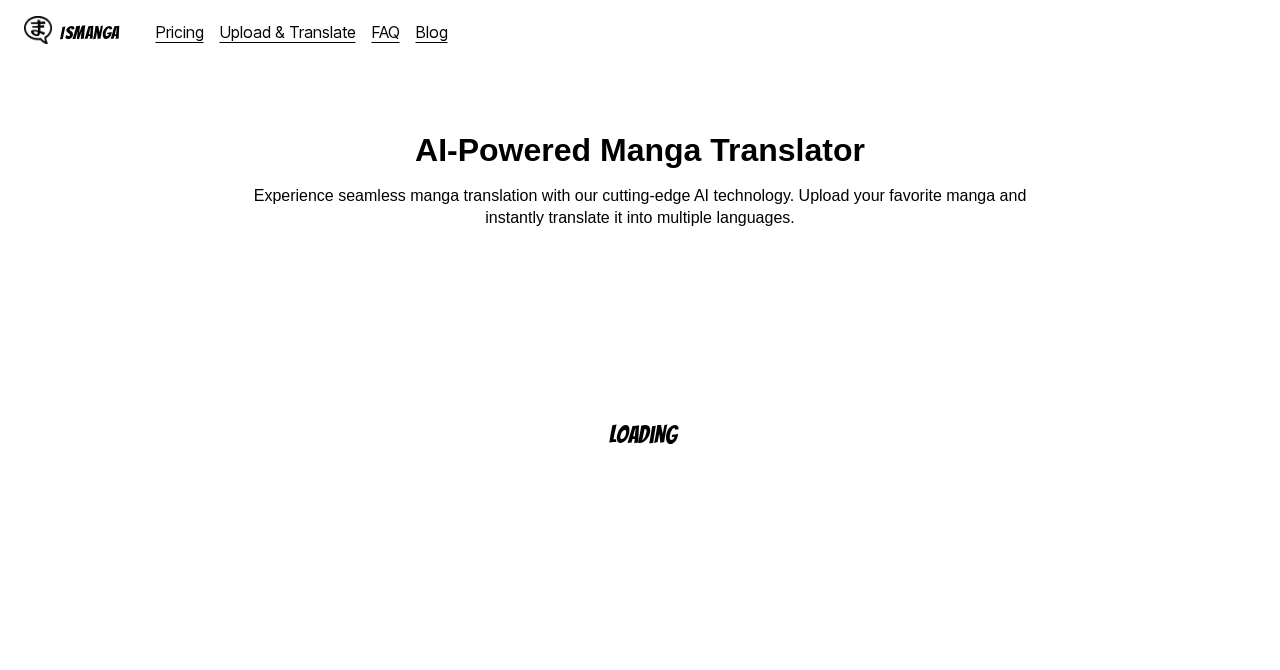 scroll, scrollTop: 0, scrollLeft: 0, axis: both 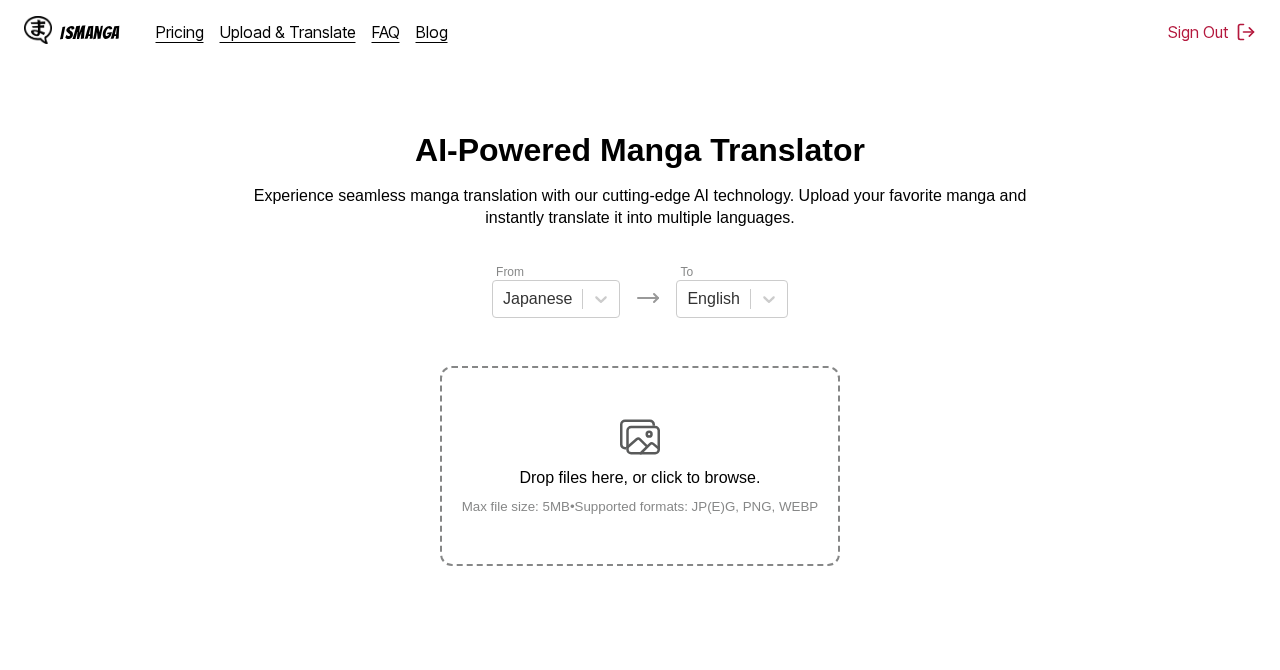 click on "Drop files here, or click to browse." at bounding box center [640, 478] 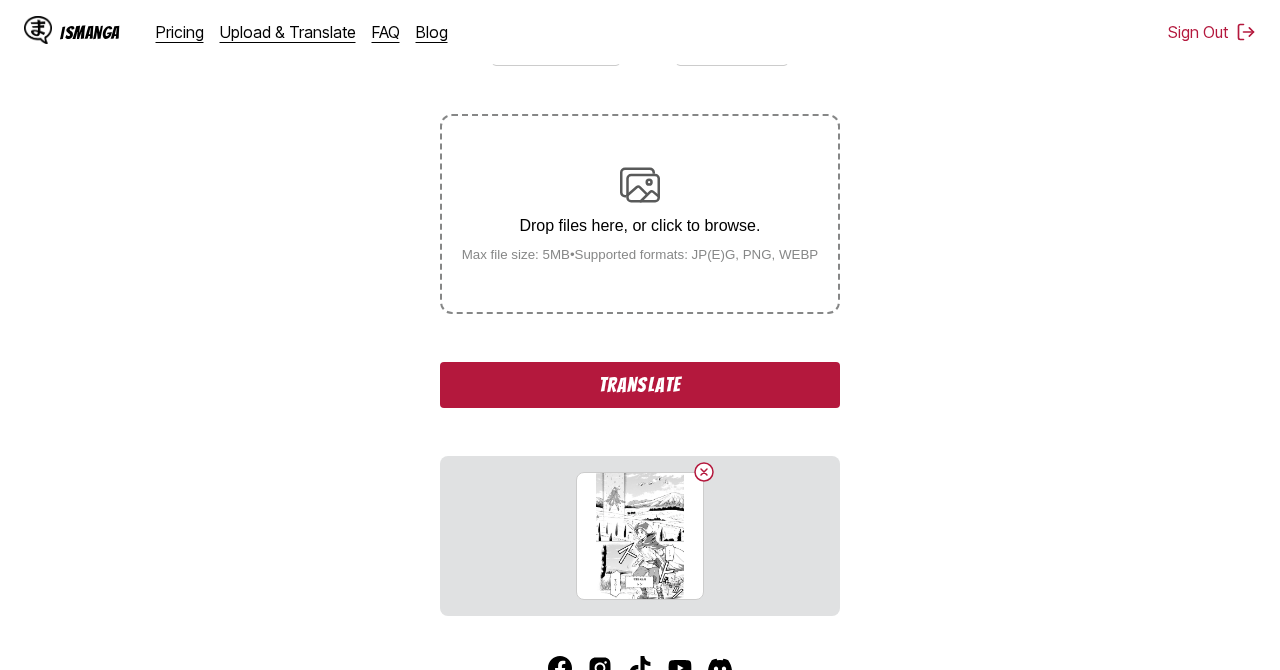 scroll, scrollTop: 251, scrollLeft: 0, axis: vertical 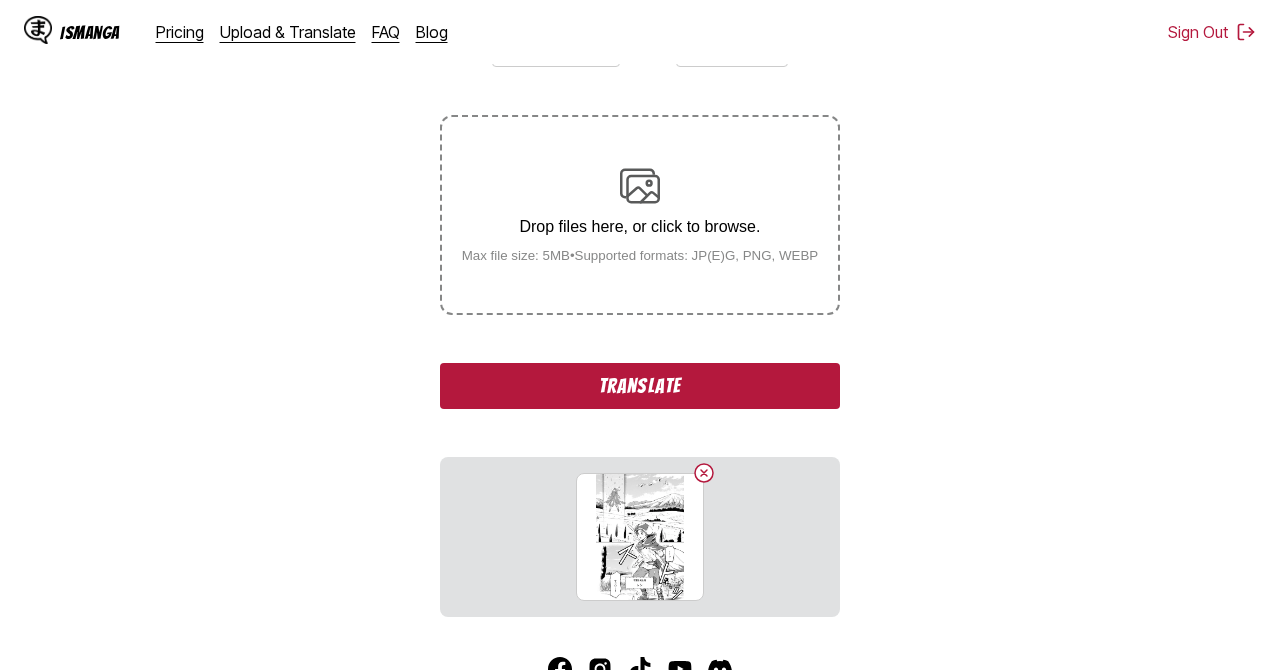 click on "Drop files here, or click to browse. Max file size: 5MB  •  Supported formats: JP(E)G, PNG, WEBP" at bounding box center (640, 214) 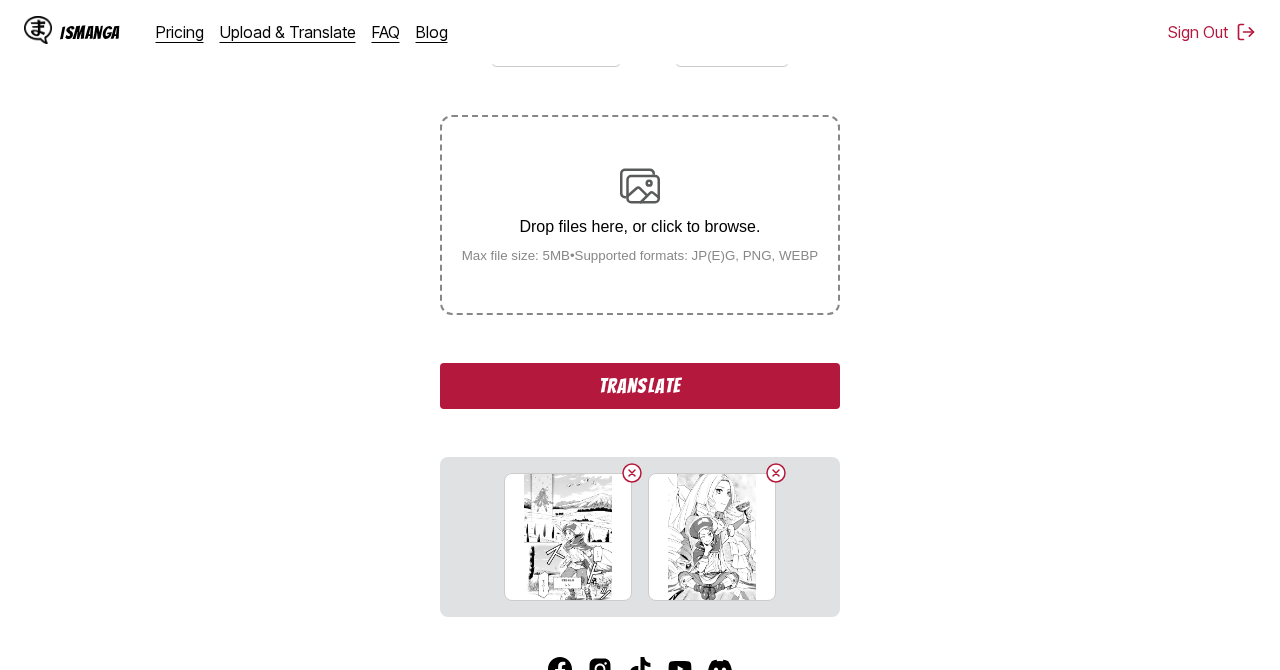 click on "Drop files here, or click to browse. Max file size: 5MB  •  Supported formats: JP(E)G, PNG, WEBP" at bounding box center [640, 214] 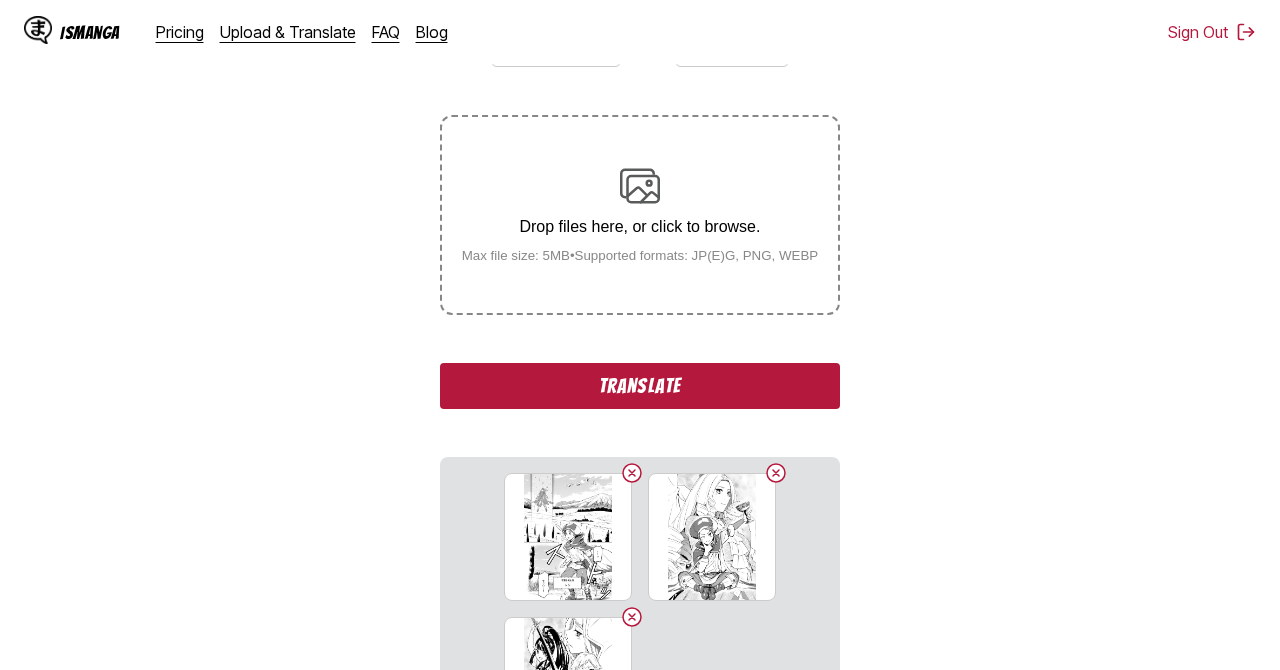 click on "Drop files here, or click to browse. Max file size: 5MB  •  Supported formats: JP(E)G, PNG, WEBP" at bounding box center (640, 214) 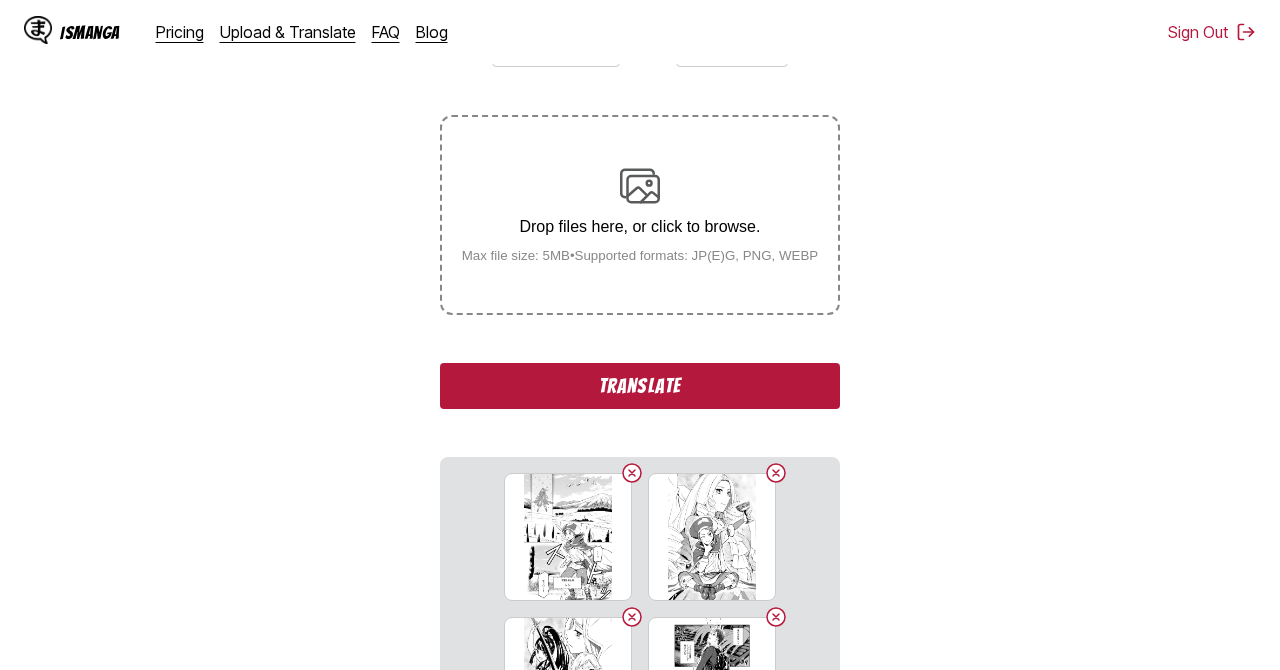 click on "Drop files here, or click to browse." at bounding box center [640, 227] 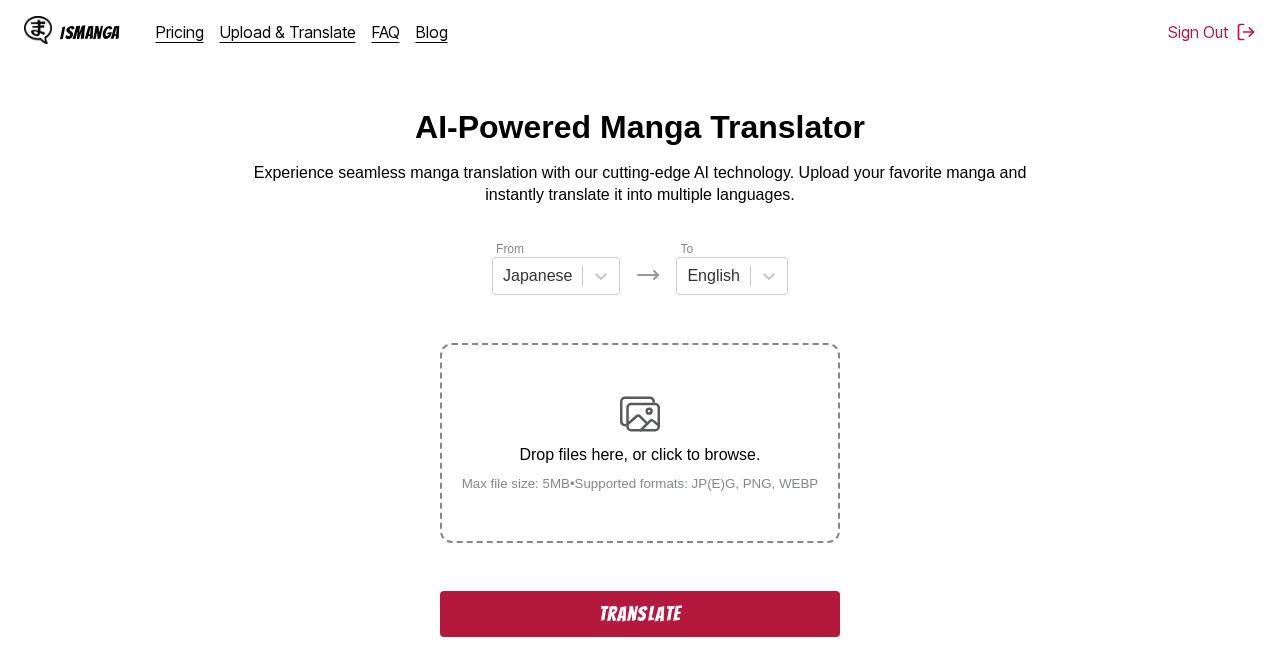 scroll, scrollTop: 0, scrollLeft: 0, axis: both 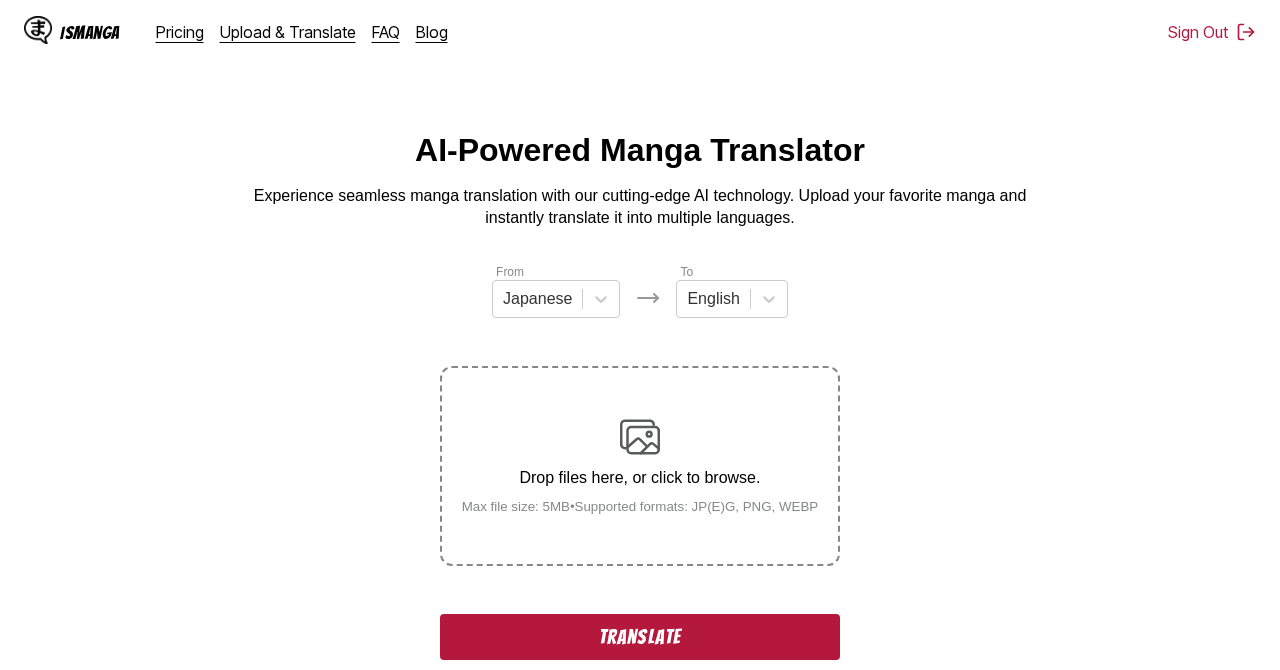 click on "Drop files here, or click to browse. Max file size: 5MB  •  Supported formats: JP(E)G, PNG, WEBP" at bounding box center (640, 465) 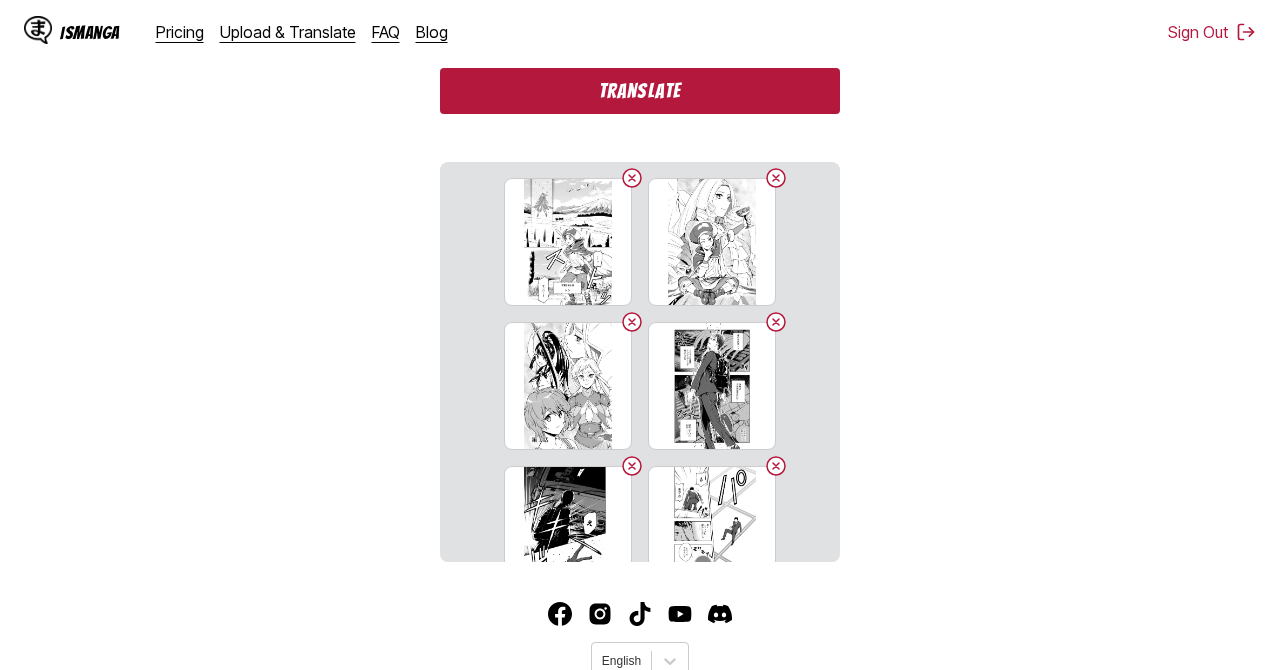 scroll, scrollTop: 547, scrollLeft: 0, axis: vertical 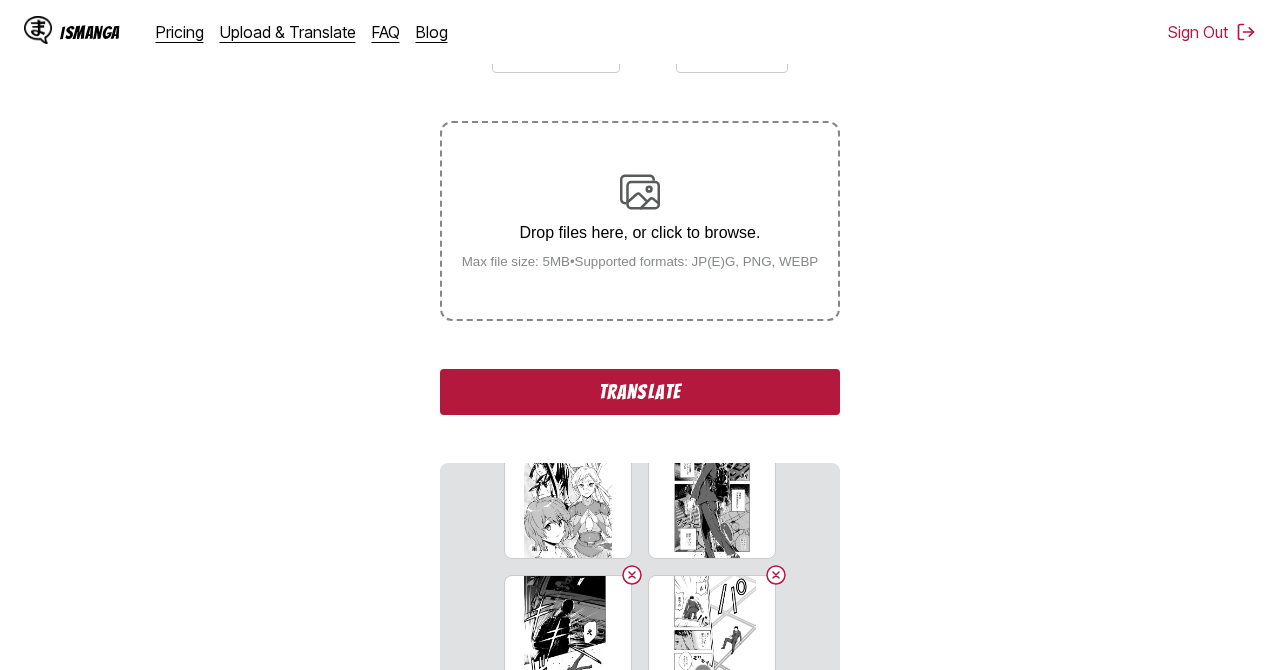 click on "Drop files here, or click to browse. Max file size: 5MB  •  Supported formats: JP(E)G, PNG, WEBP" at bounding box center (640, 220) 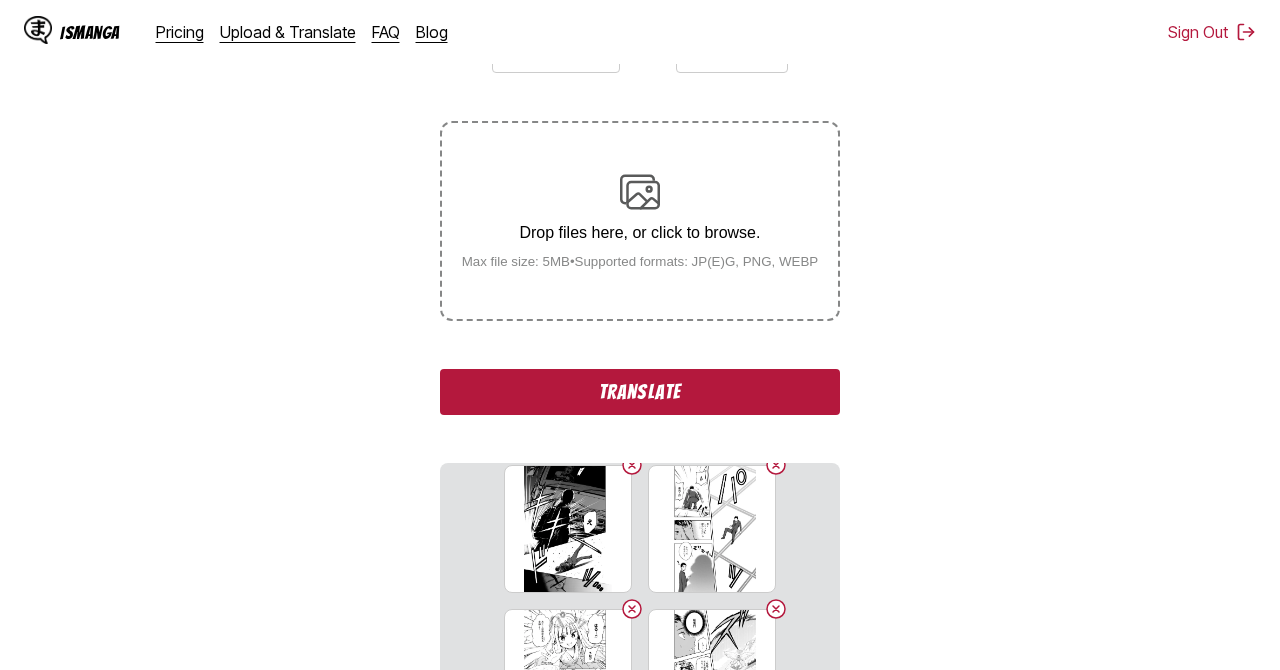scroll, scrollTop: 336, scrollLeft: 0, axis: vertical 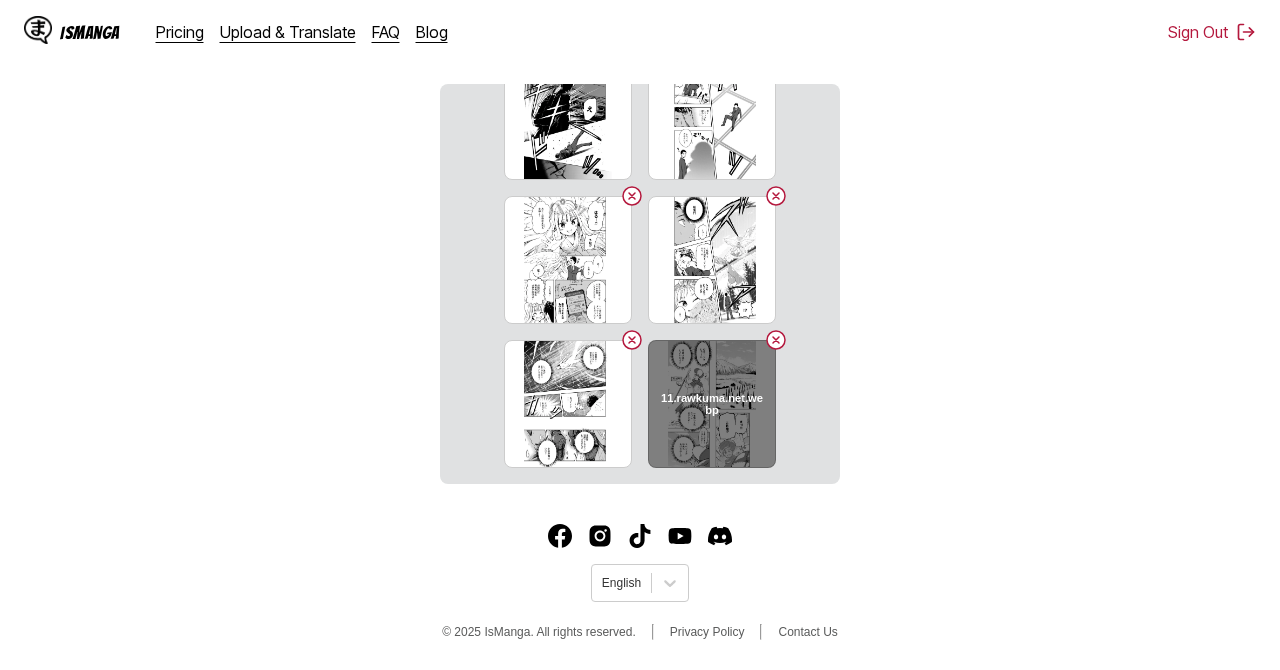 click at bounding box center [776, 340] 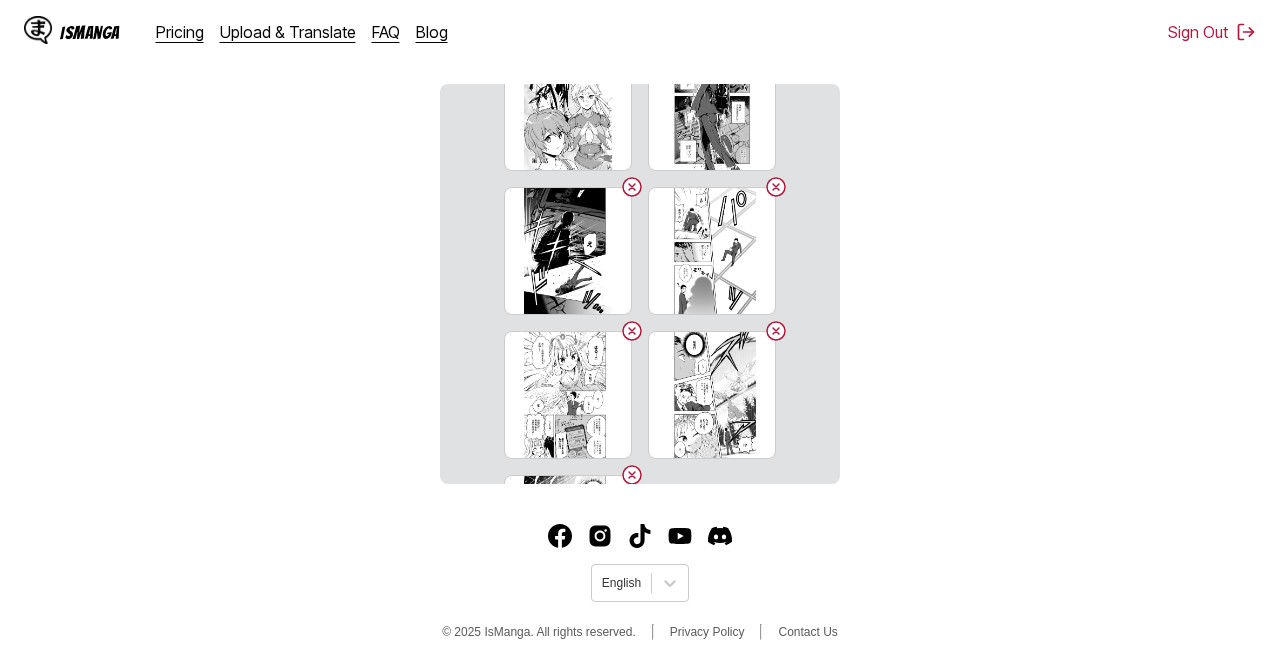 scroll, scrollTop: 0, scrollLeft: 0, axis: both 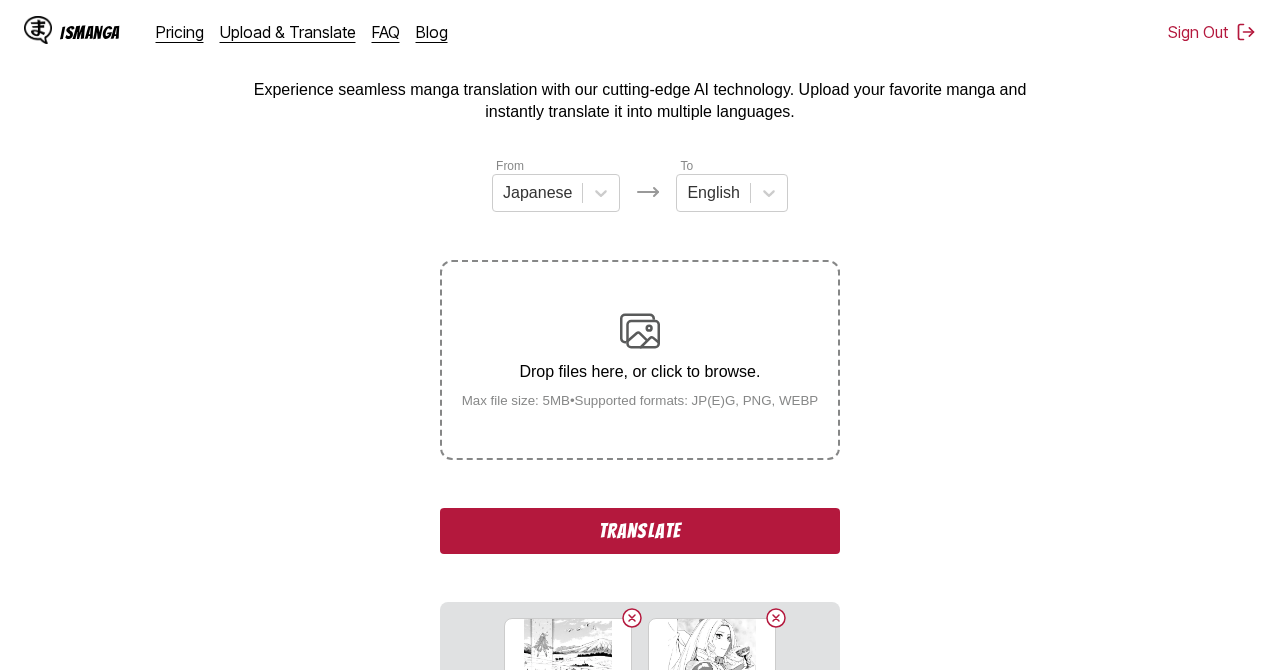 click on "Drop files here, or click to browse. Max file size: 5MB  •  Supported formats: JP(E)G, PNG, WEBP" at bounding box center [640, 359] 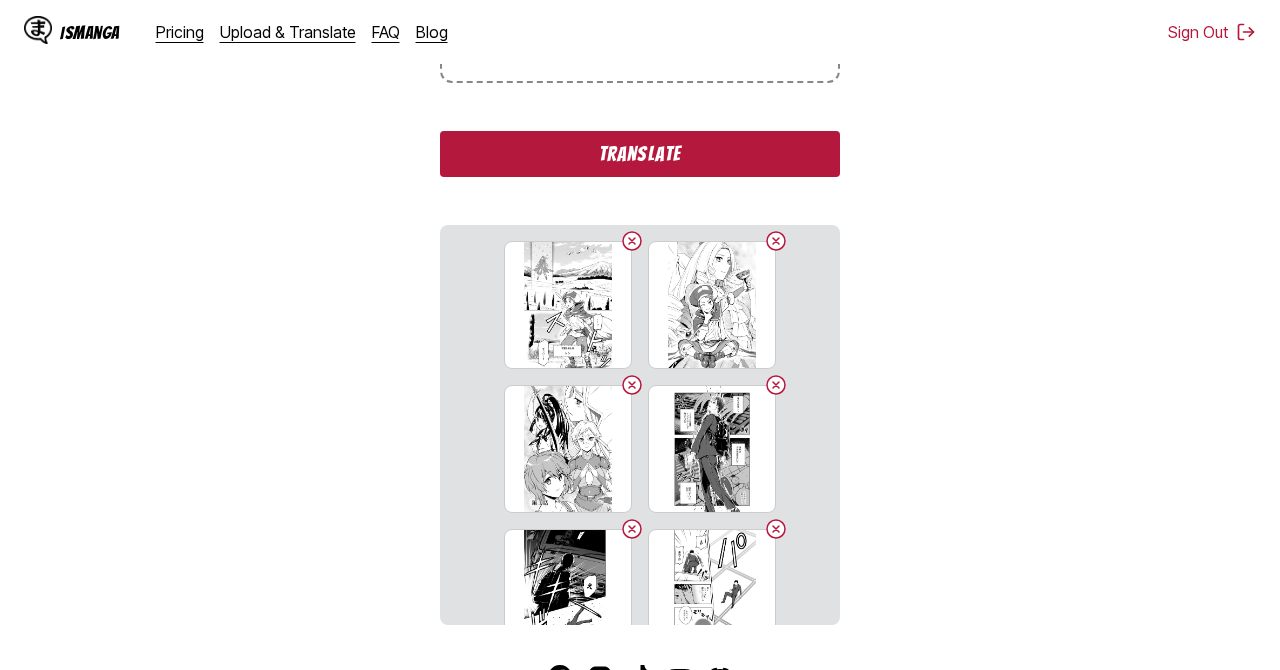 scroll, scrollTop: 487, scrollLeft: 0, axis: vertical 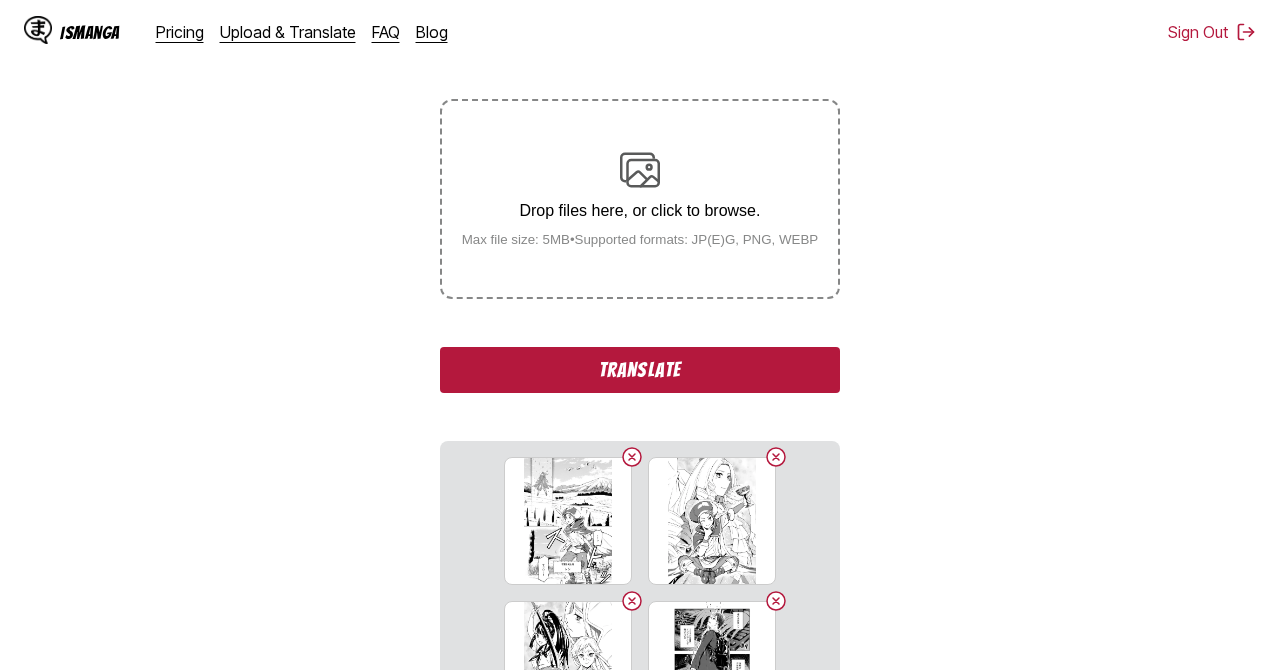 click on "Max file size: 5MB  •  Supported formats: JP(E)G, PNG, WEBP" at bounding box center [640, 239] 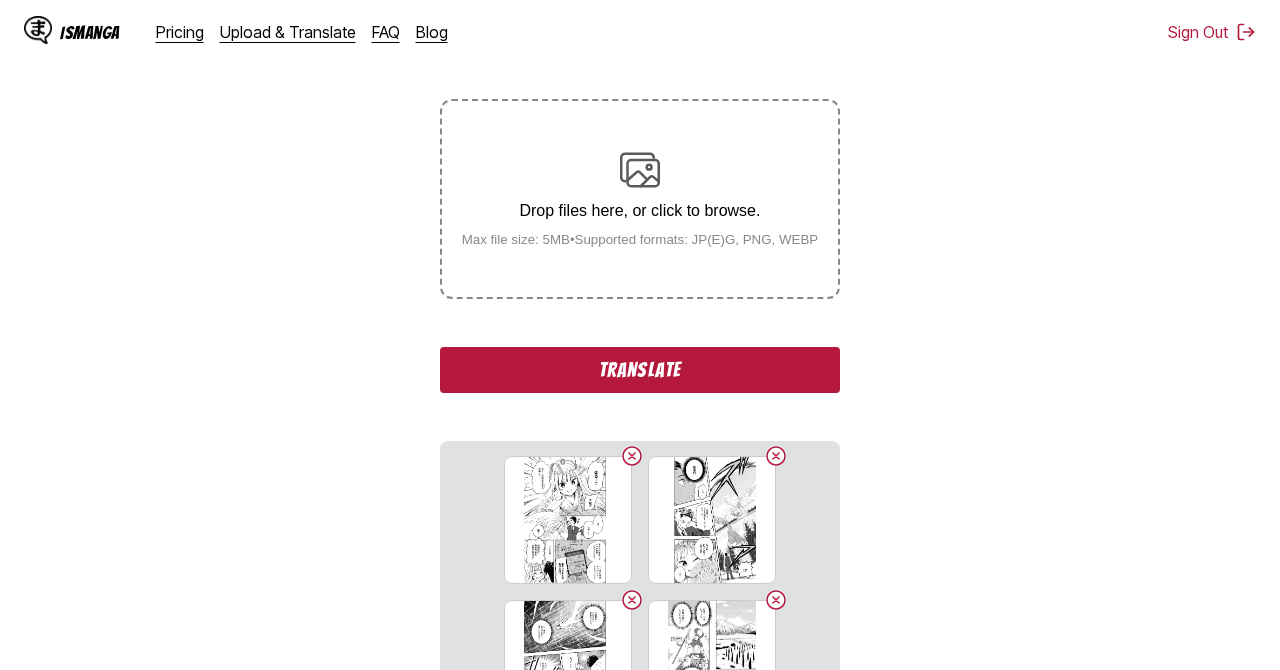 scroll, scrollTop: 480, scrollLeft: 0, axis: vertical 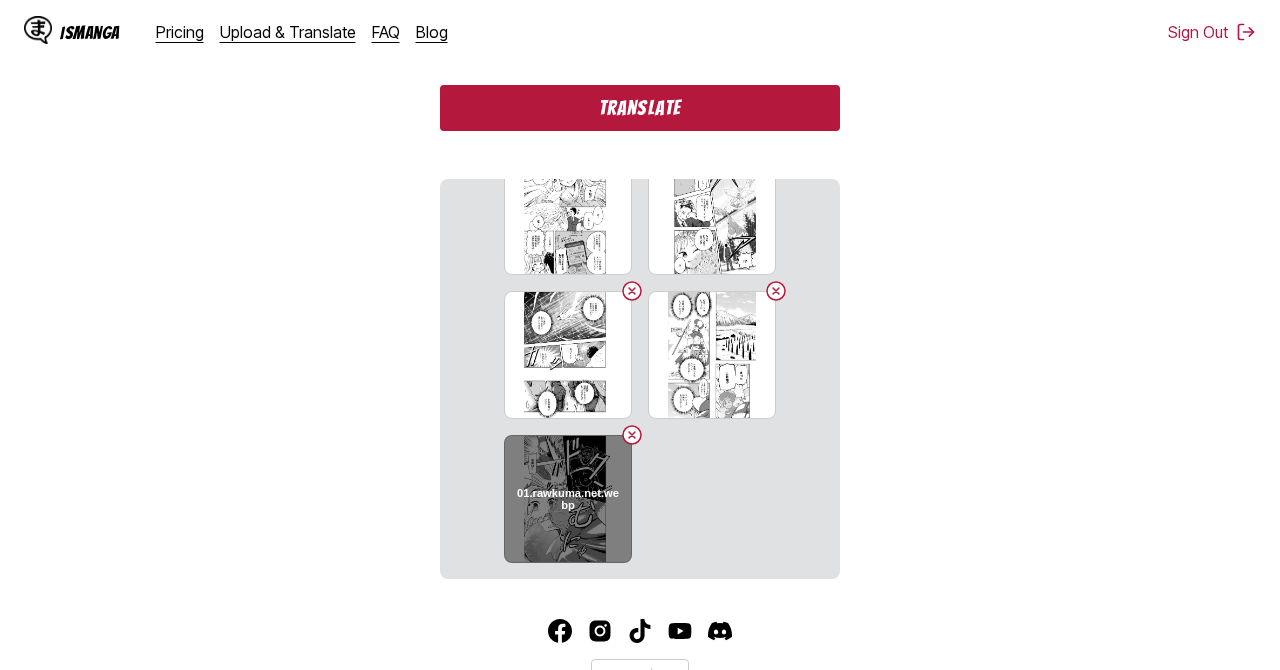 click at bounding box center (632, 435) 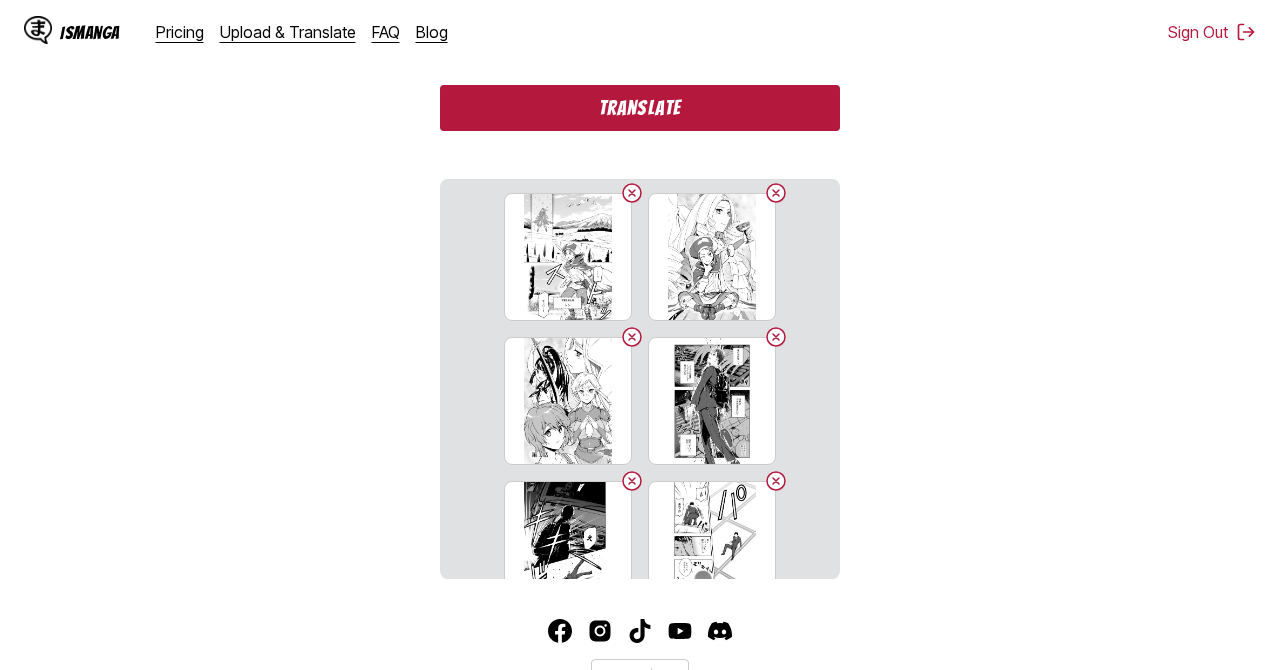 scroll, scrollTop: 0, scrollLeft: 0, axis: both 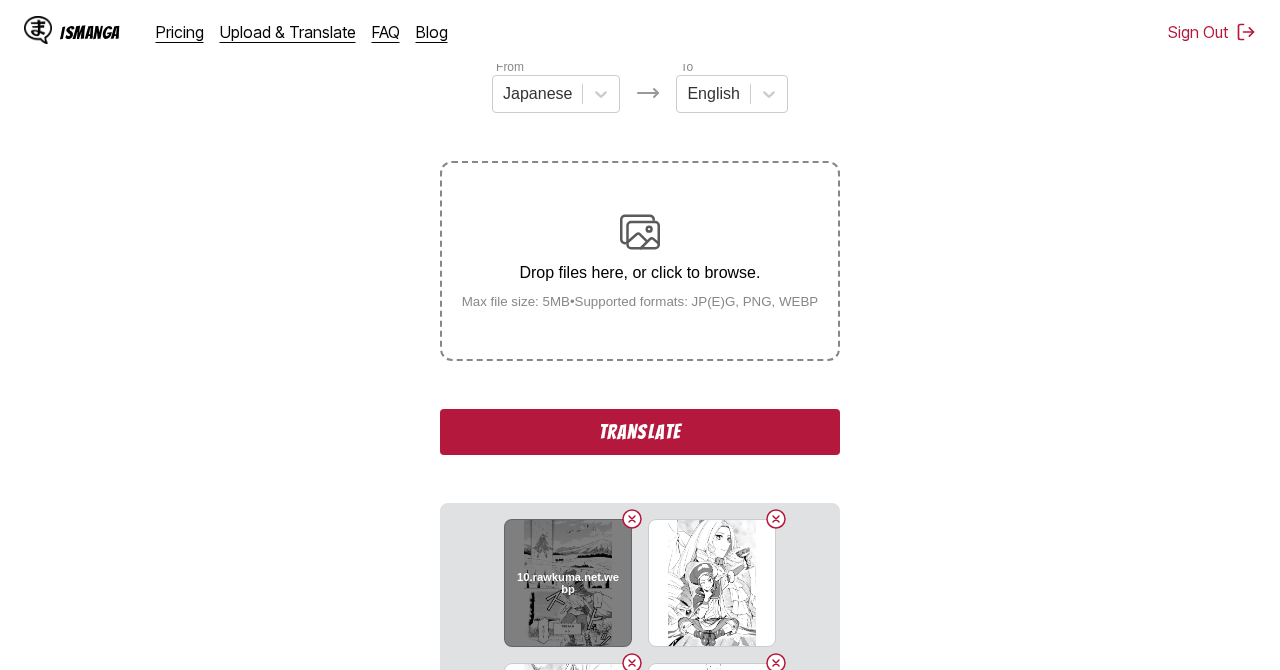 click at bounding box center (632, 519) 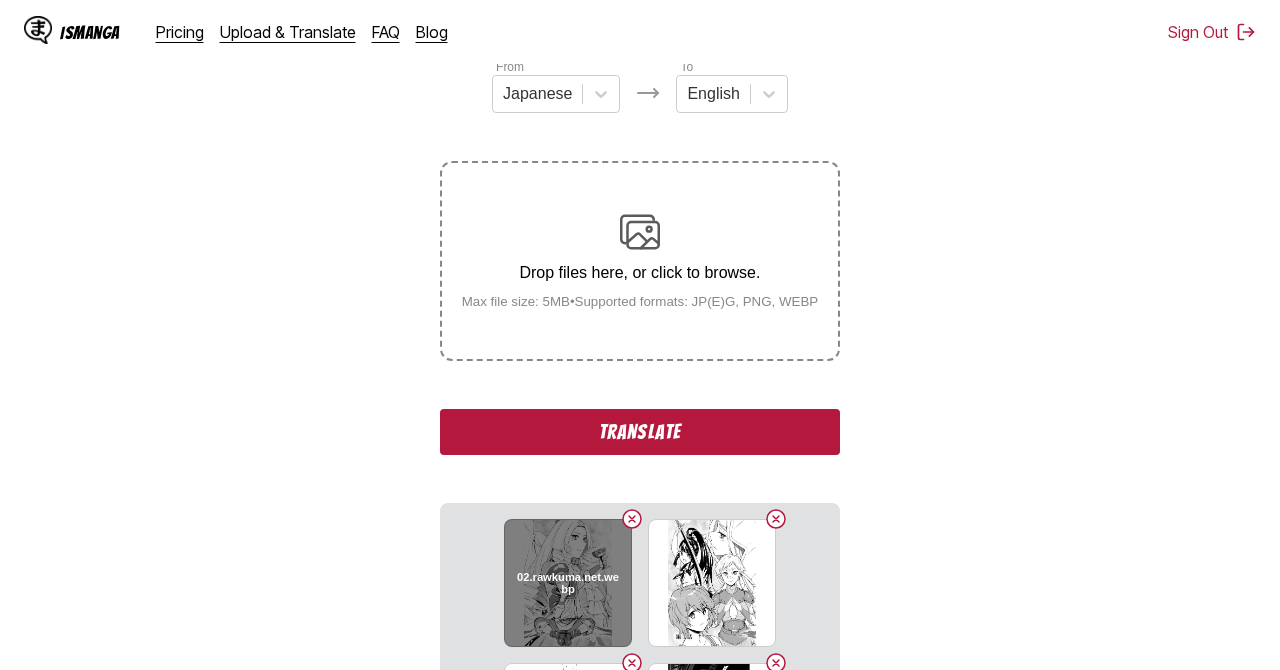click at bounding box center (632, 519) 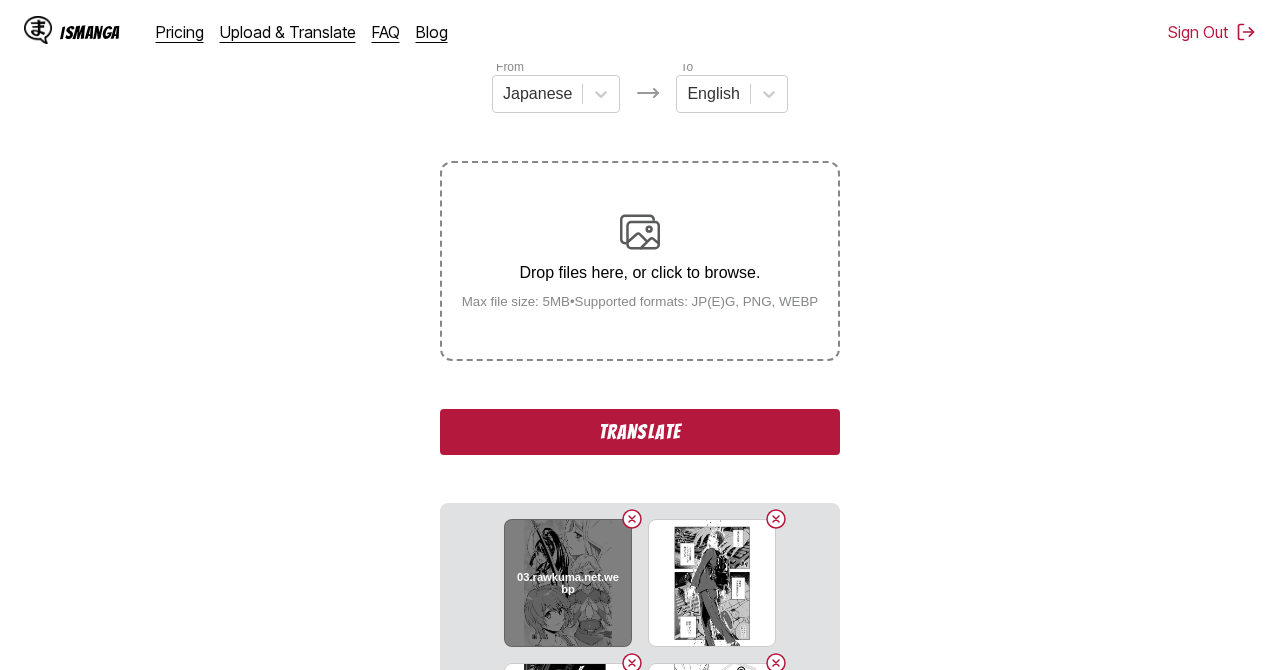 click at bounding box center [632, 519] 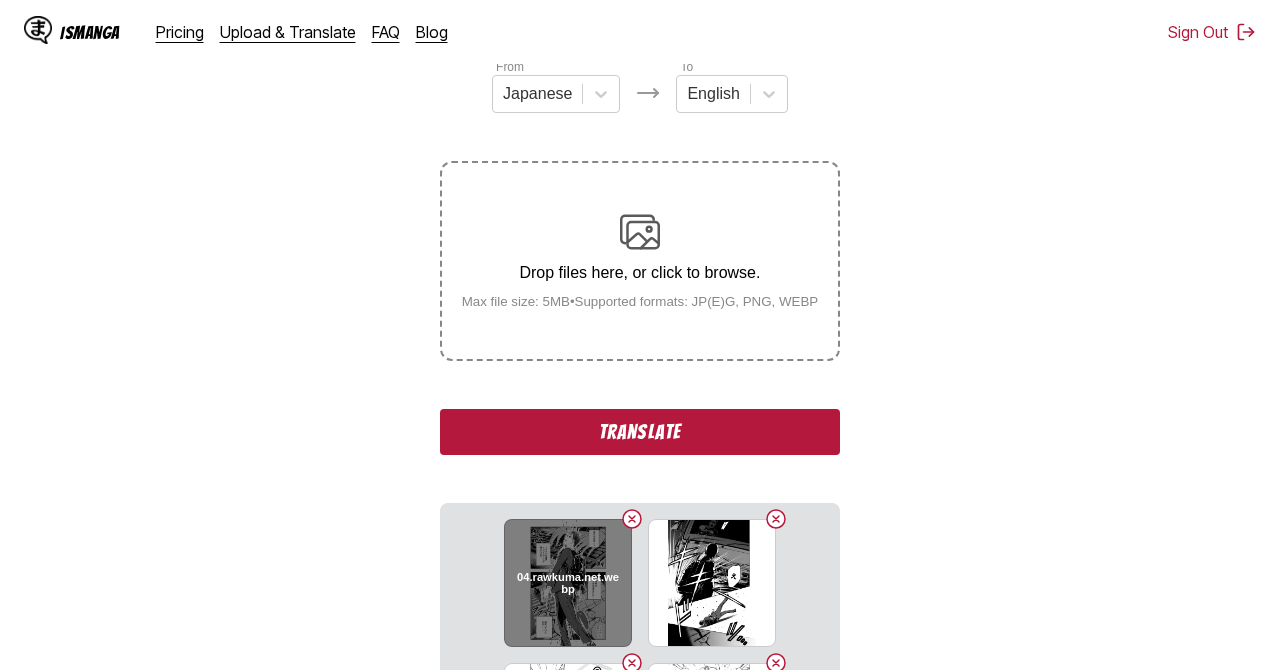 click at bounding box center [632, 519] 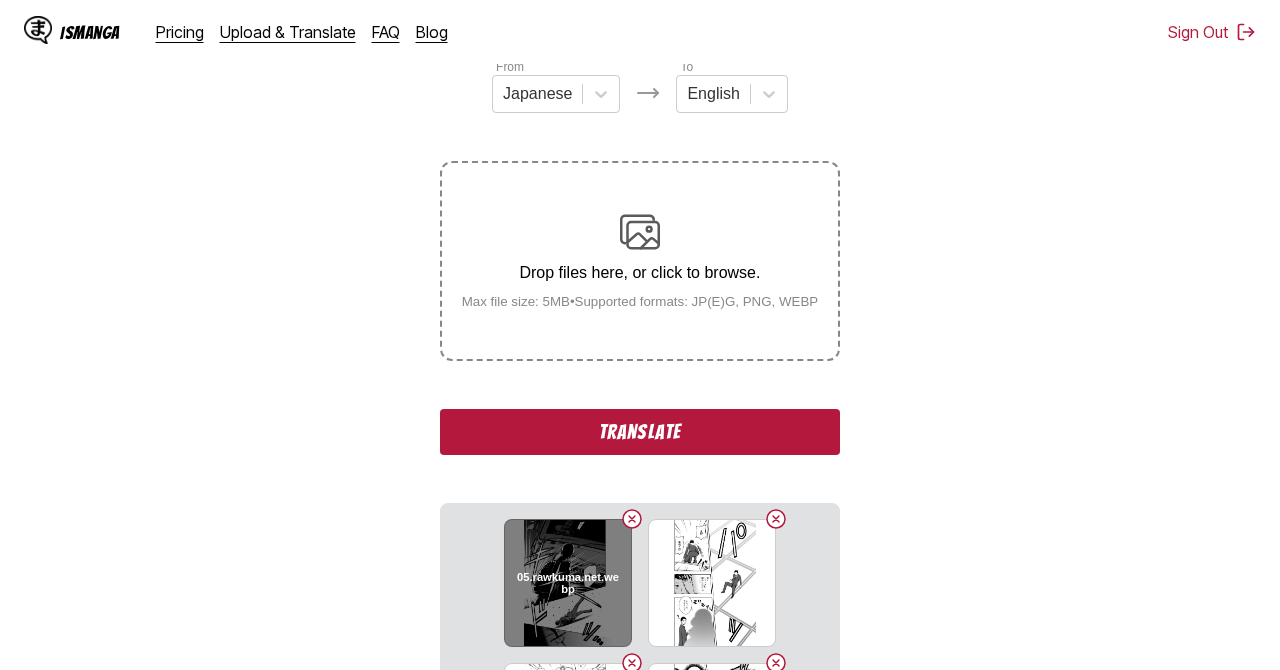 click at bounding box center (632, 519) 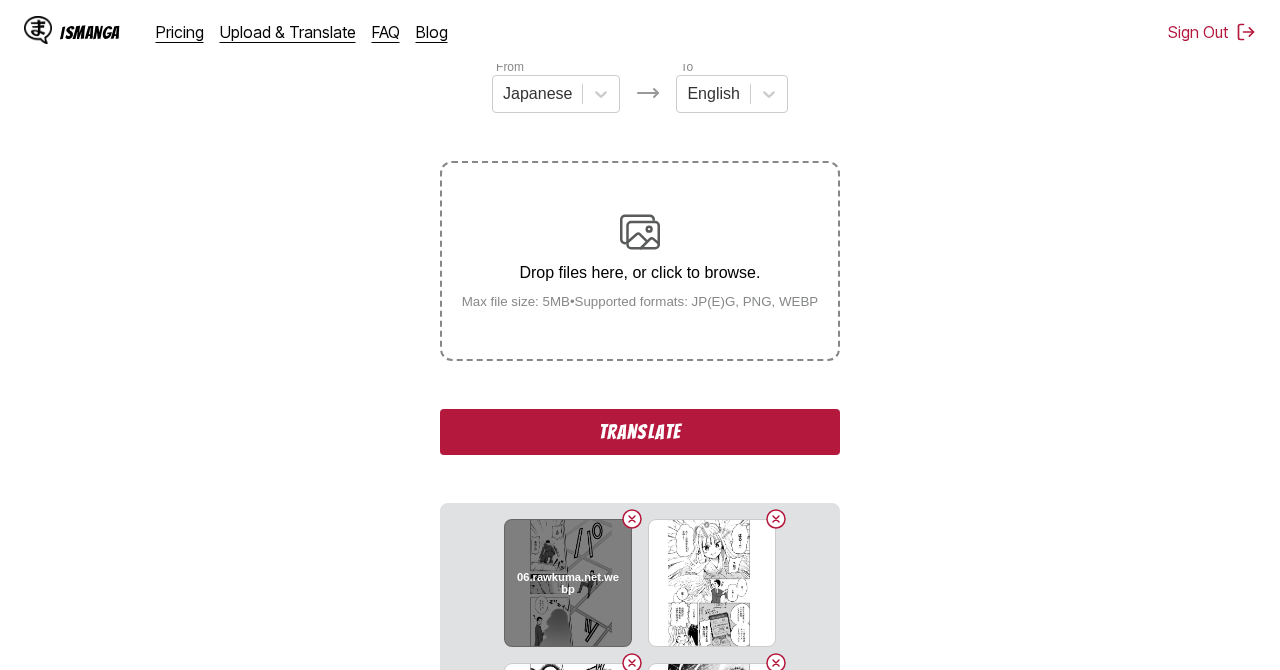 click at bounding box center [632, 519] 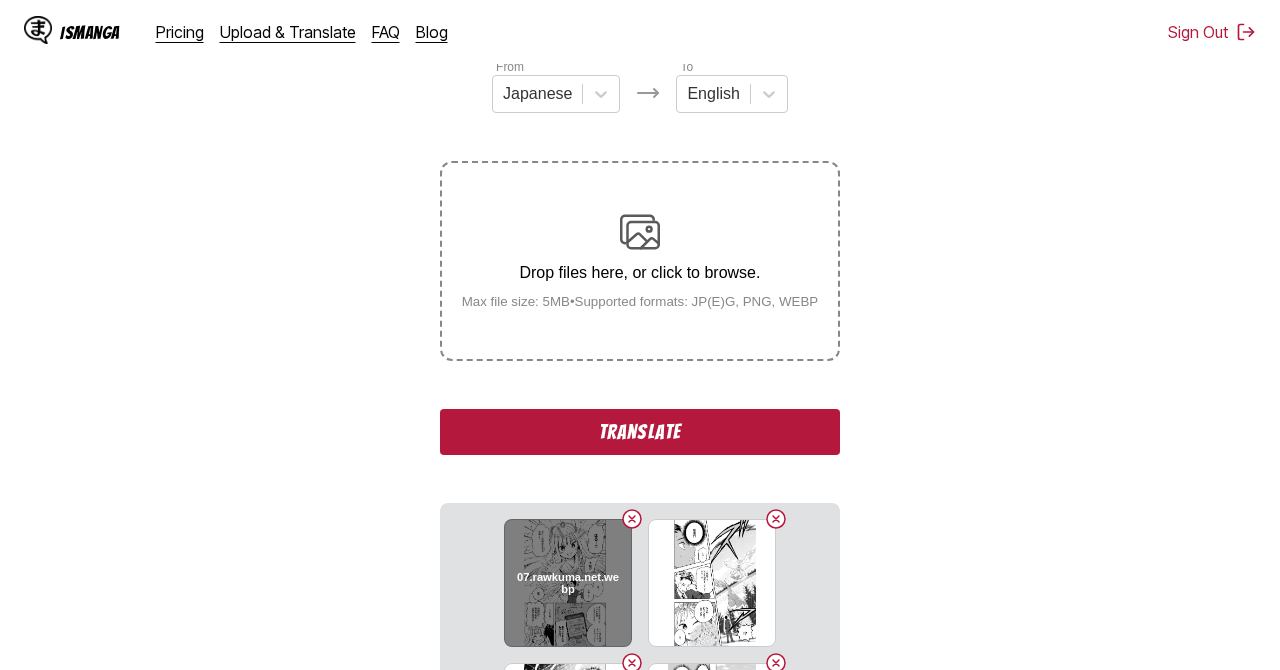 click at bounding box center (632, 519) 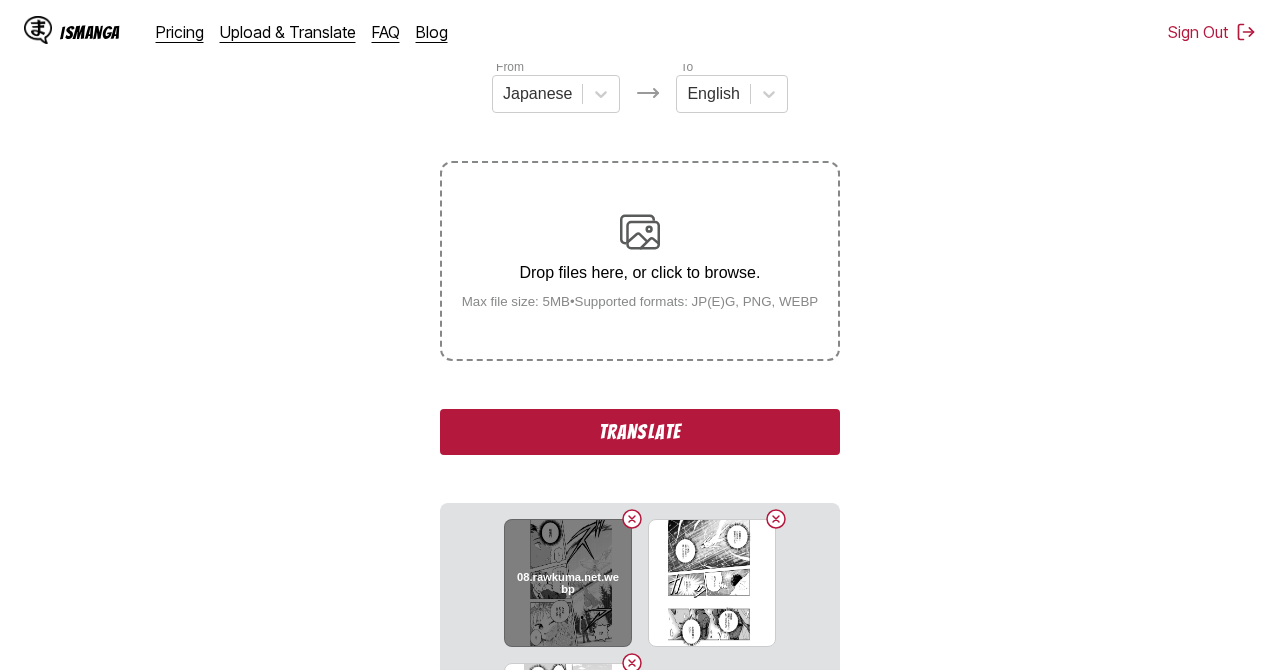 click at bounding box center [632, 519] 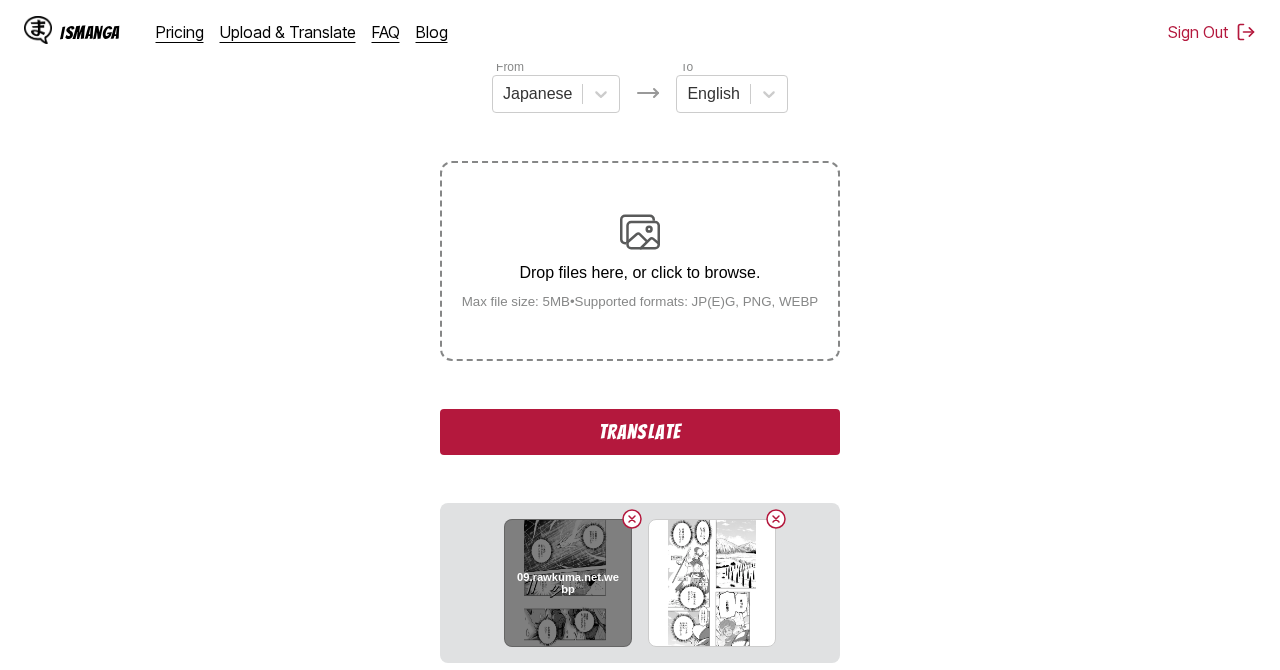 click at bounding box center (632, 519) 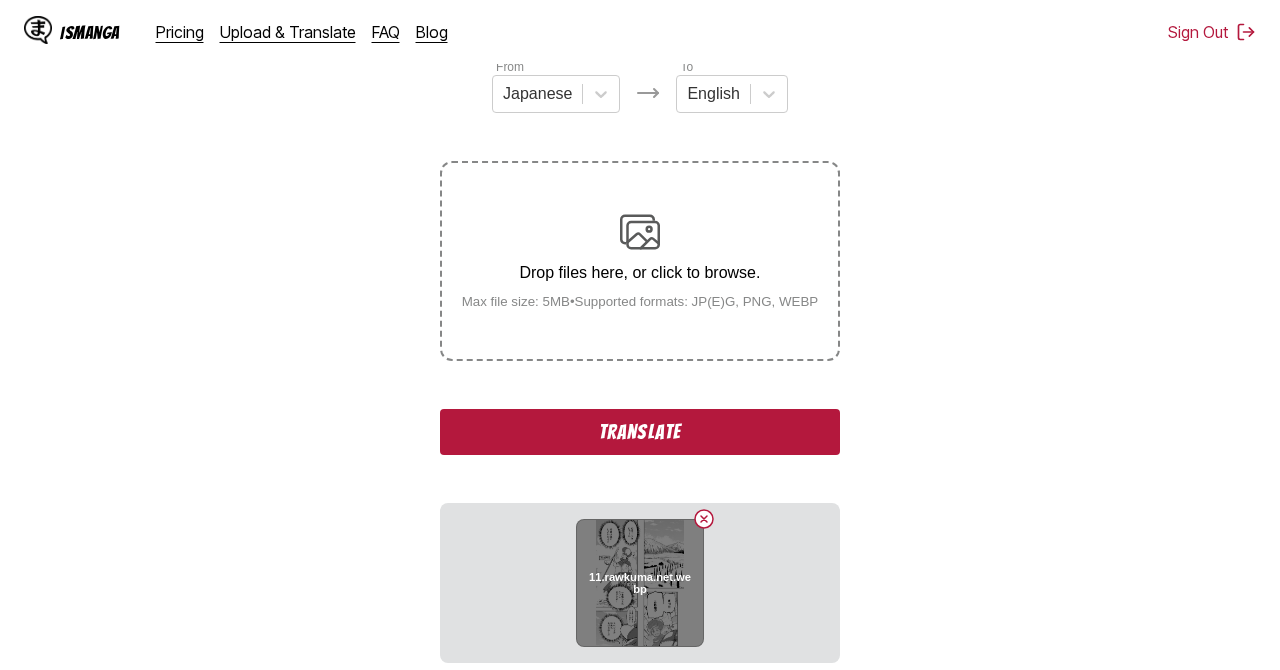 click at bounding box center (704, 519) 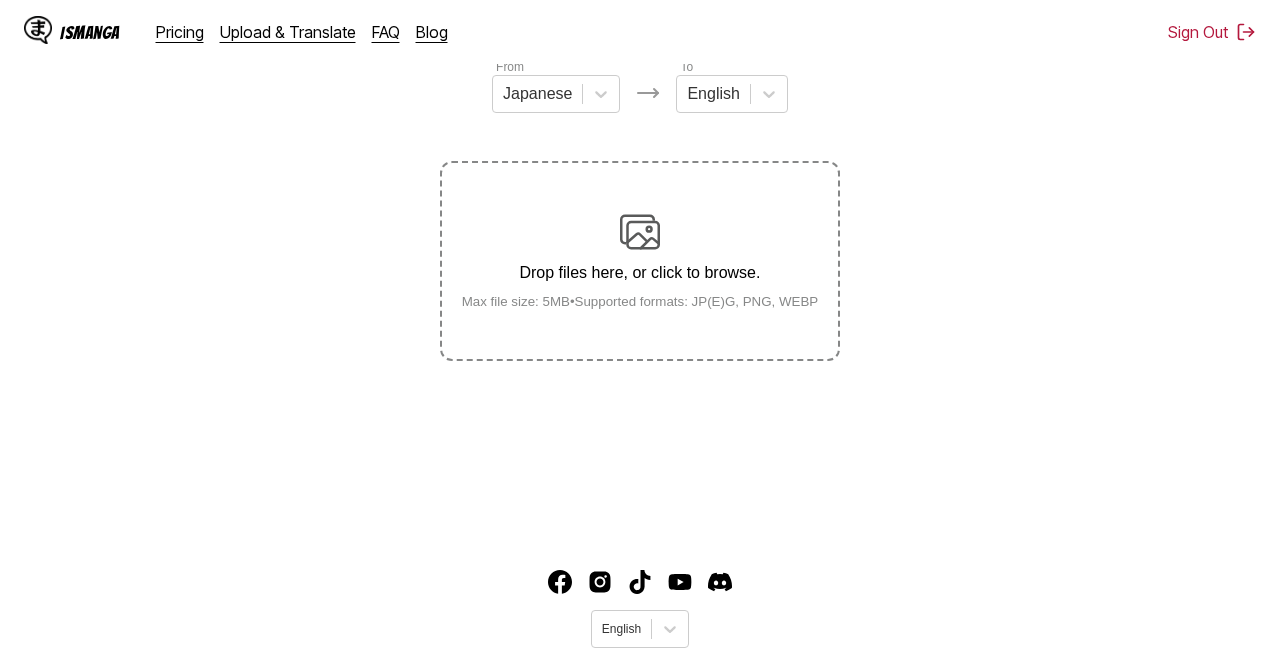 click at bounding box center (640, 232) 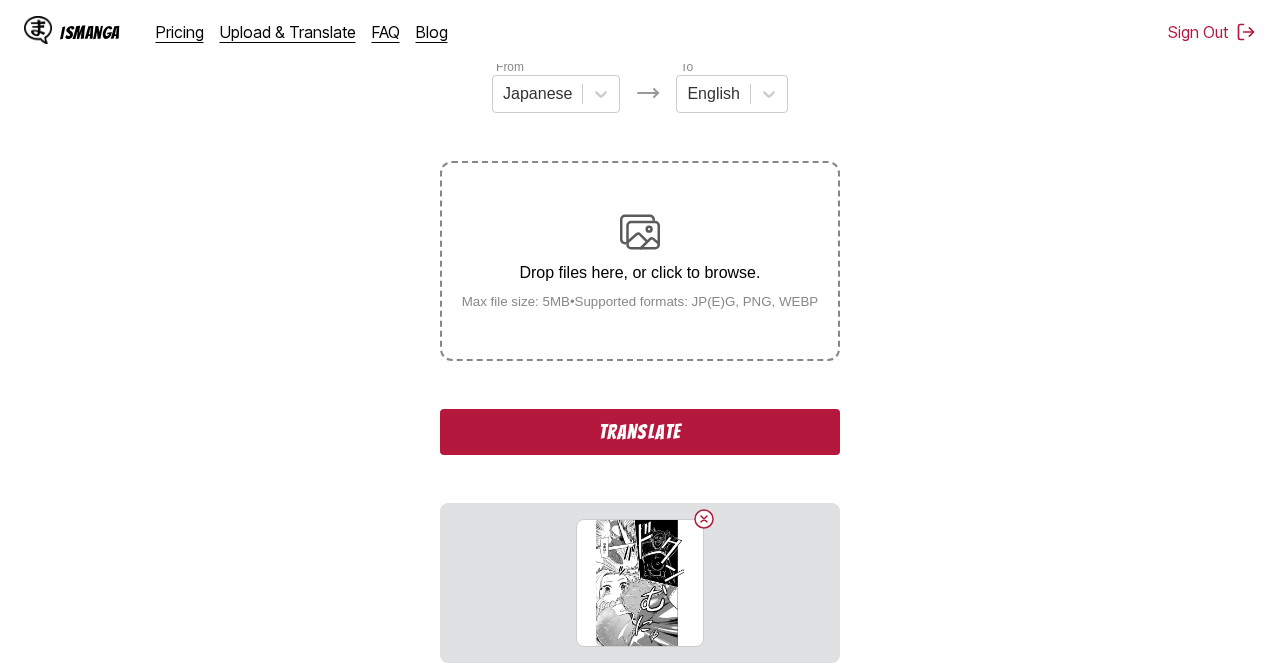 click on "Drop files here, or click to browse. Max file size: 5MB  •  Supported formats: JP(E)G, PNG, WEBP" at bounding box center [640, 261] 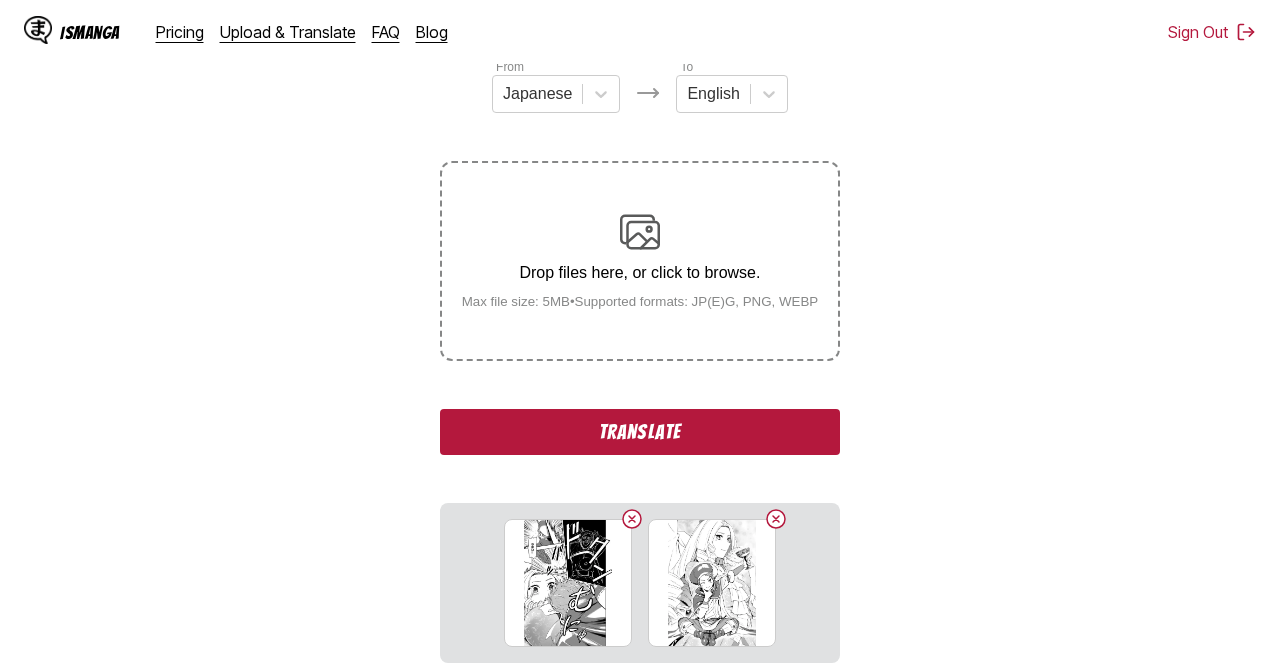 click on "Drop files here, or click to browse. Max file size: 5MB  •  Supported formats: JP(E)G, PNG, WEBP" at bounding box center (640, 261) 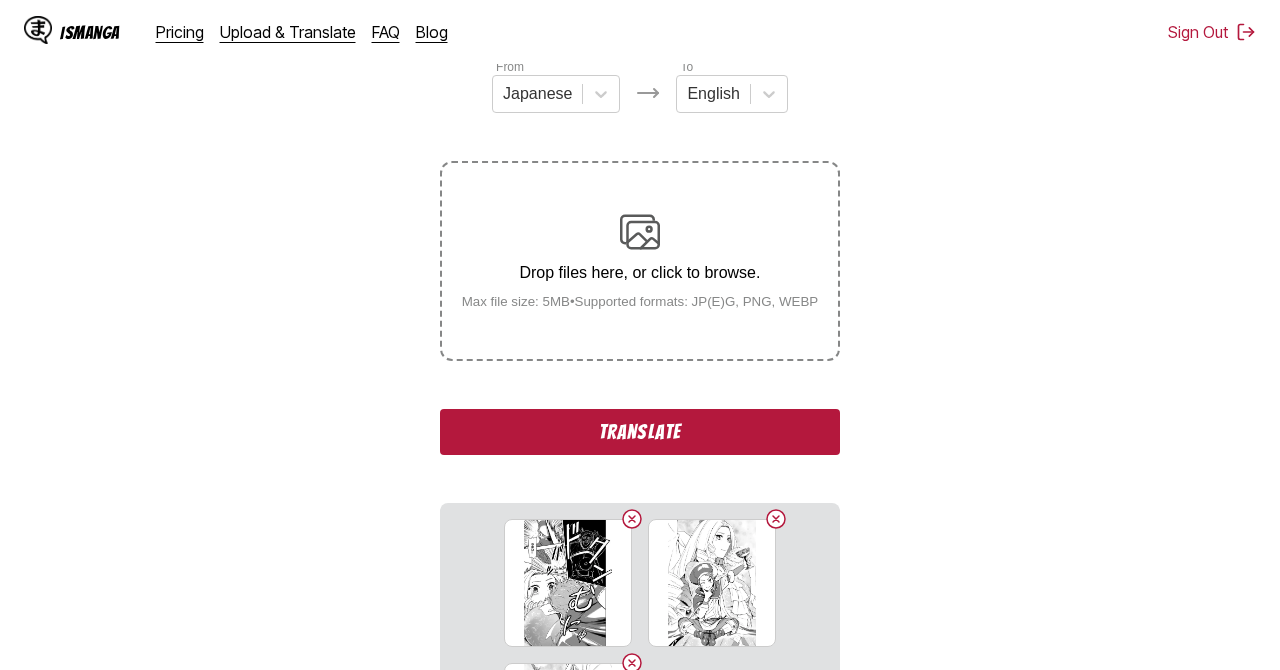 click on "Drop files here, or click to browse. Max file size: 5MB  •  Supported formats: JP(E)G, PNG, WEBP" at bounding box center [640, 260] 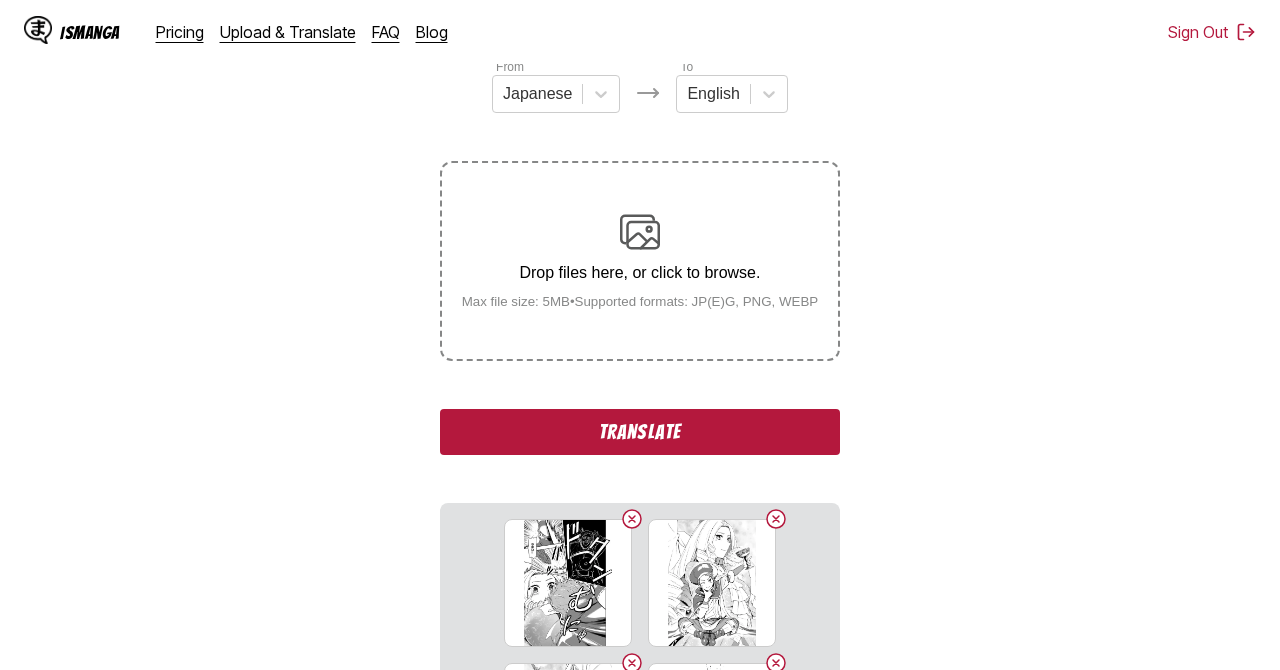 click on "Drop files here, or click to browse. Max file size: 5MB  •  Supported formats: JP(E)G, PNG, WEBP" at bounding box center (640, 260) 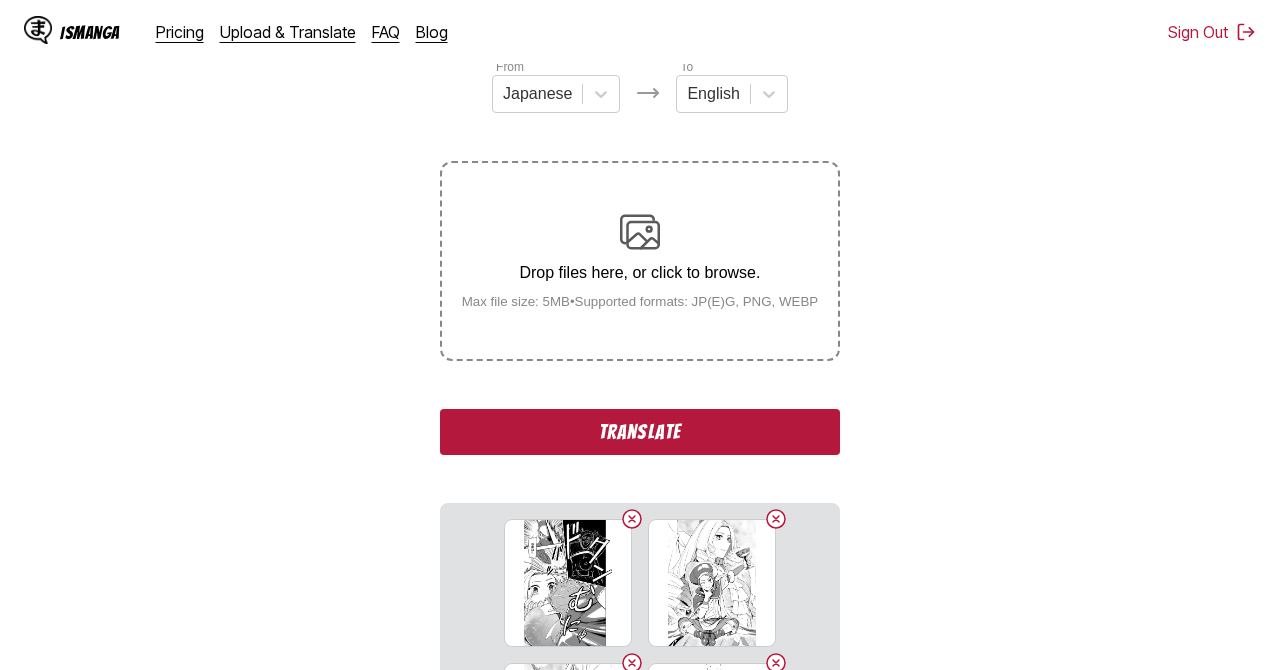 click on "Max file size: 5MB  •  Supported formats: JP(E)G, PNG, WEBP" at bounding box center [640, 301] 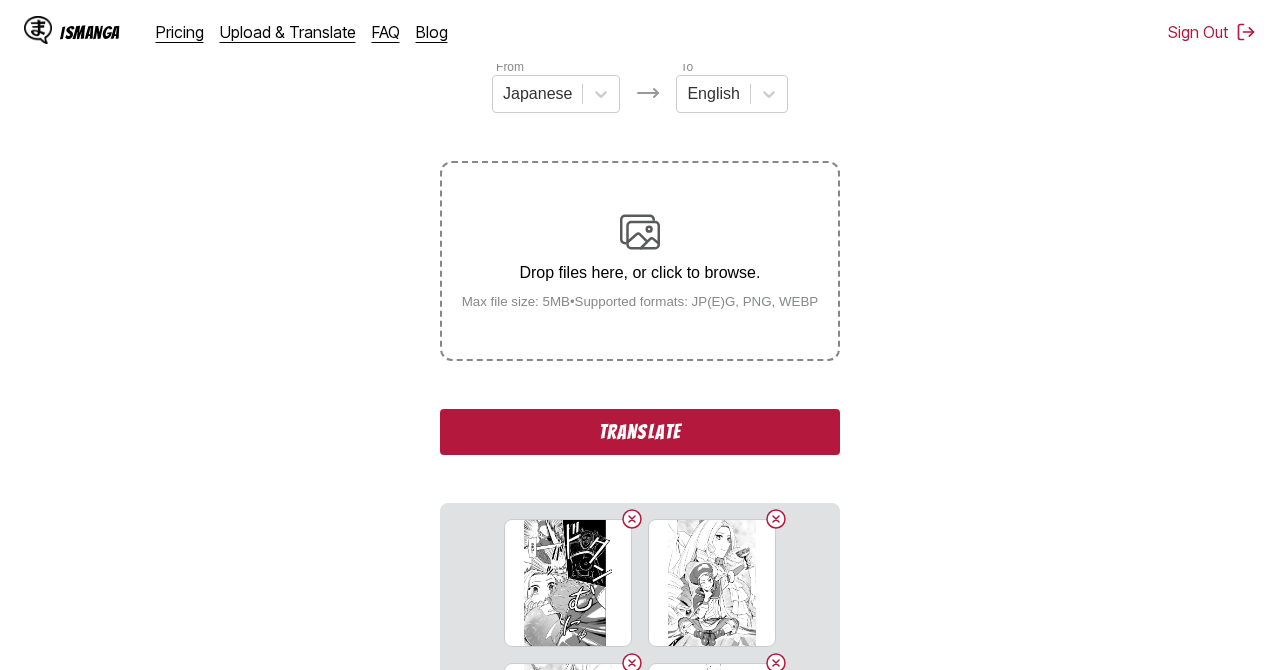 click on "Drop files here, or click to browse. Max file size: 5MB  •  Supported formats: JP(E)G, PNG, WEBP" at bounding box center [640, 260] 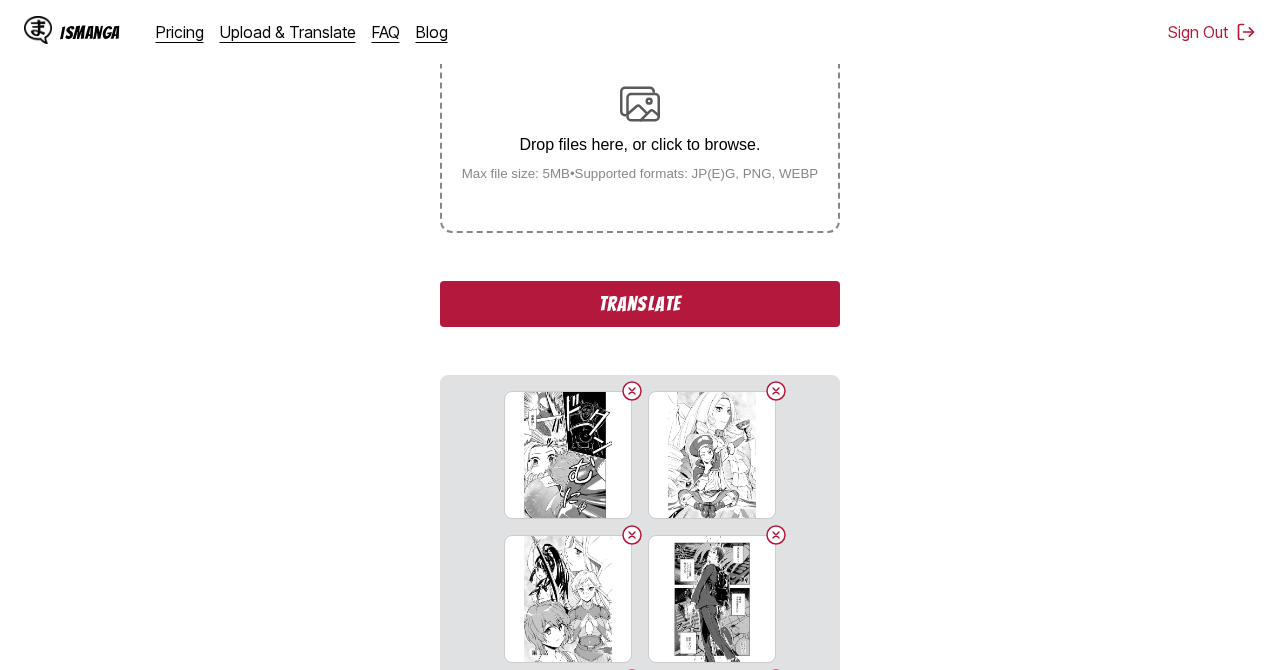 scroll, scrollTop: 539, scrollLeft: 0, axis: vertical 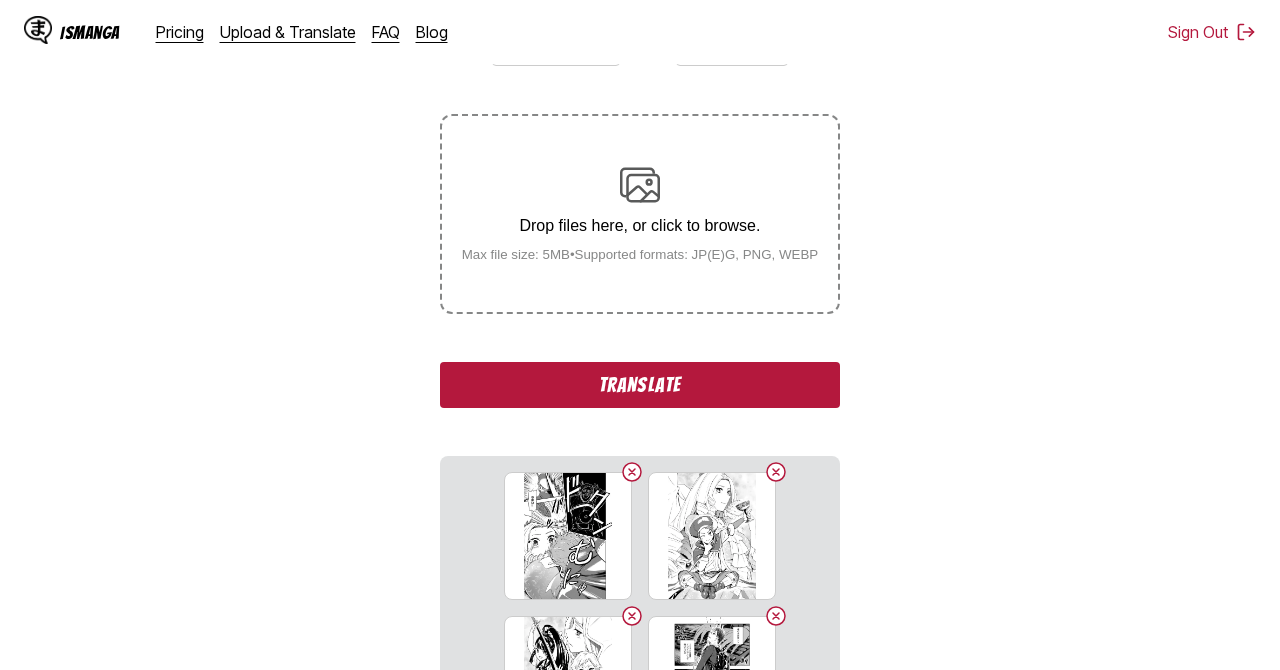 click on "Drop files here, or click to browse." at bounding box center (640, 226) 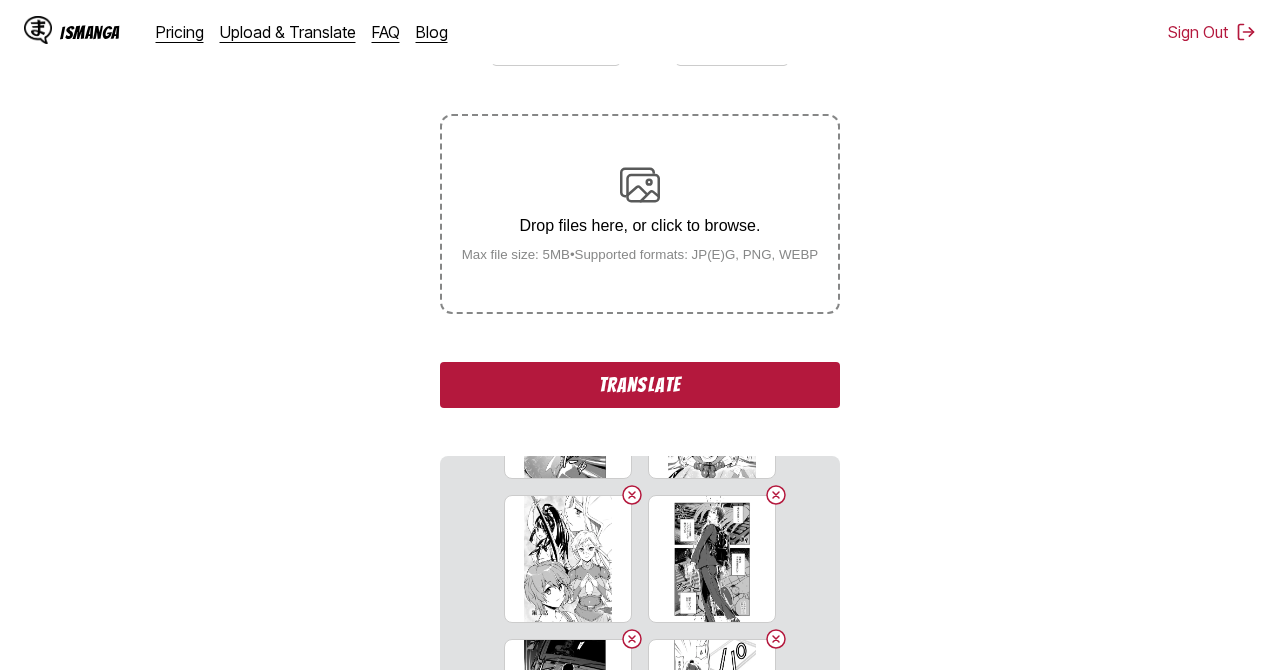 scroll, scrollTop: 336, scrollLeft: 0, axis: vertical 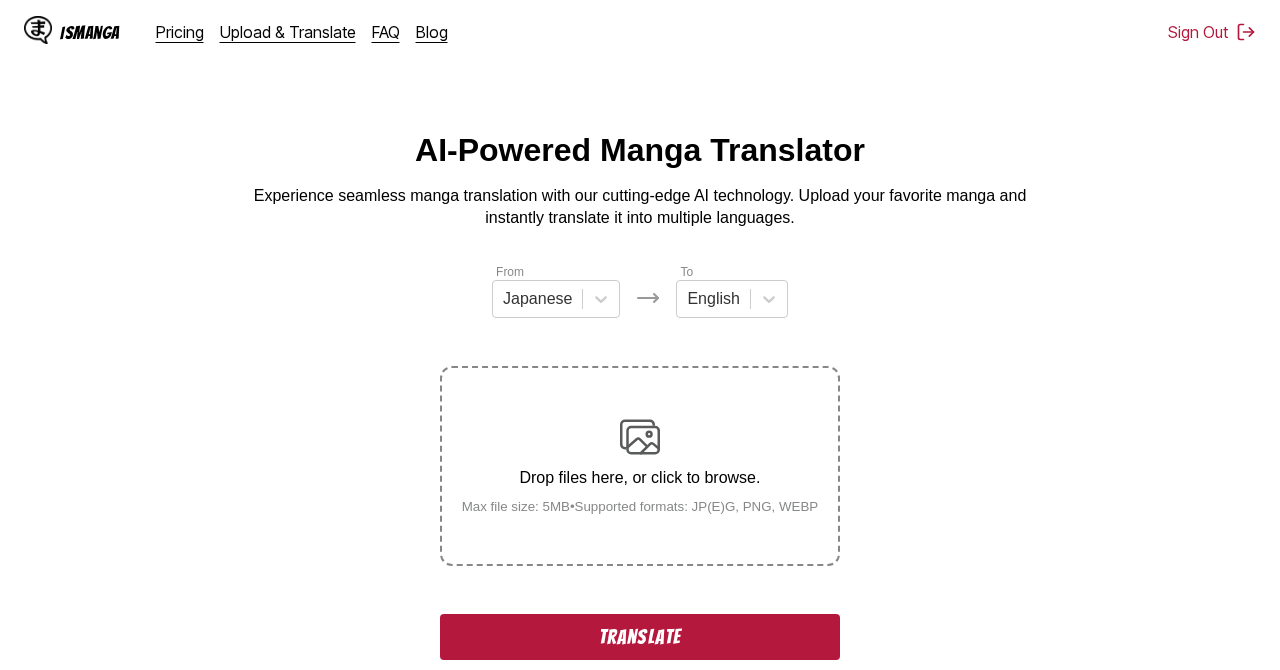 click on "Drop files here, or click to browse. Max file size: 5MB  •  Supported formats: JP(E)G, PNG, WEBP" at bounding box center [640, 465] 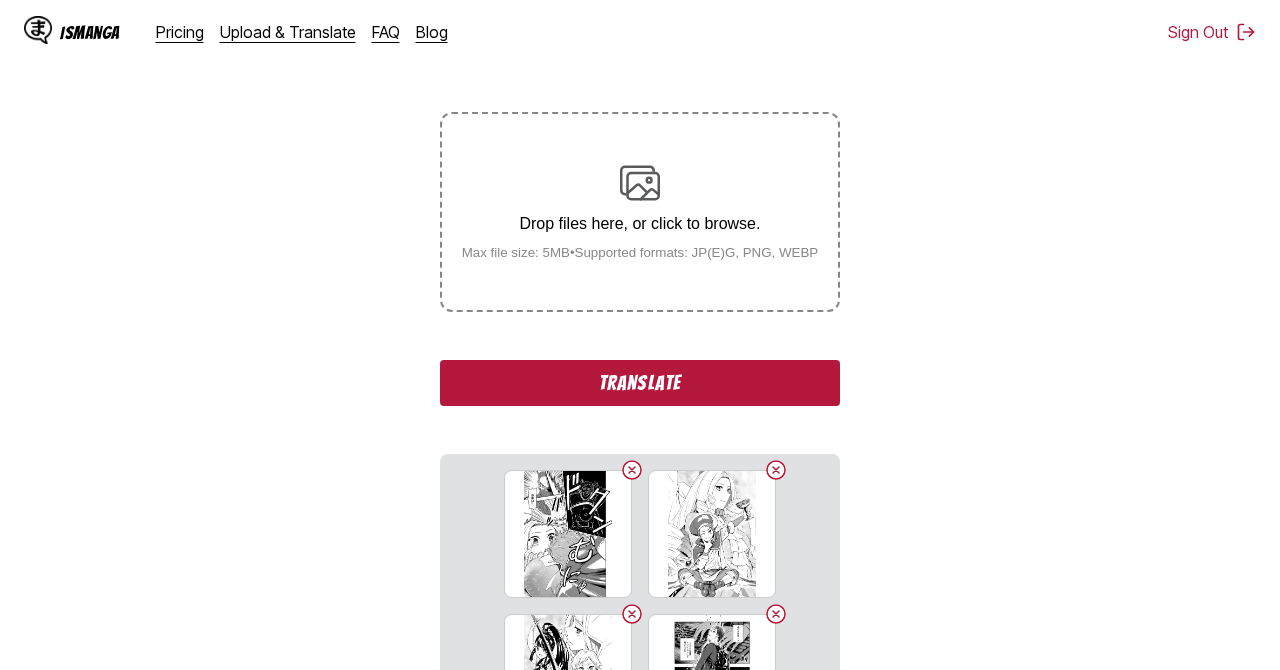 scroll, scrollTop: 469, scrollLeft: 0, axis: vertical 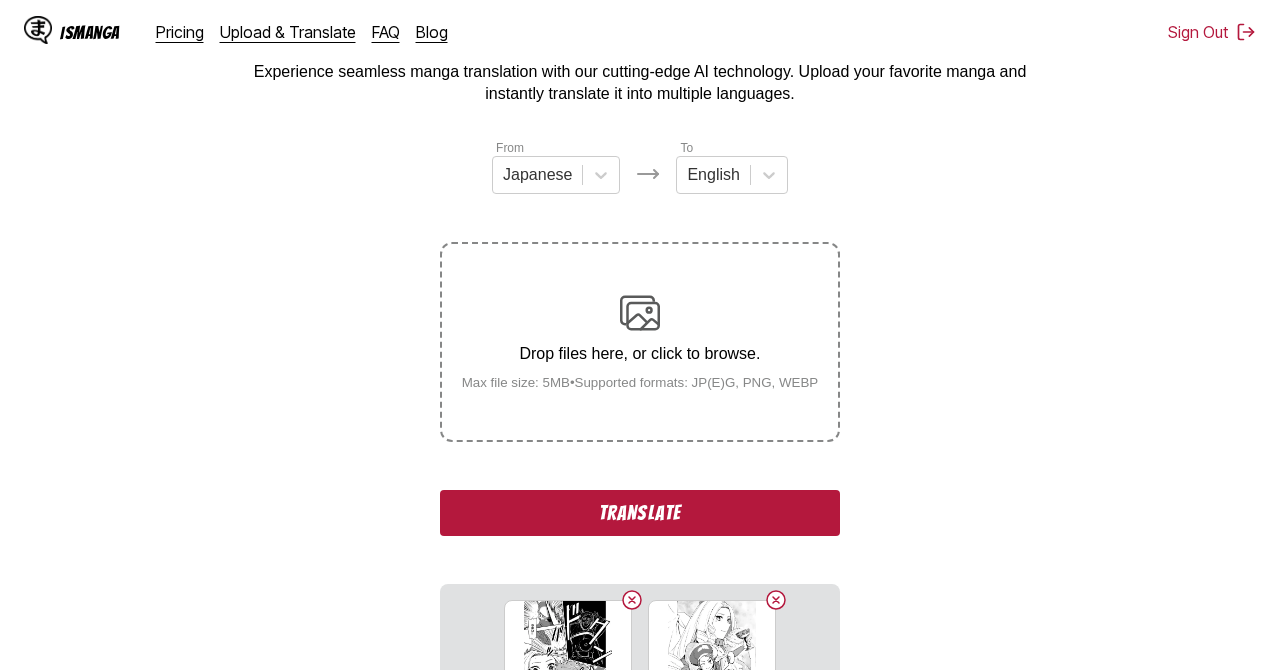 click on "Drop files here, or click to browse. Max file size: 5MB  •  Supported formats: JP(E)G, PNG, WEBP" at bounding box center (640, 341) 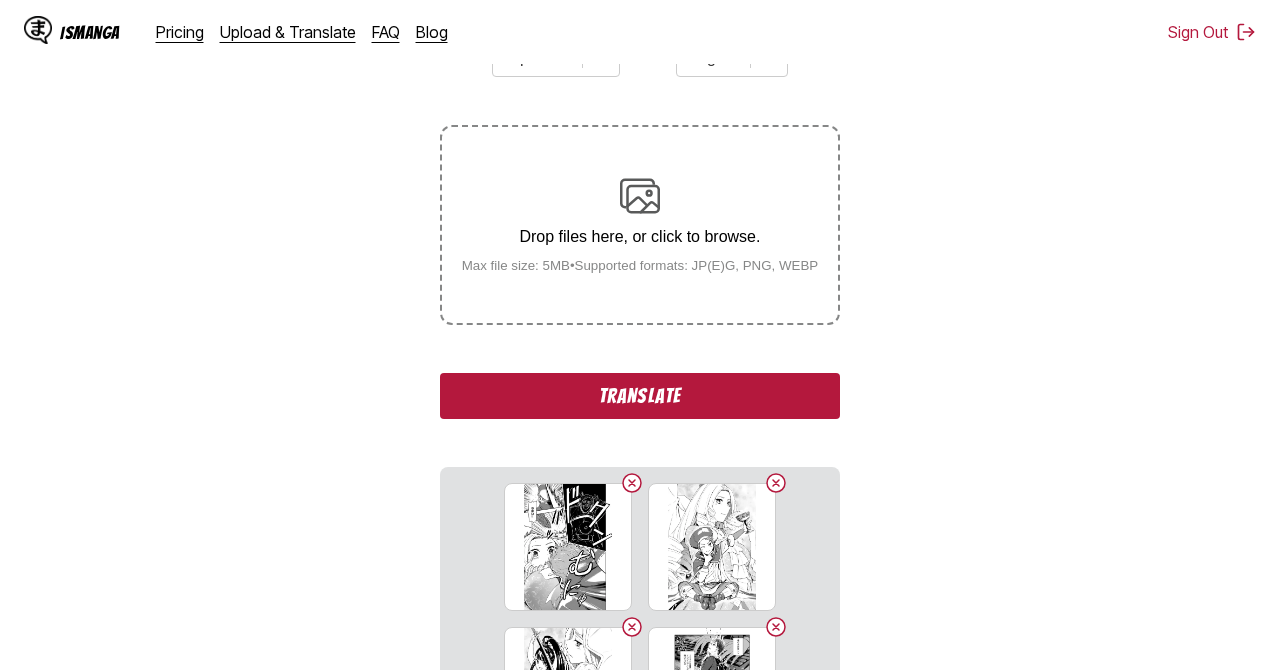 scroll, scrollTop: 628, scrollLeft: 0, axis: vertical 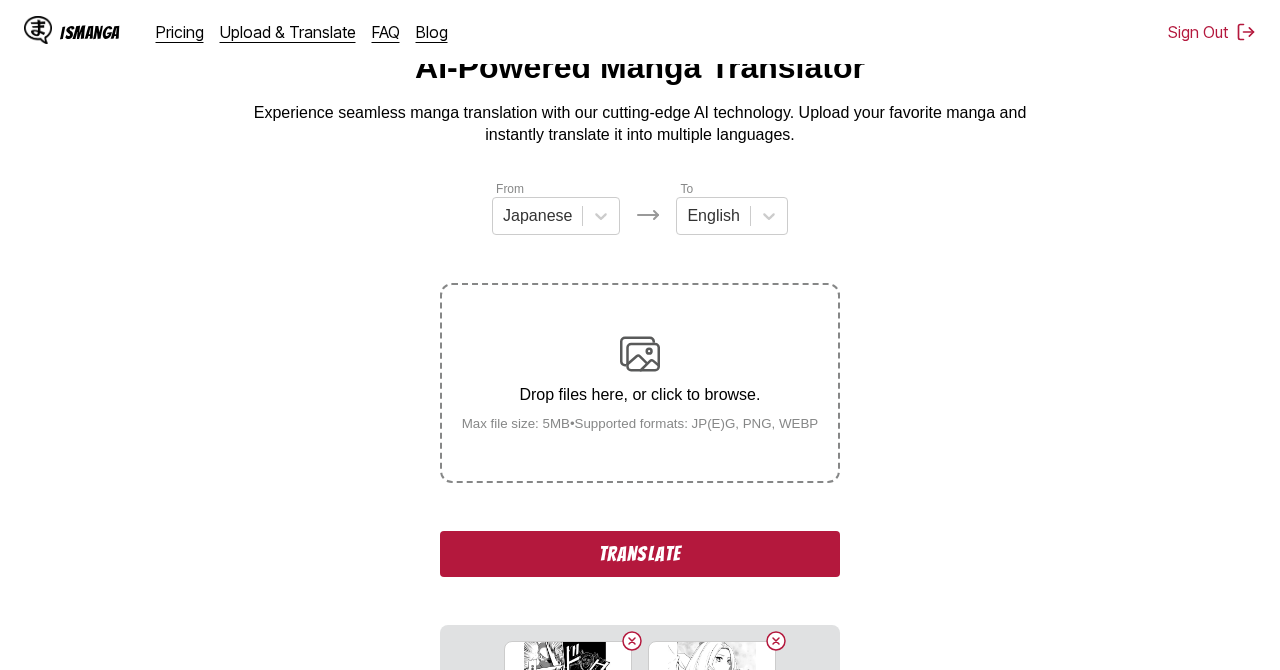 click on "Drop files here, or click to browse." at bounding box center [640, 395] 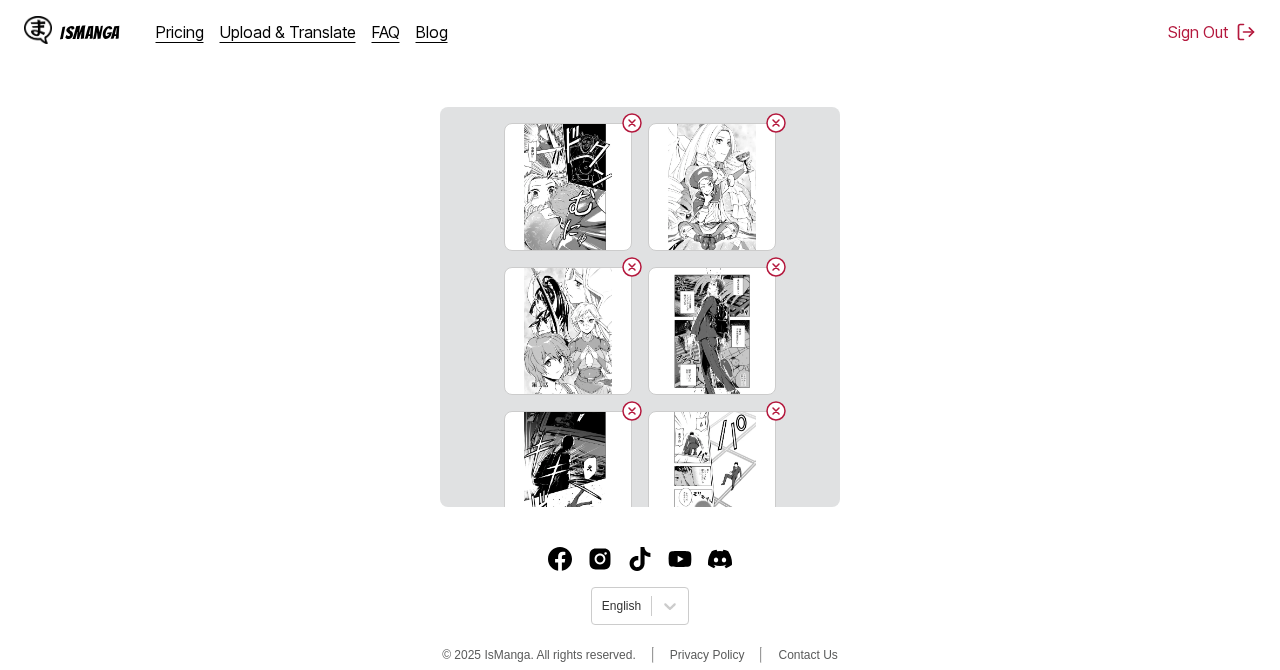 scroll, scrollTop: 628, scrollLeft: 0, axis: vertical 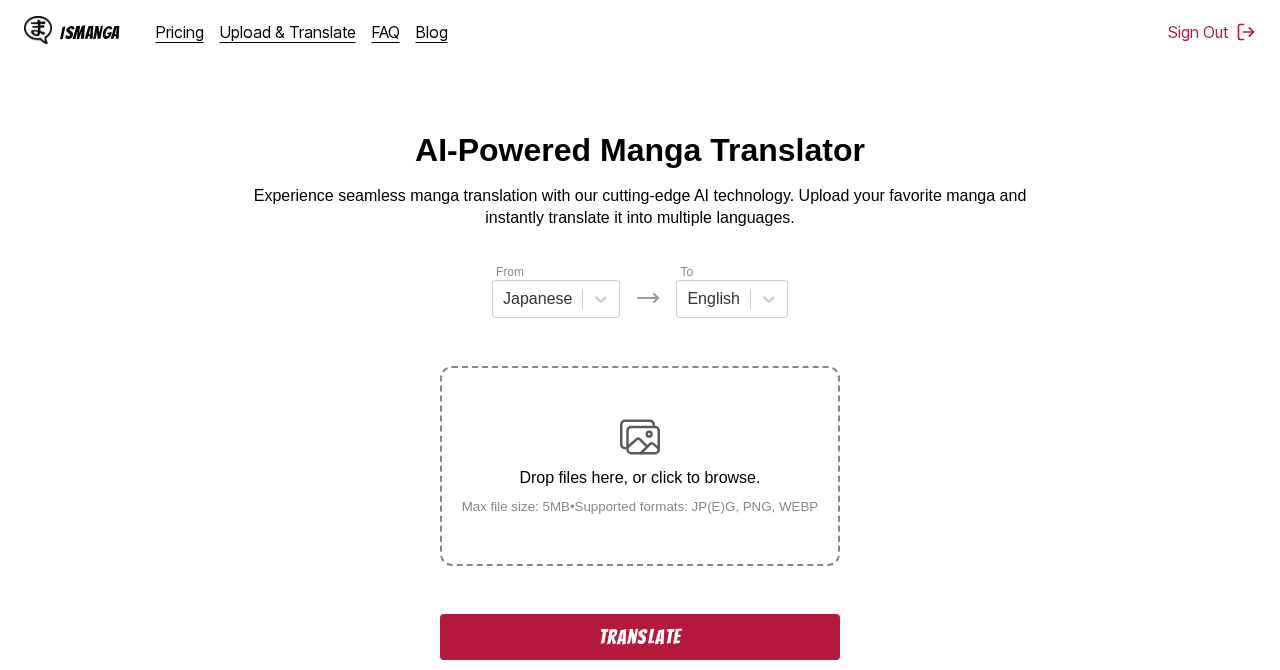 click at bounding box center [640, 437] 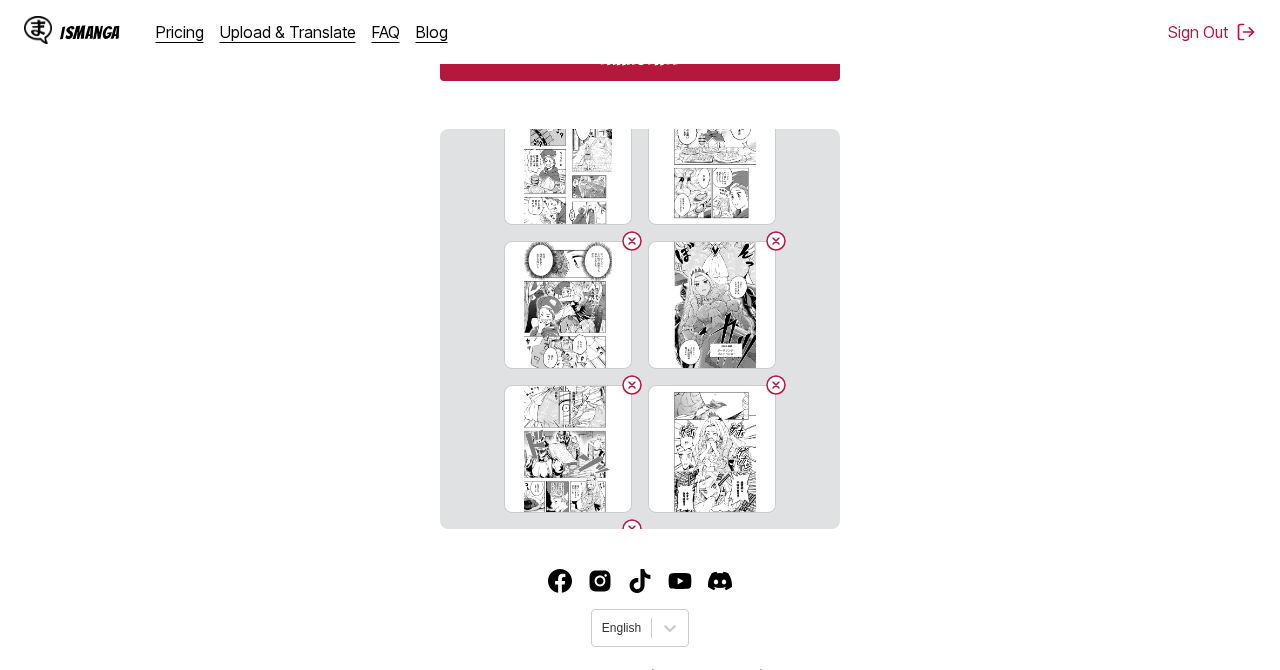 scroll, scrollTop: 628, scrollLeft: 0, axis: vertical 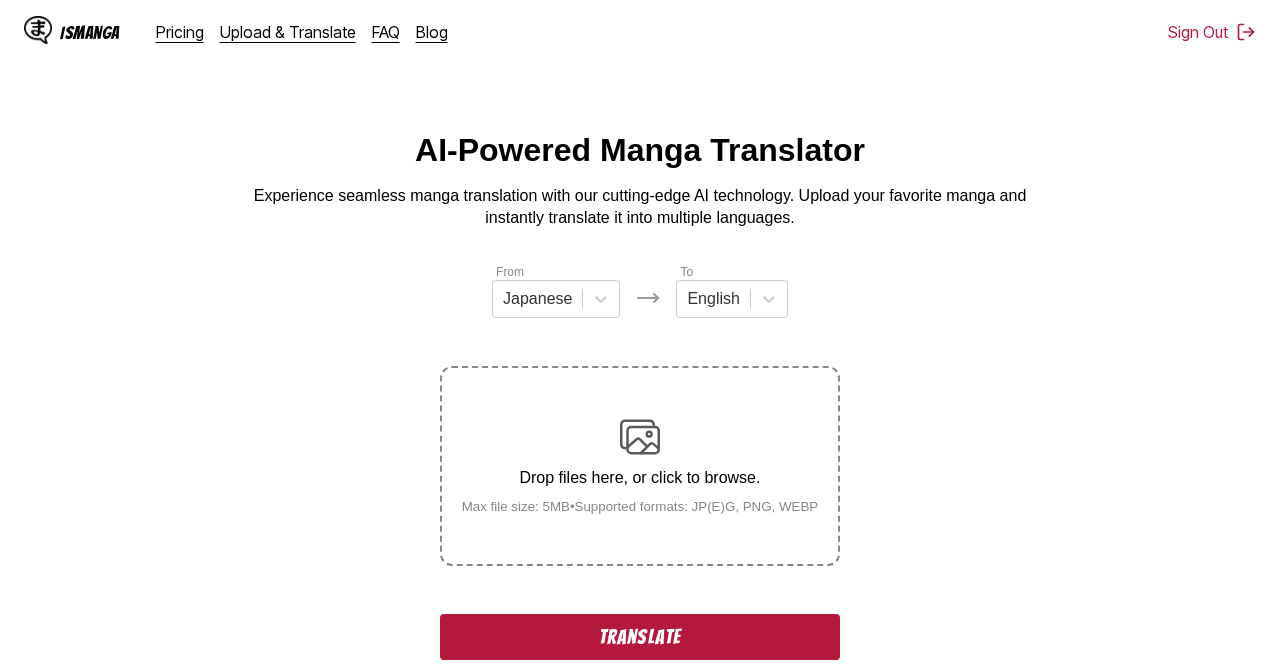 click at bounding box center [640, 437] 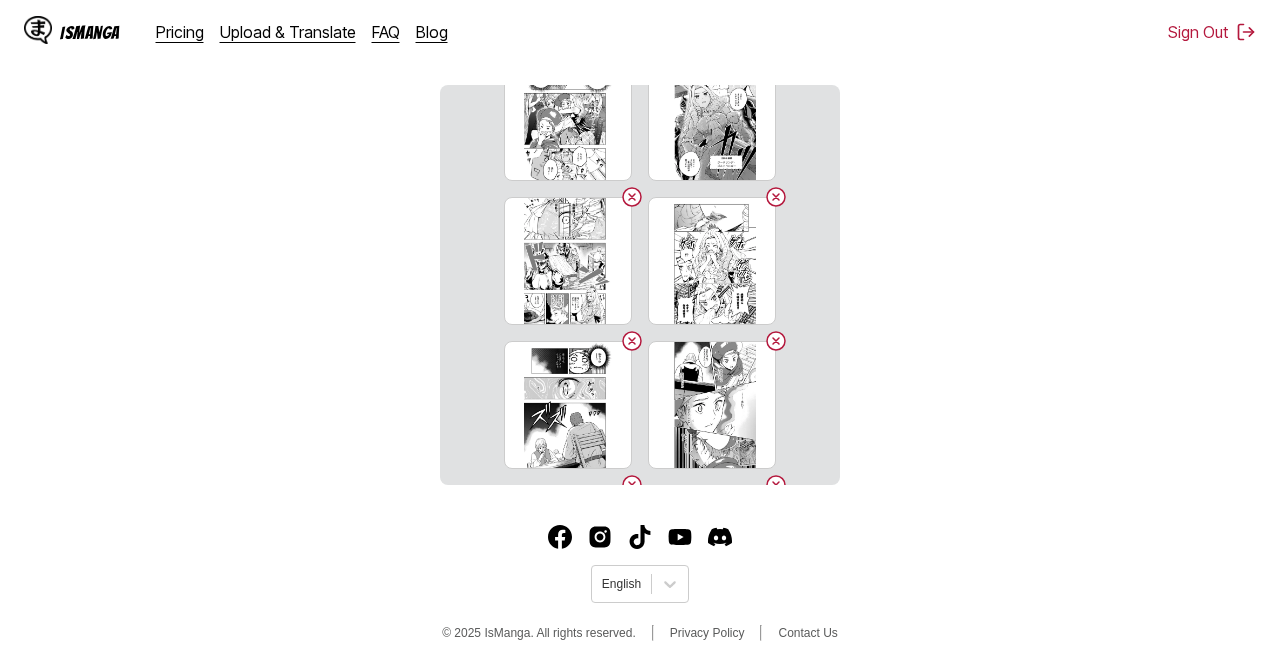scroll, scrollTop: 628, scrollLeft: 0, axis: vertical 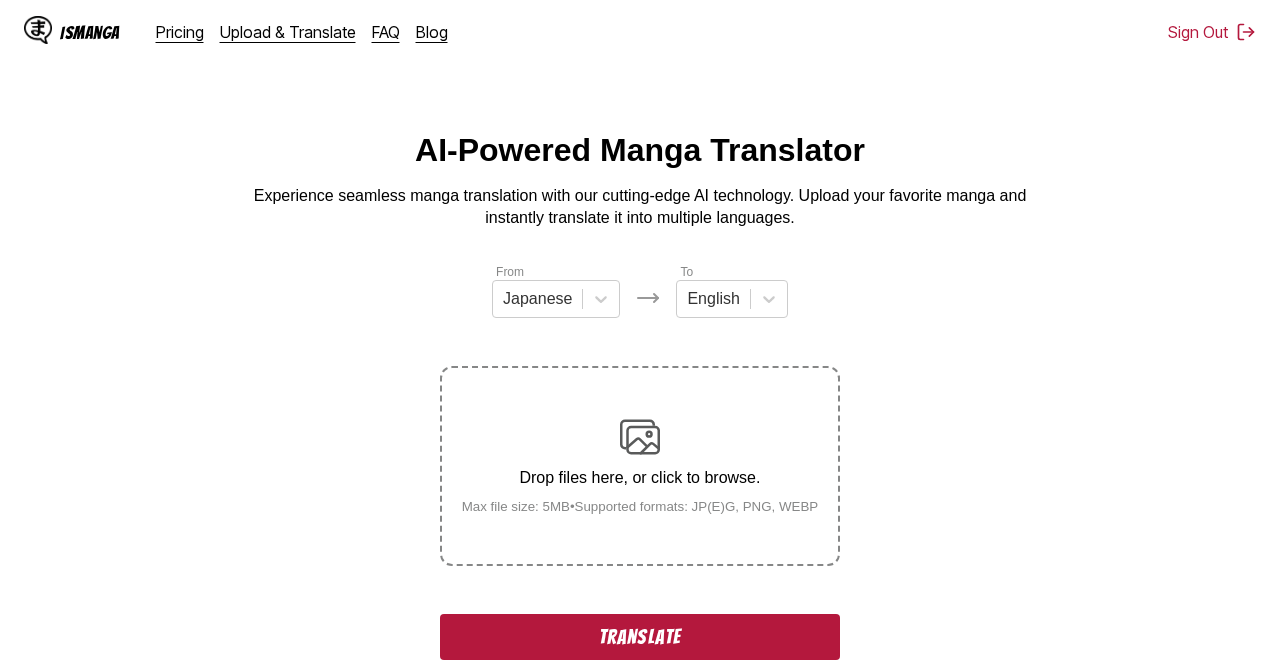 click on "Drop files here, or click to browse. Max file size: 5MB  •  Supported formats: JP(E)G, PNG, WEBP" at bounding box center [640, 465] 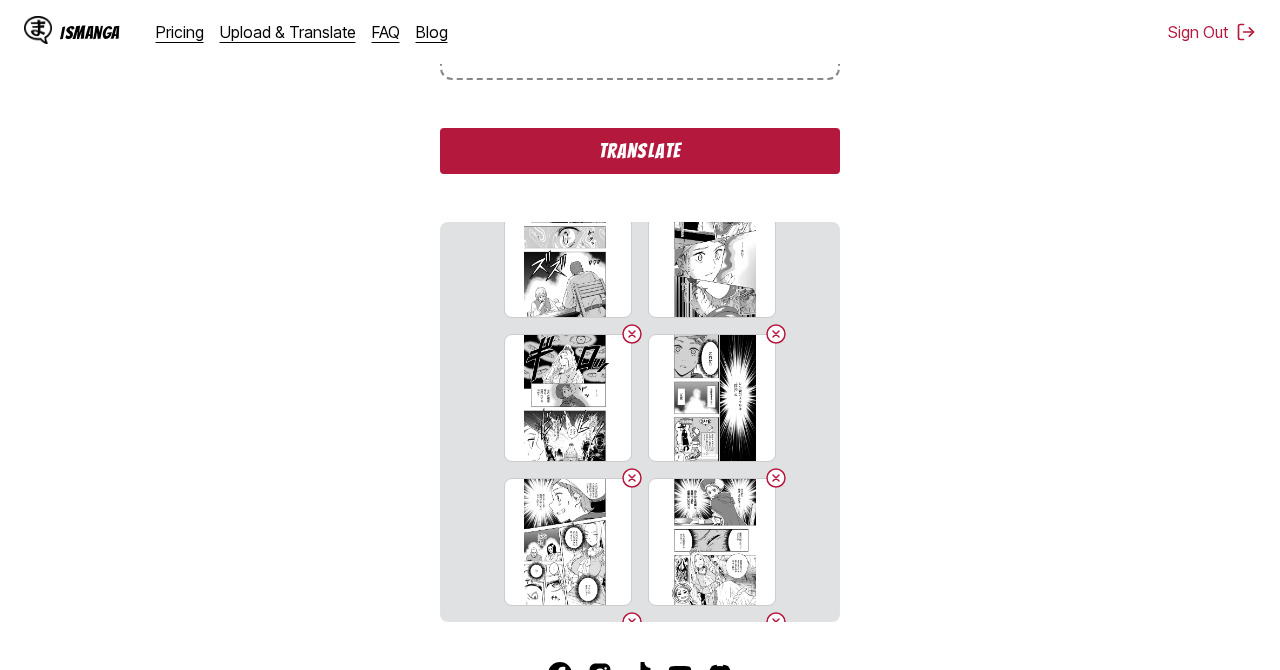 scroll, scrollTop: 487, scrollLeft: 0, axis: vertical 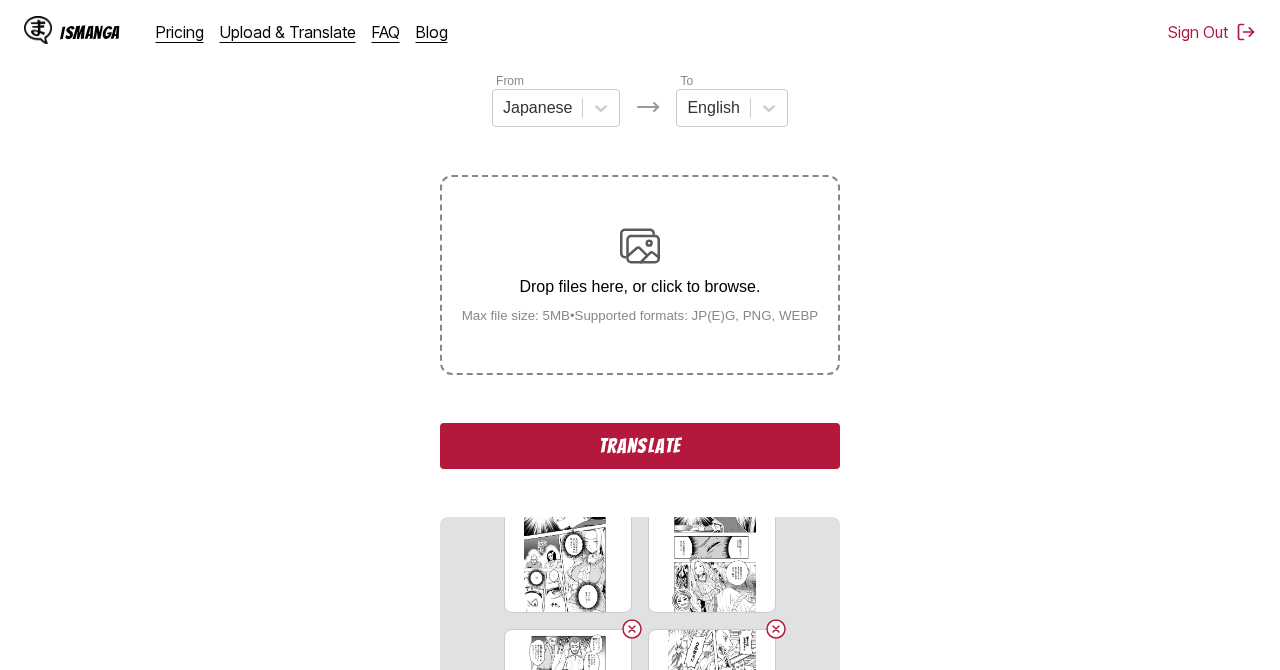 click on "Drop files here, or click to browse." at bounding box center [640, 287] 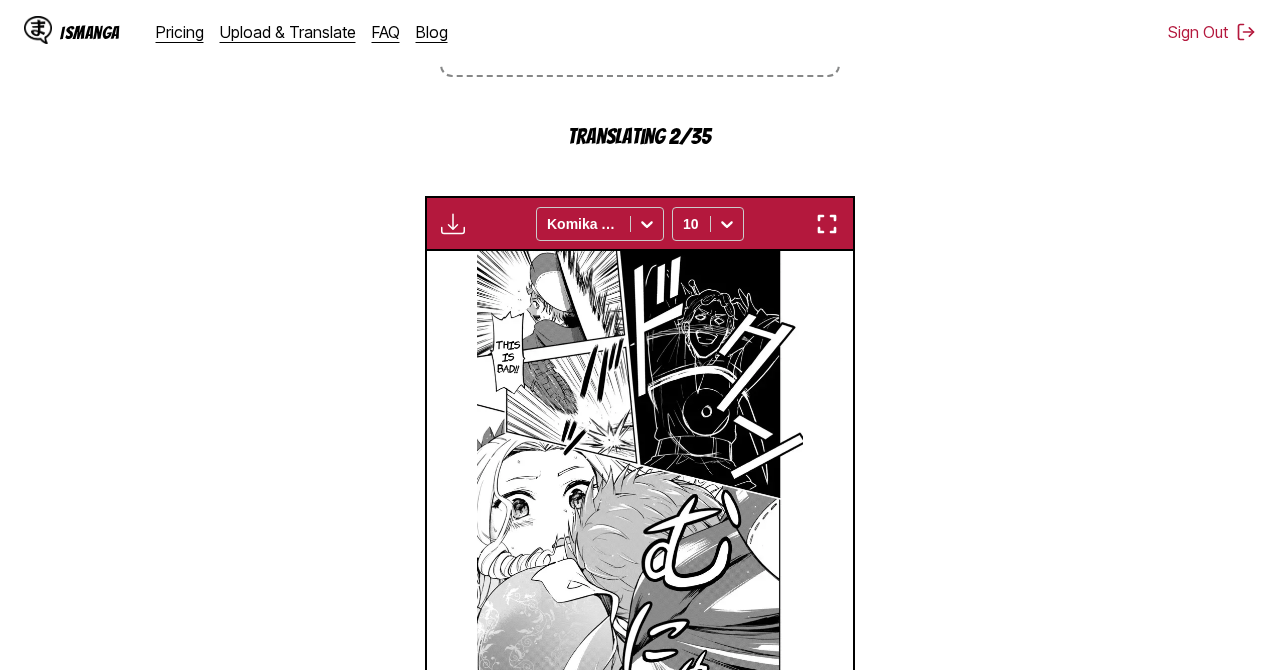 scroll, scrollTop: 461, scrollLeft: 0, axis: vertical 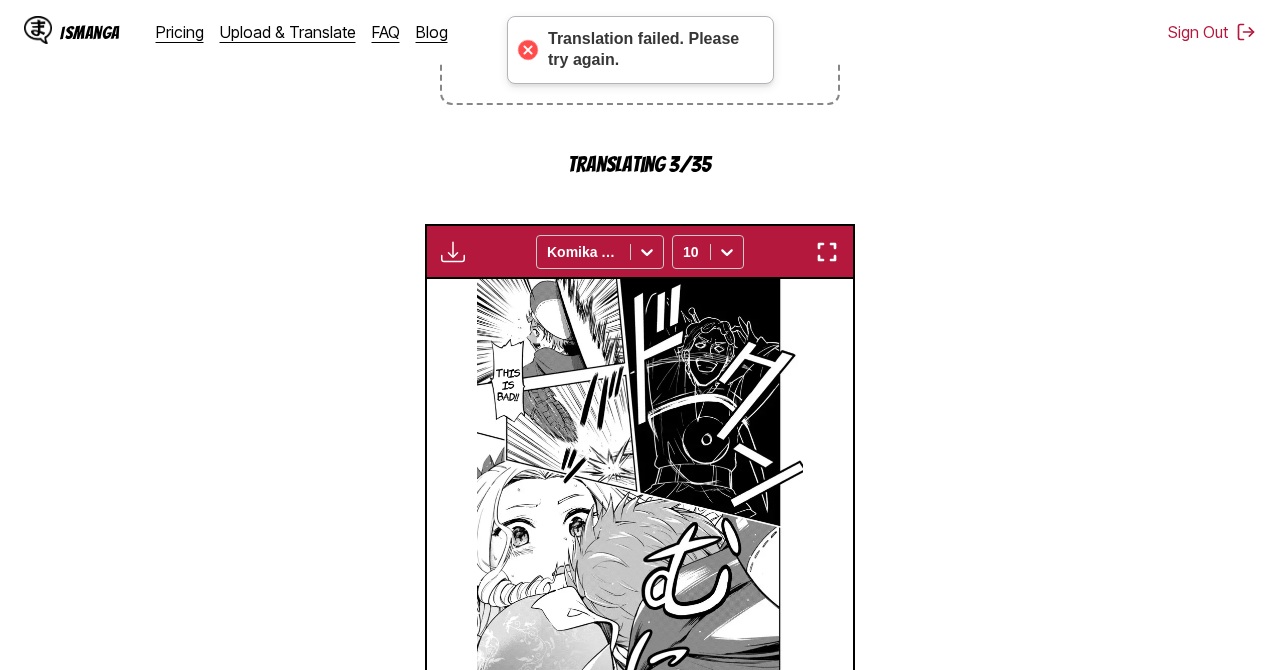 click at bounding box center [827, 252] 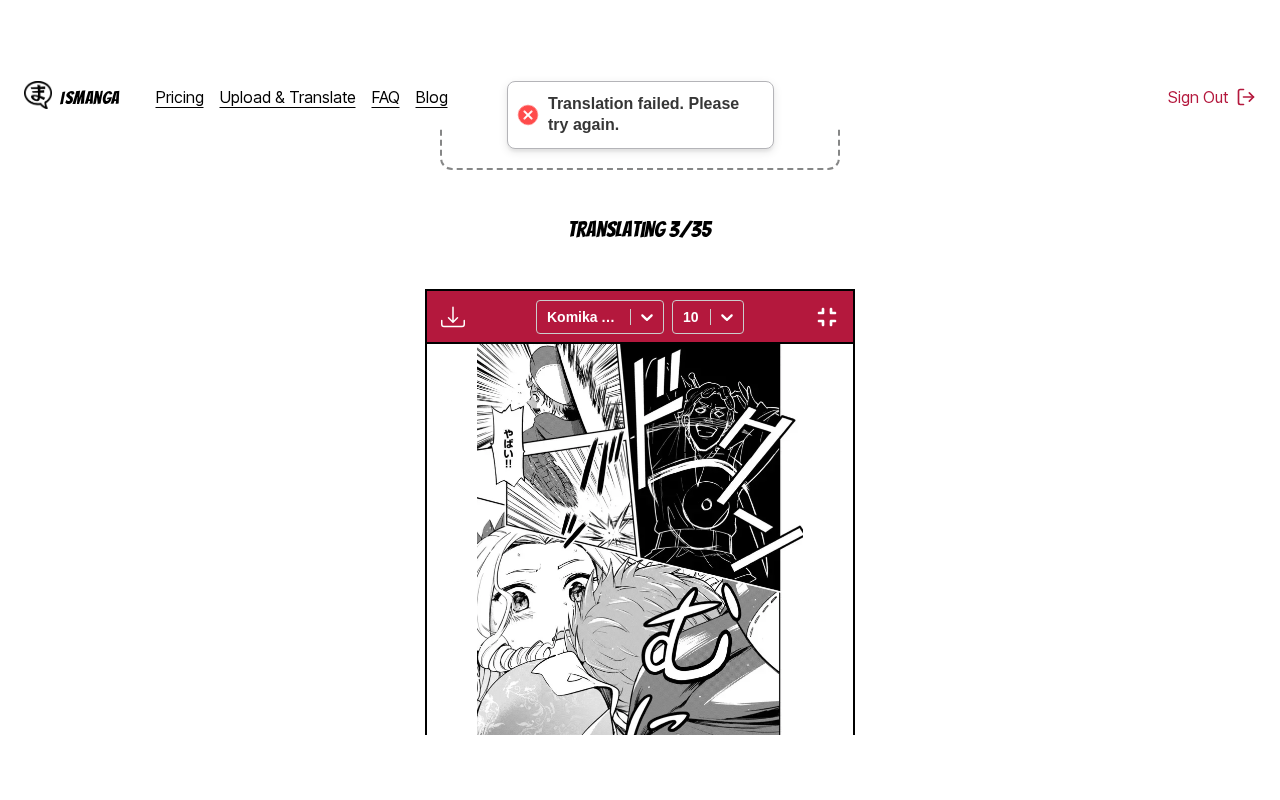 scroll, scrollTop: 238, scrollLeft: 0, axis: vertical 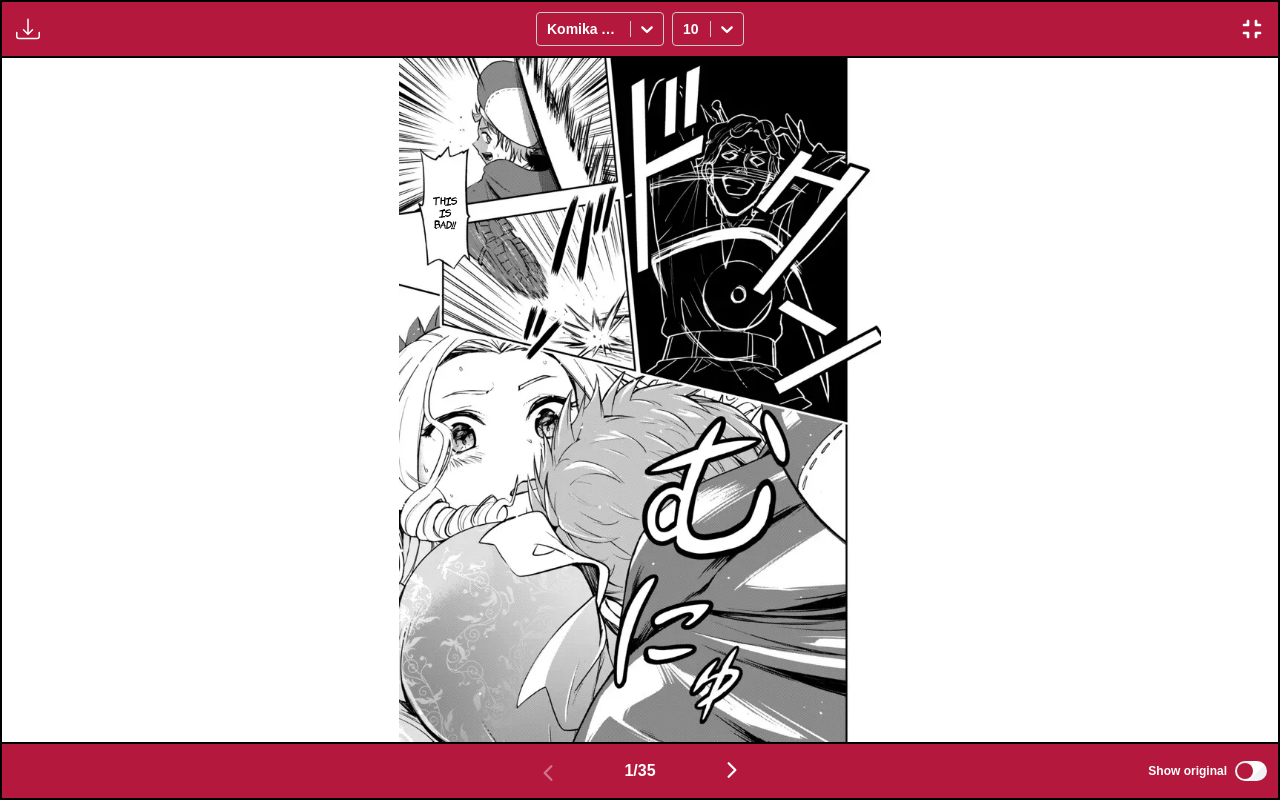 click at bounding box center (732, 770) 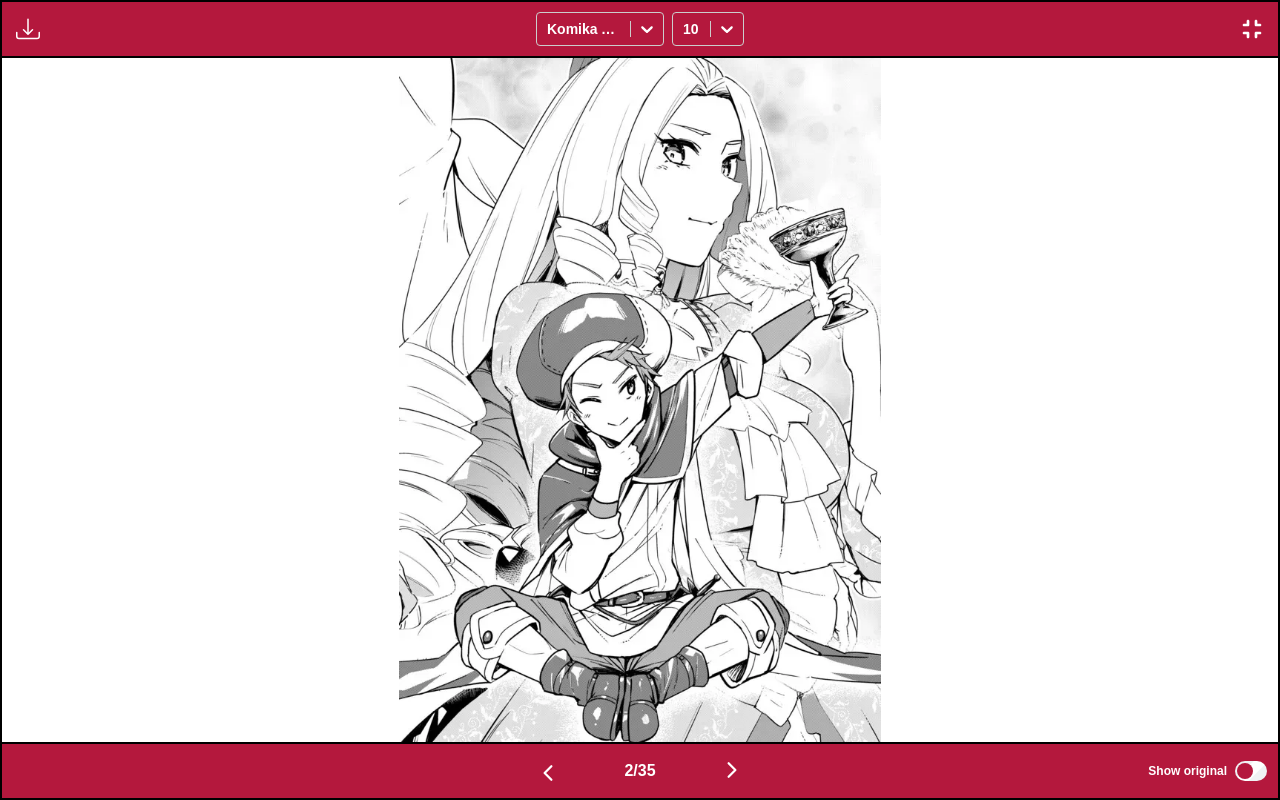click at bounding box center (732, 770) 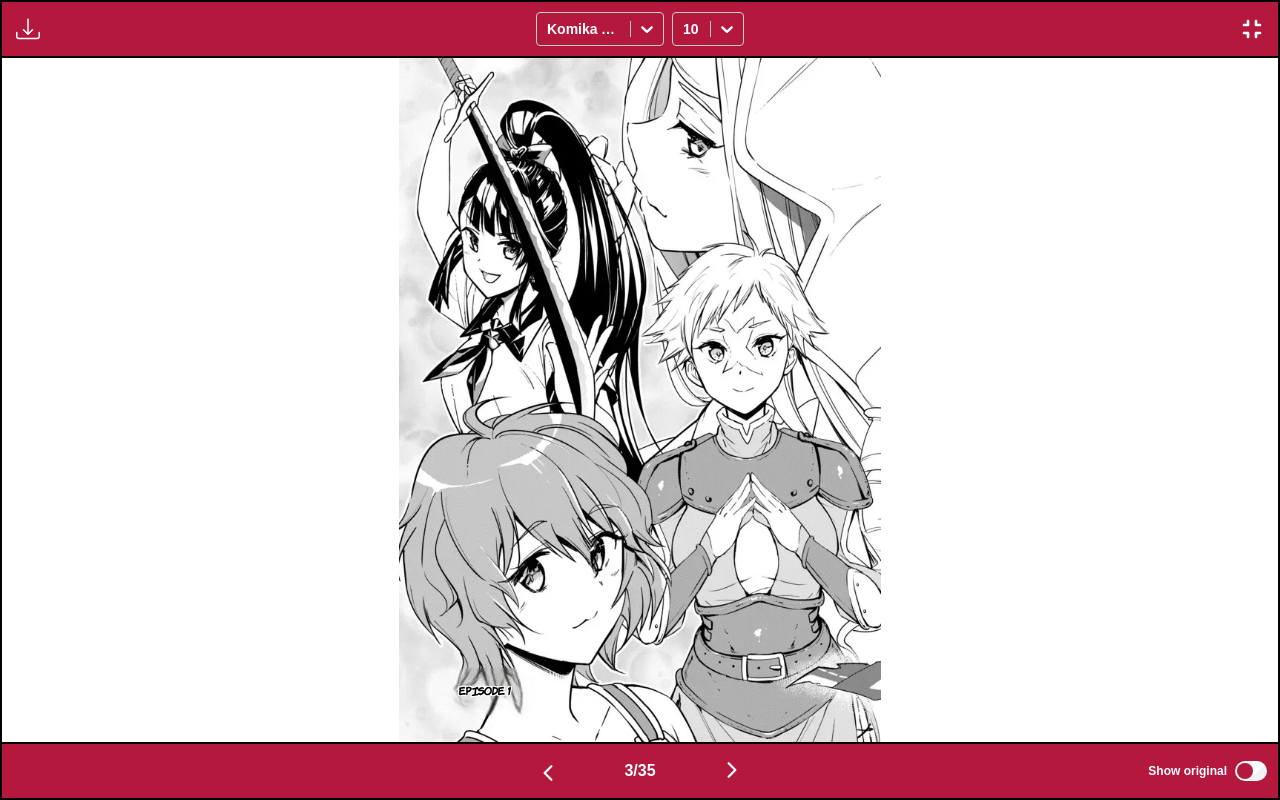 click at bounding box center [732, 770] 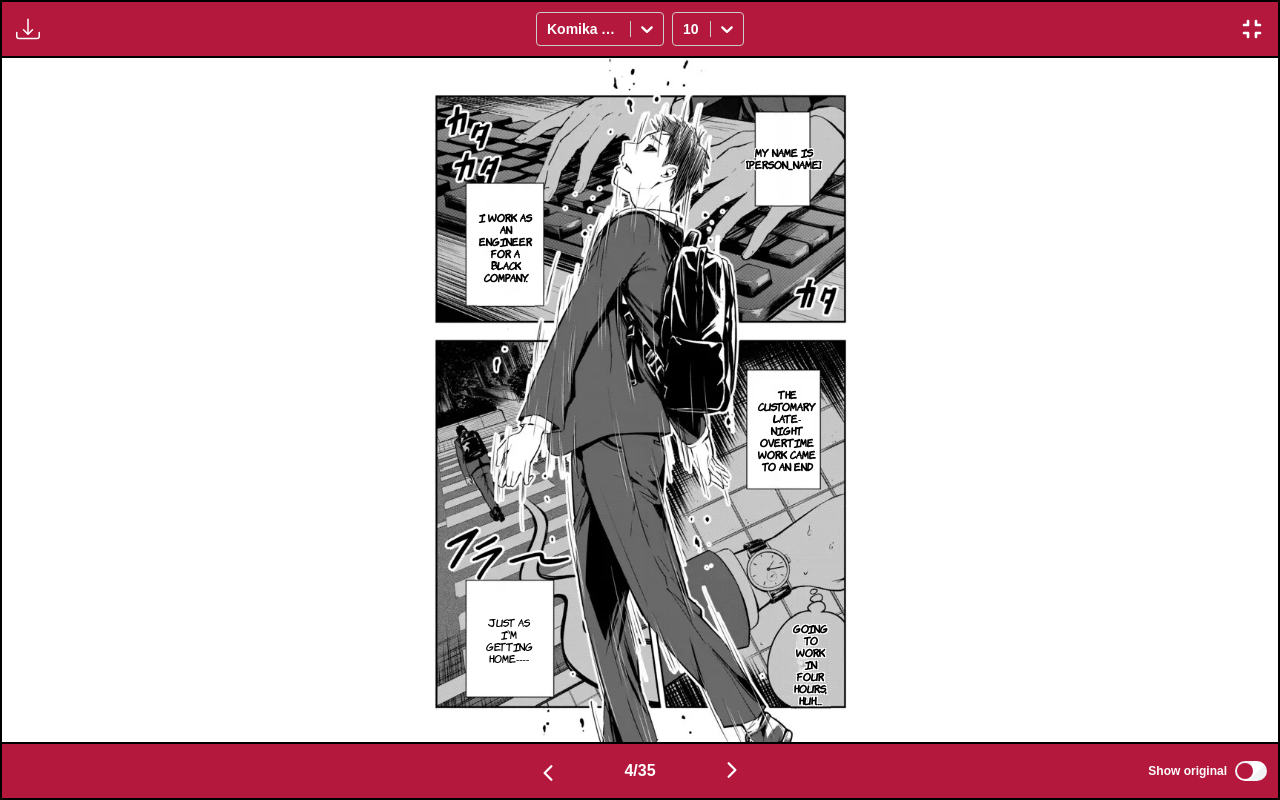 click at bounding box center [732, 770] 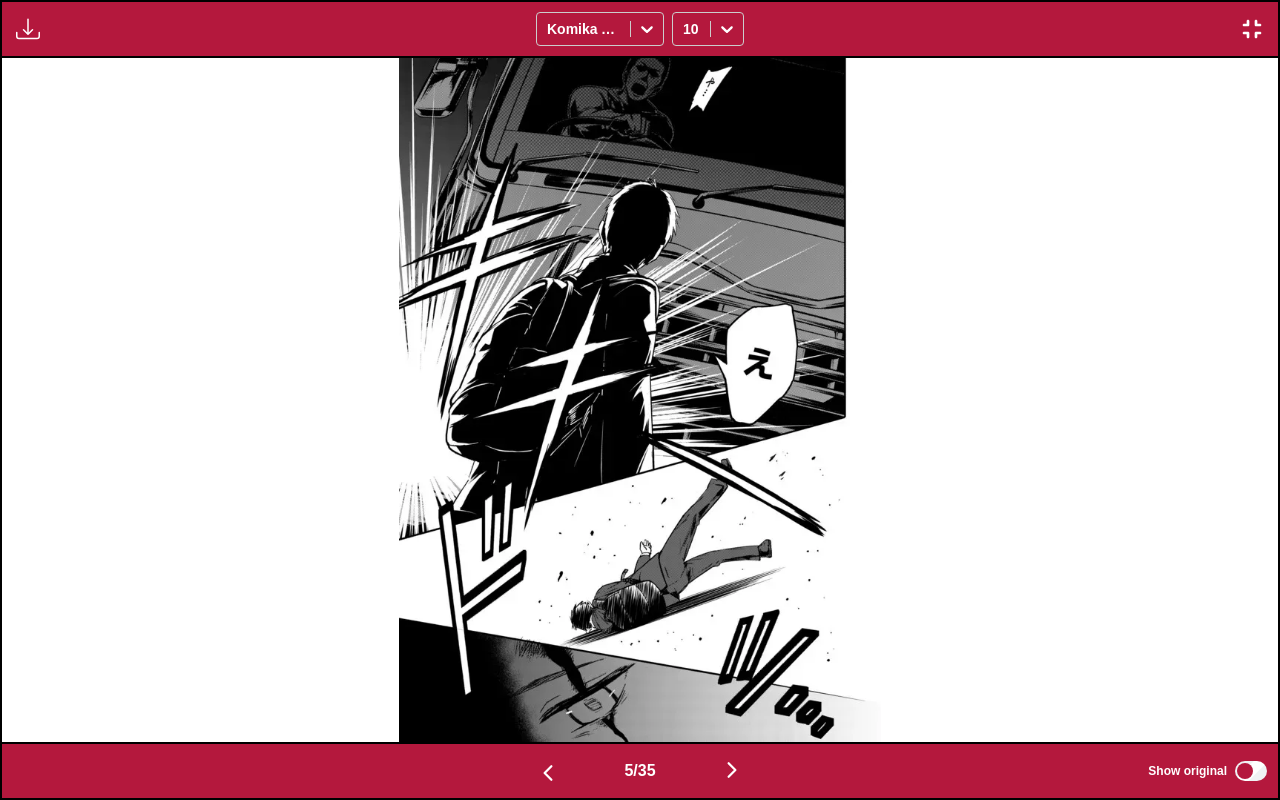 click at bounding box center [732, 771] 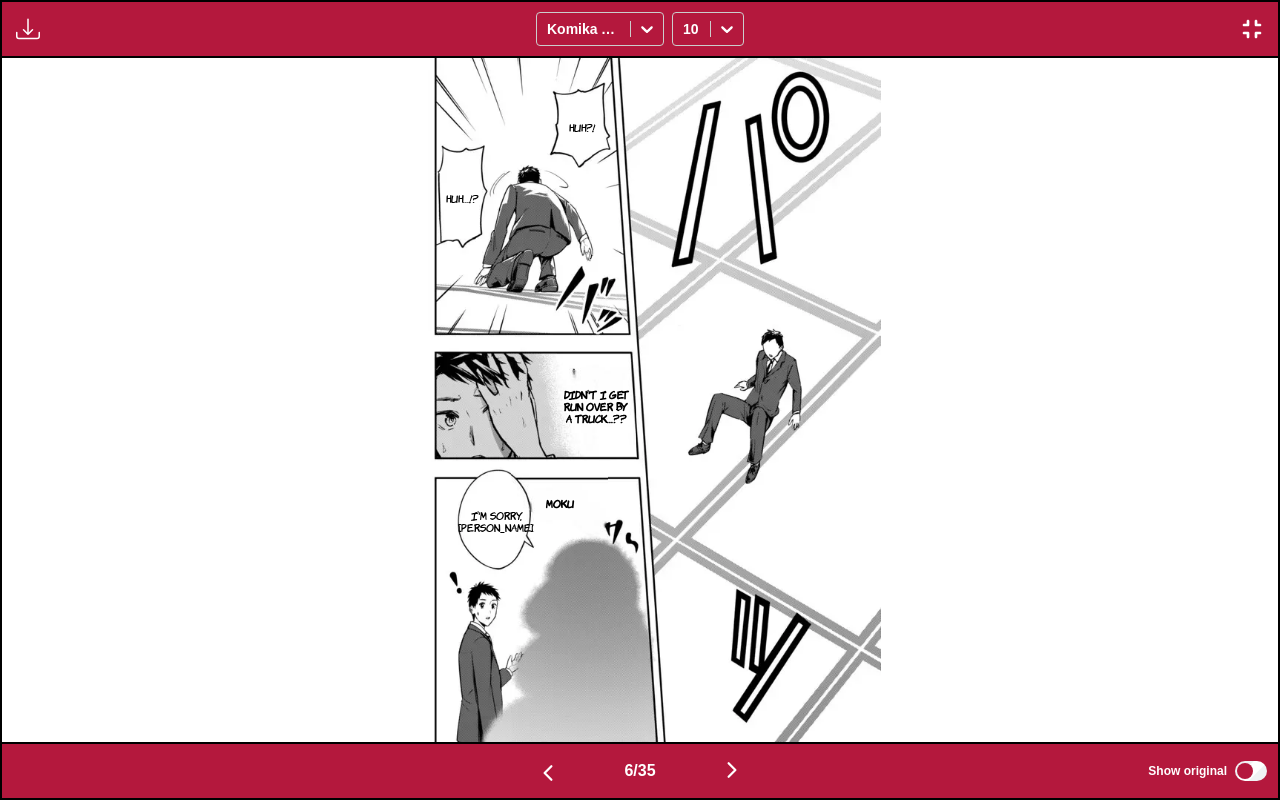 click at bounding box center [732, 770] 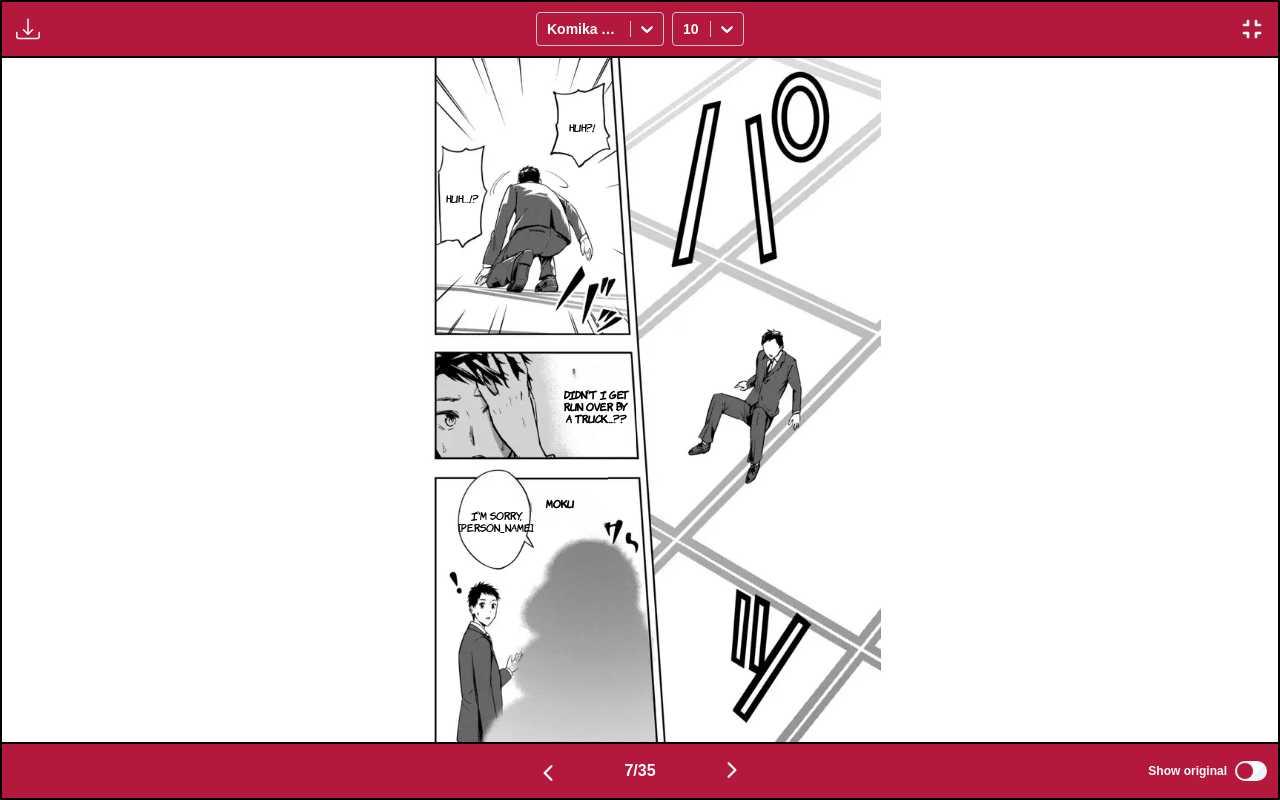scroll, scrollTop: 0, scrollLeft: 7656, axis: horizontal 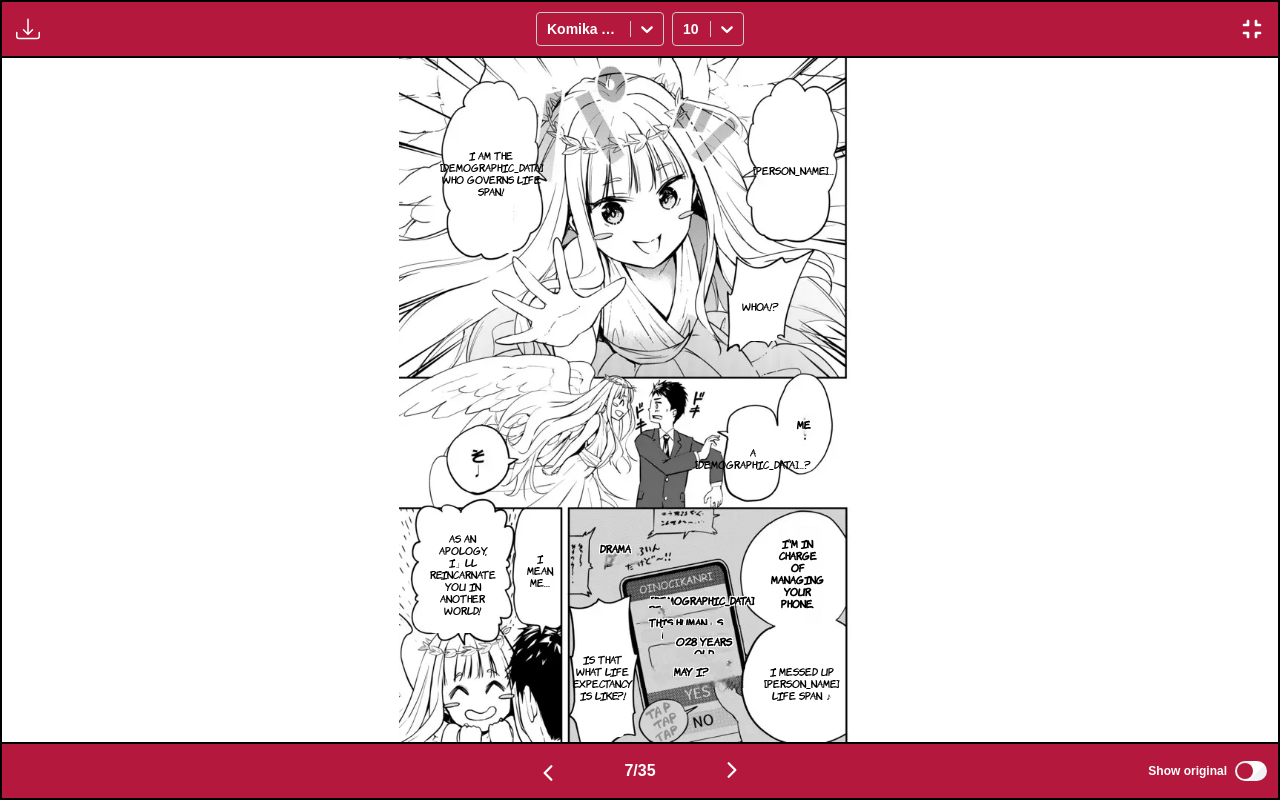 click at bounding box center (732, 770) 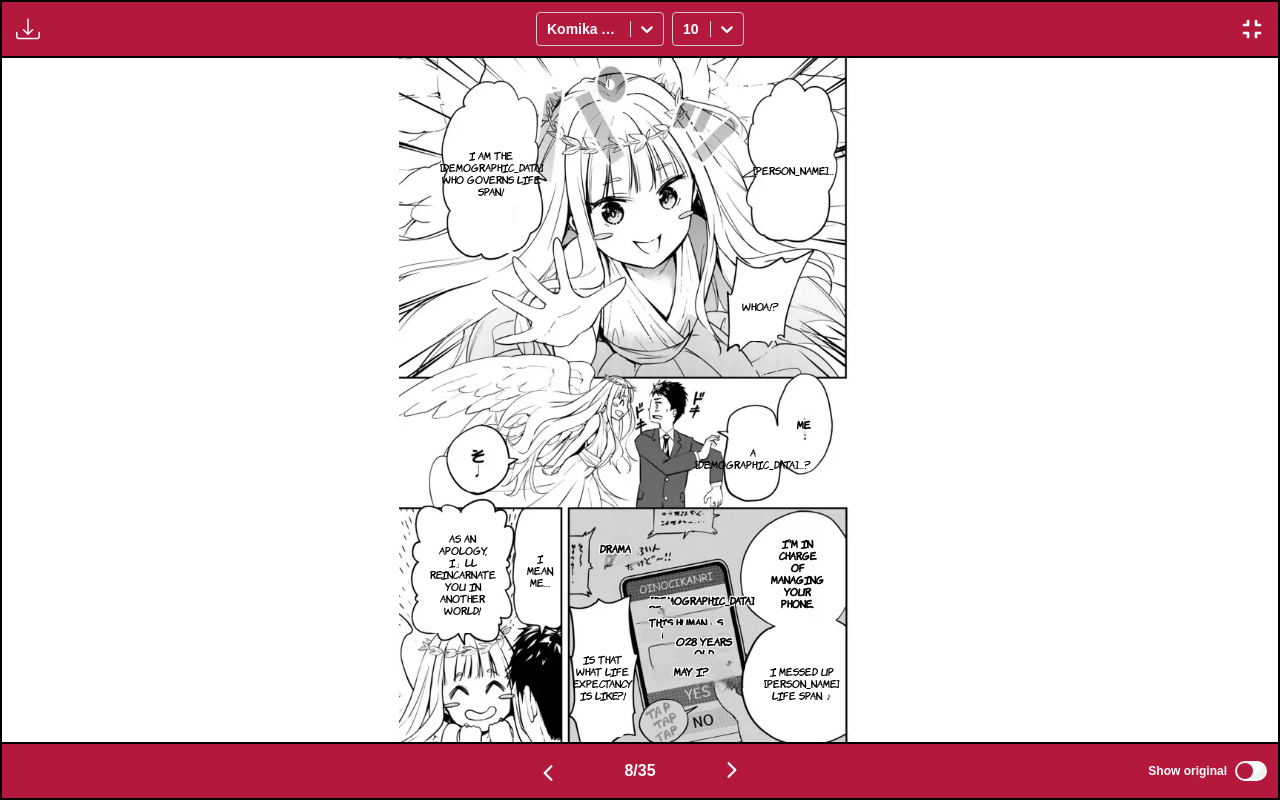 scroll, scrollTop: 0, scrollLeft: 8932, axis: horizontal 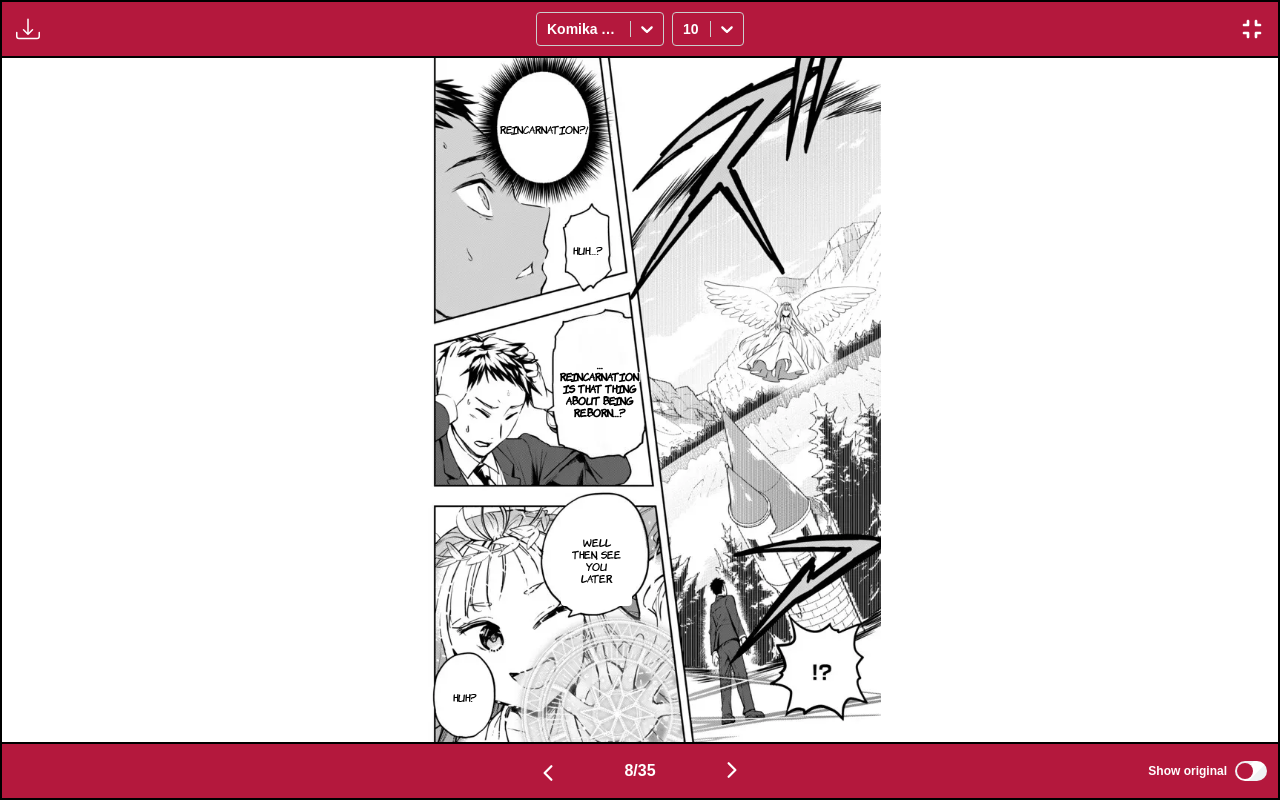 click at bounding box center [732, 771] 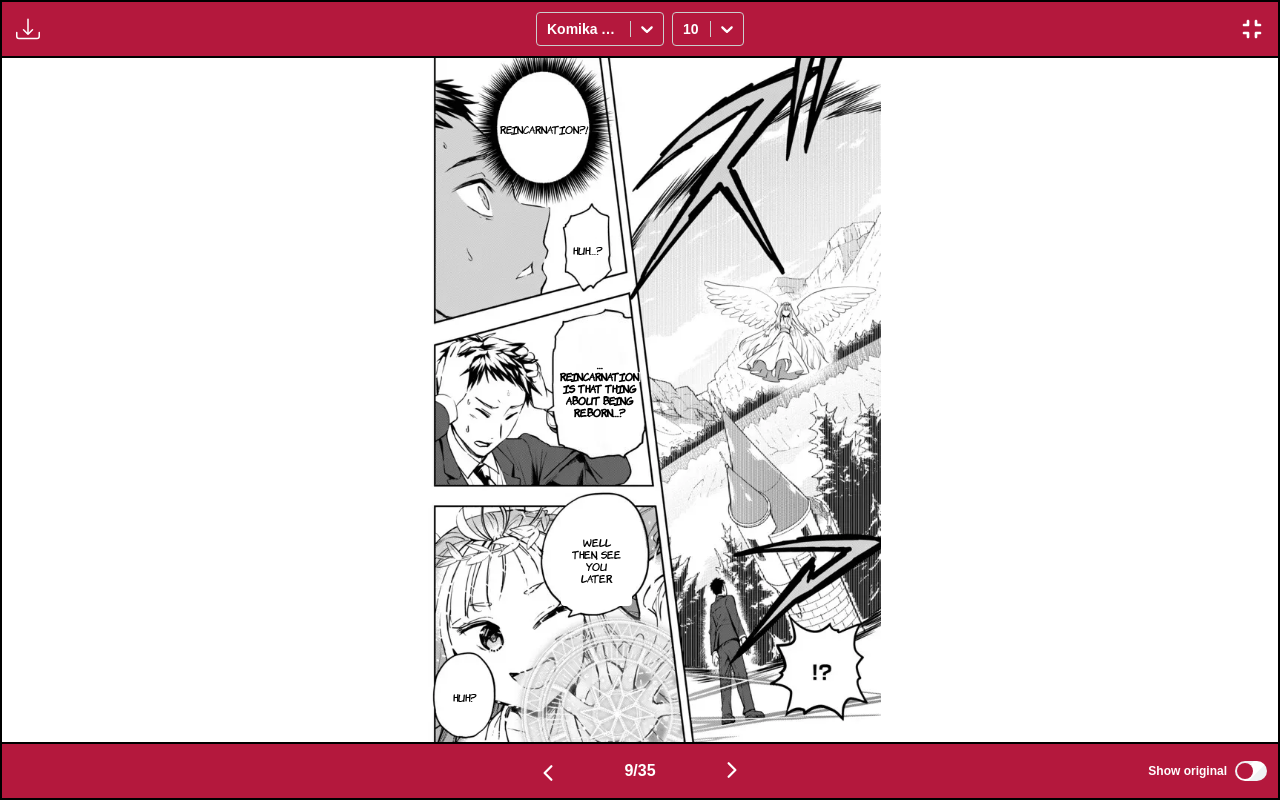 scroll, scrollTop: 0, scrollLeft: 10208, axis: horizontal 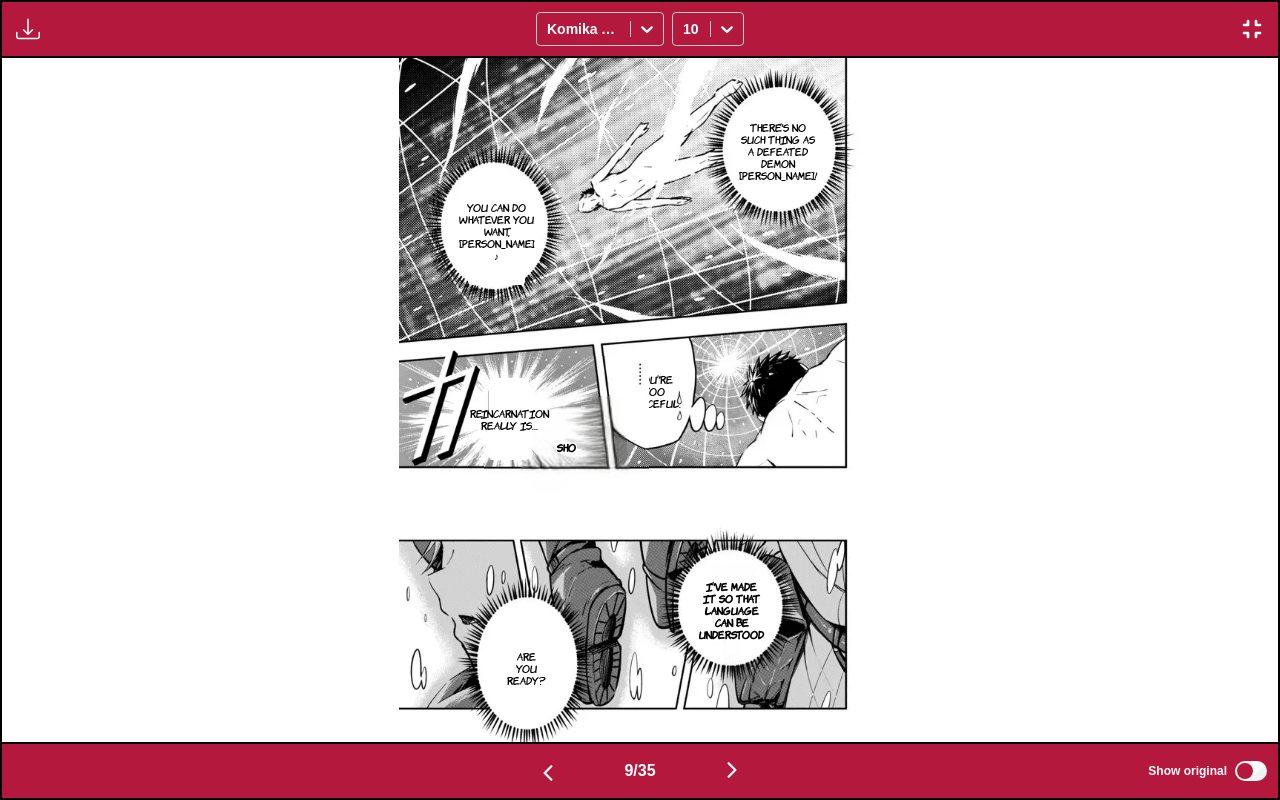 click at bounding box center (732, 770) 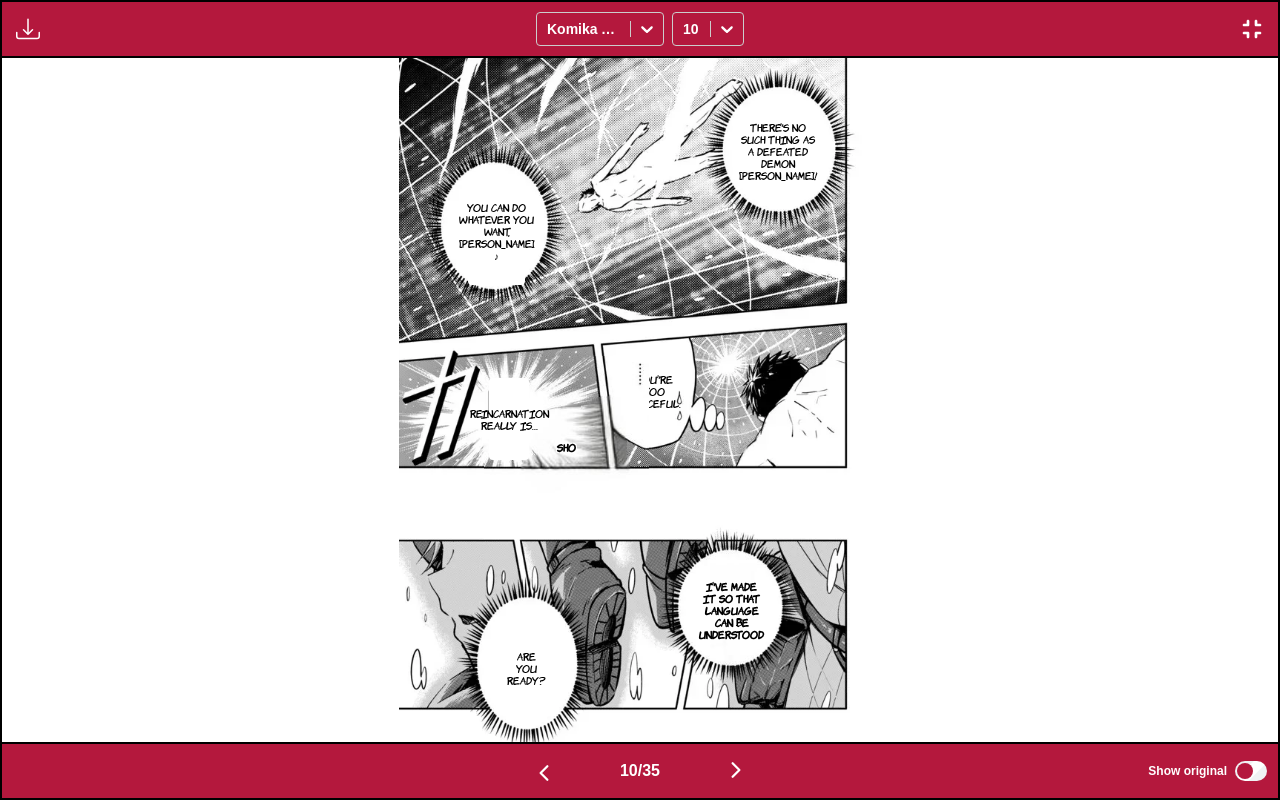 scroll, scrollTop: 0, scrollLeft: 11484, axis: horizontal 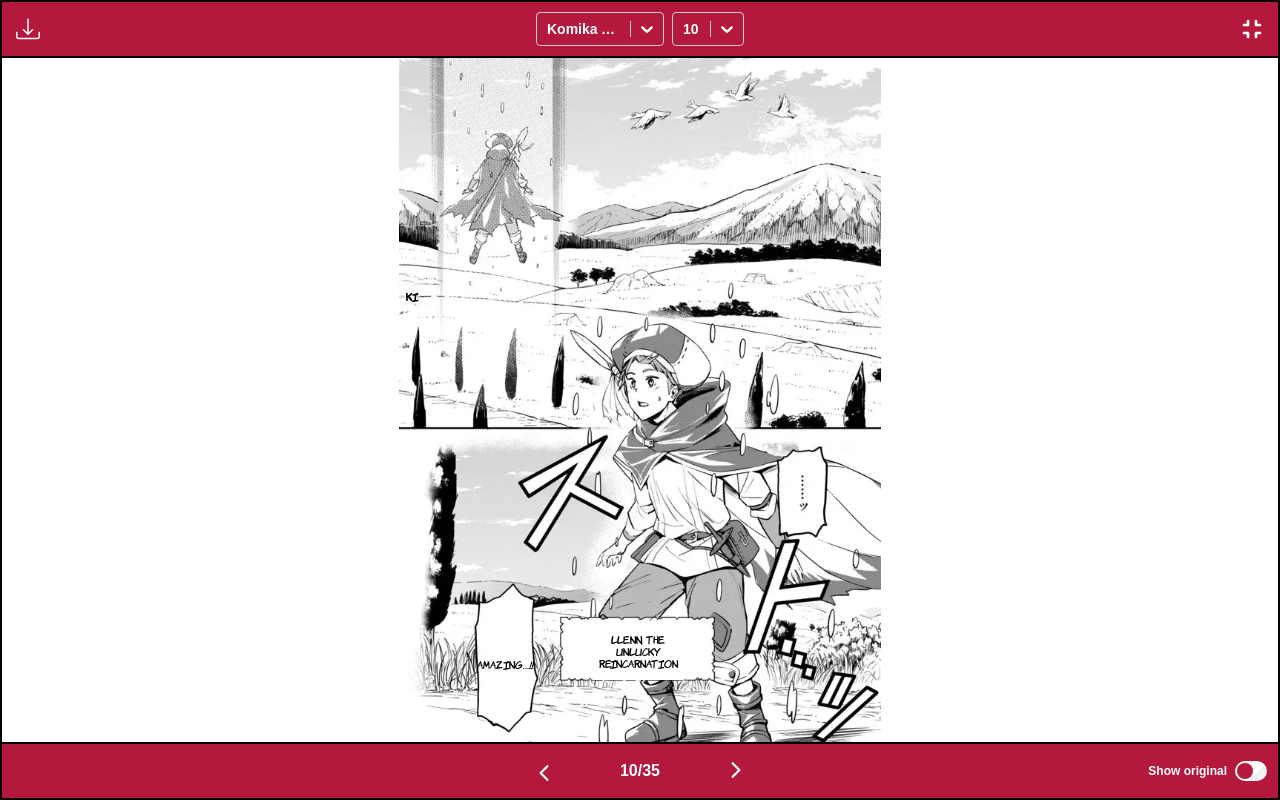 click at bounding box center [736, 770] 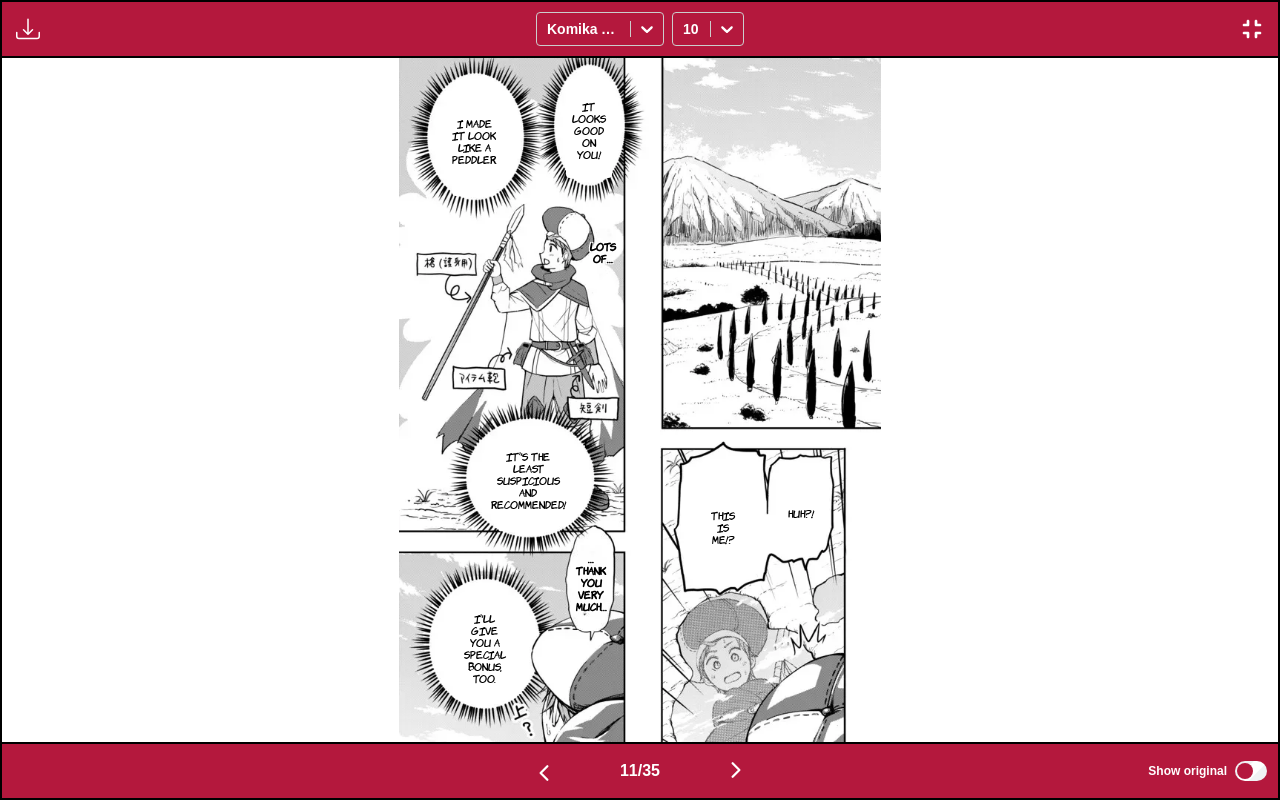 click at bounding box center [736, 771] 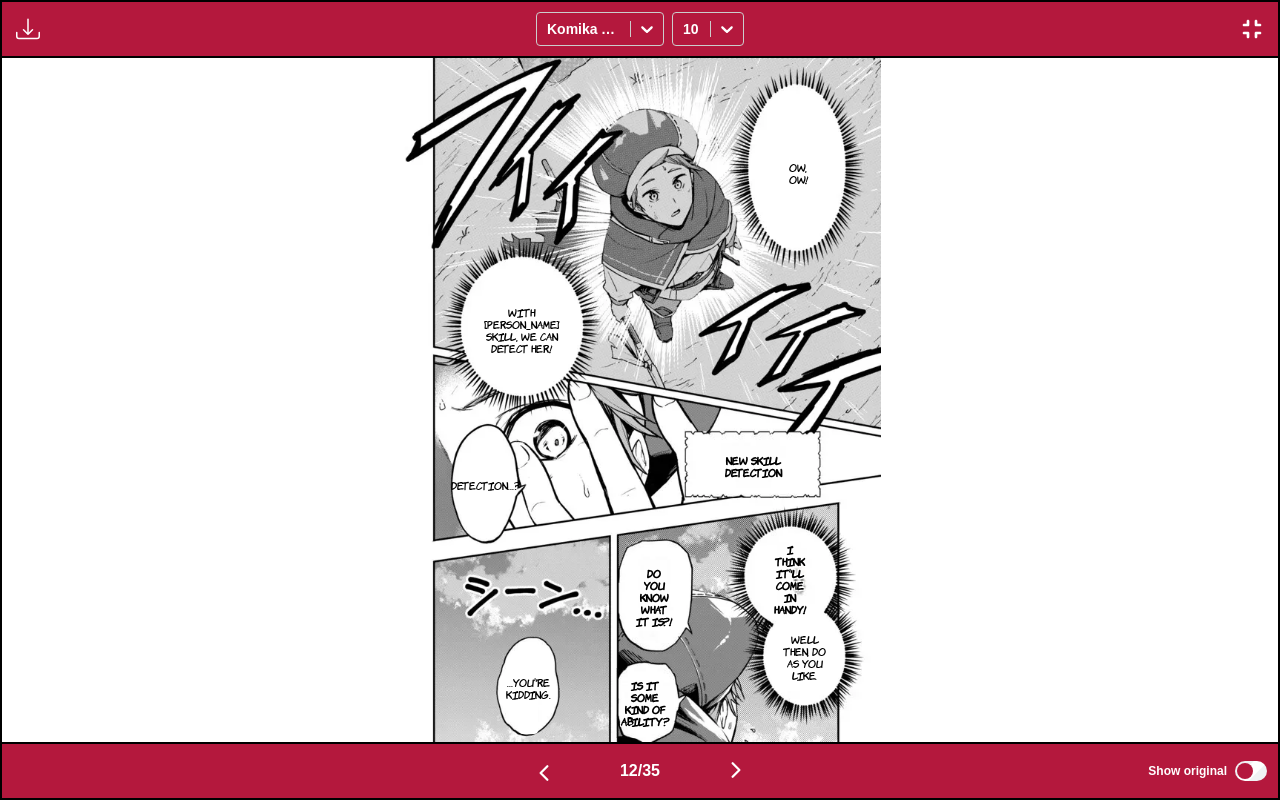 click at bounding box center (736, 770) 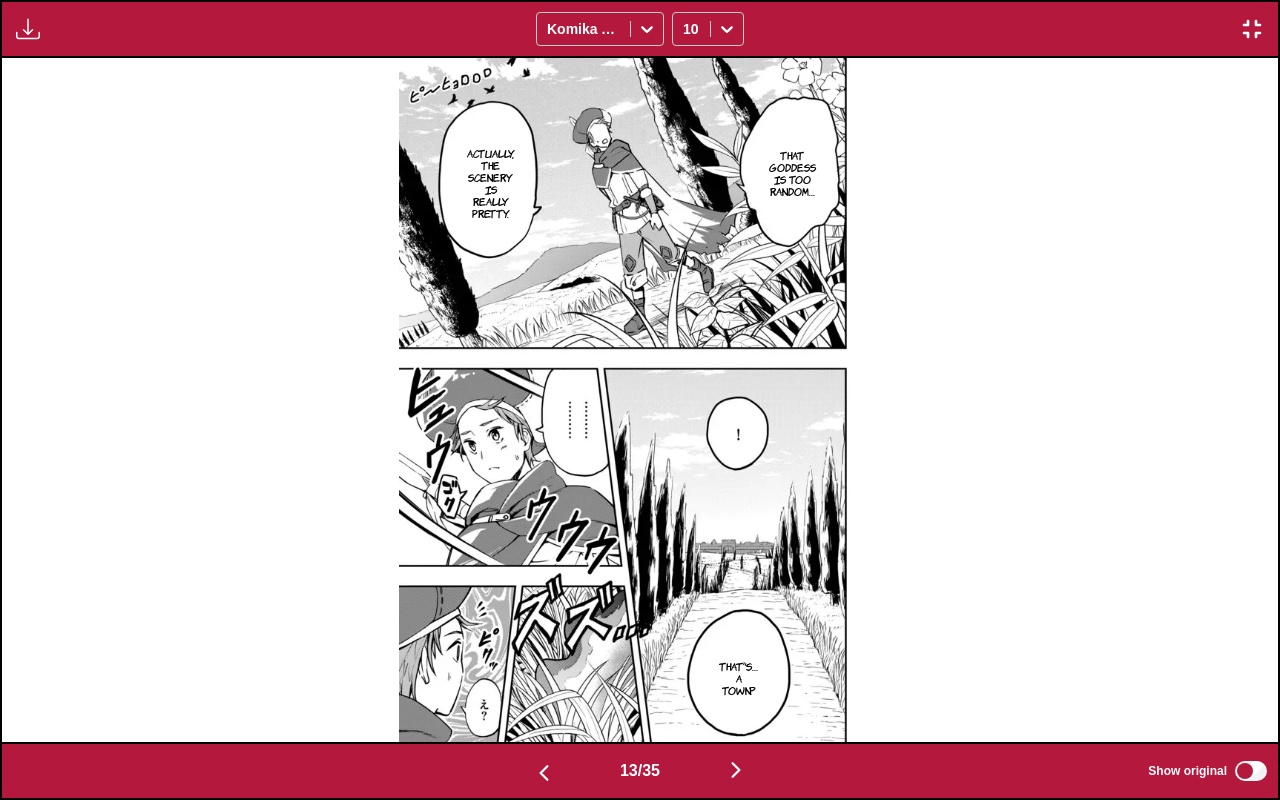 click at bounding box center (736, 770) 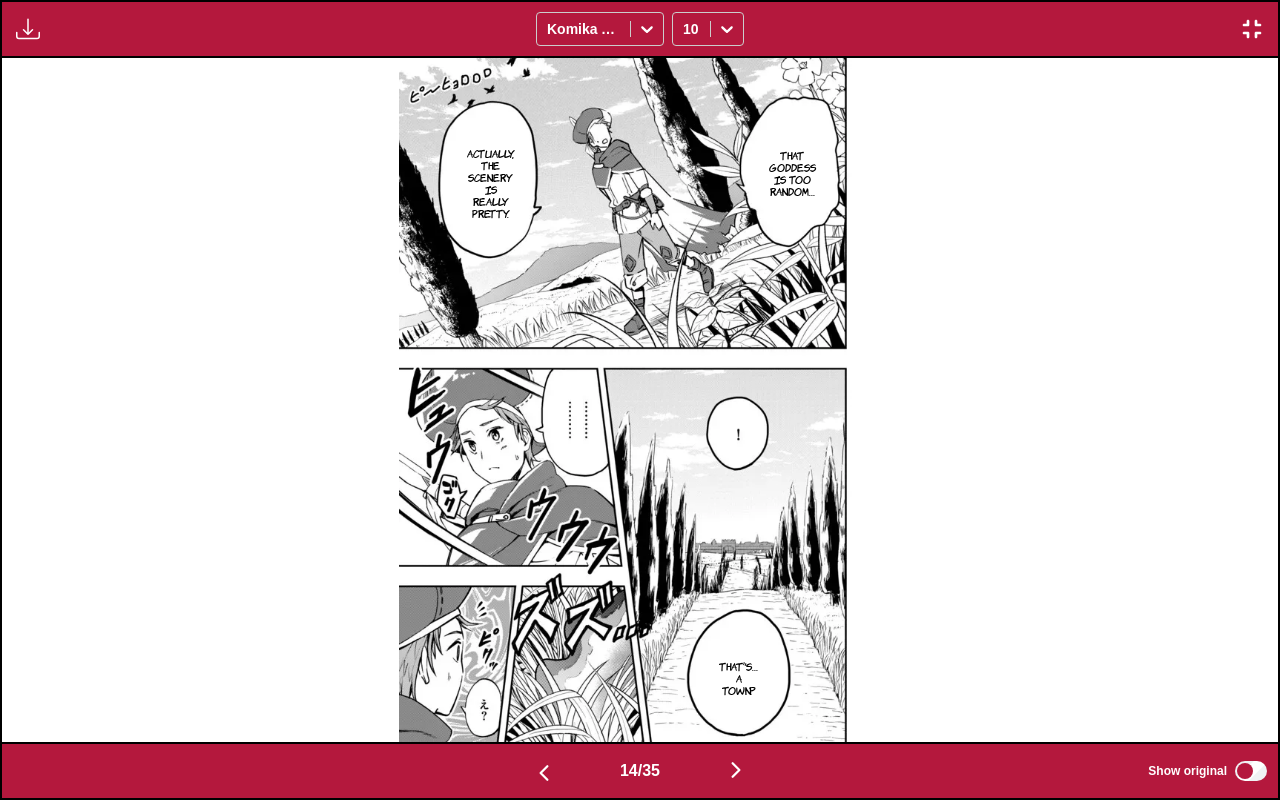 scroll, scrollTop: 0, scrollLeft: 16588, axis: horizontal 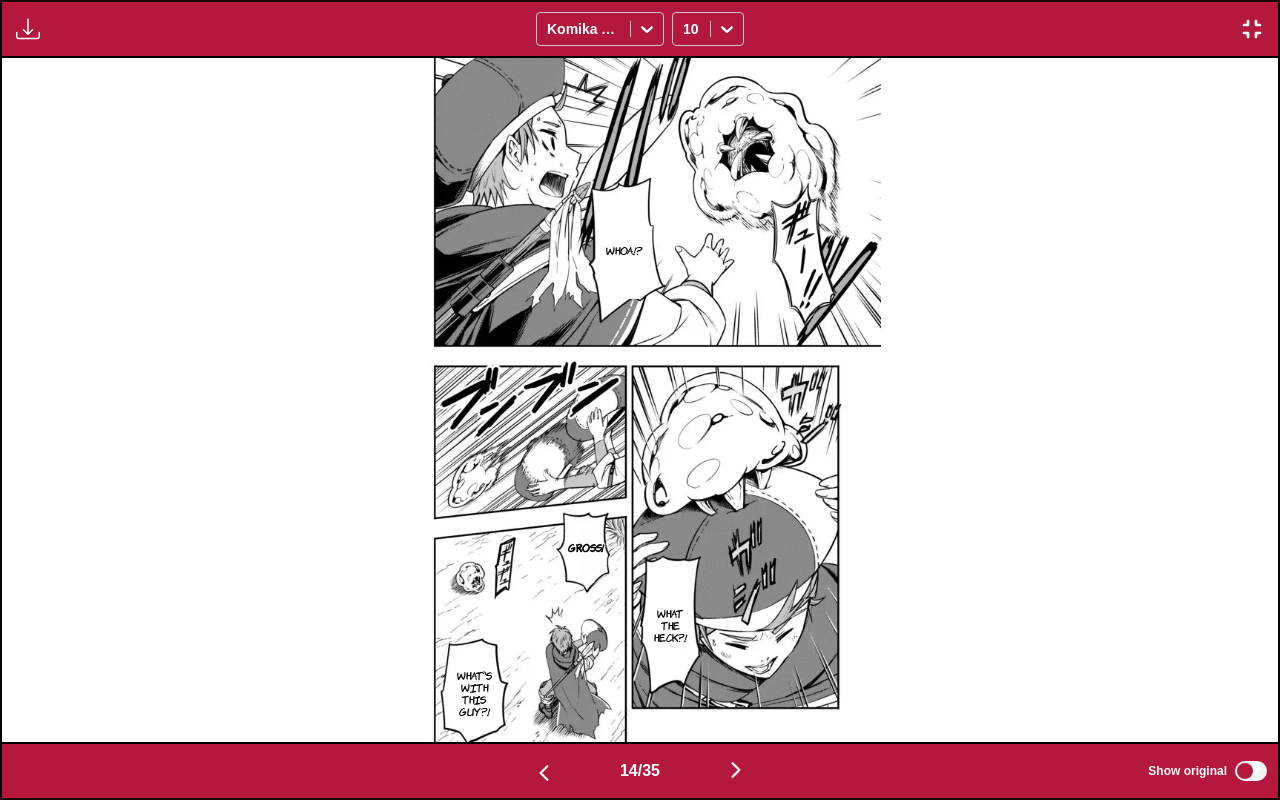 click at bounding box center (736, 770) 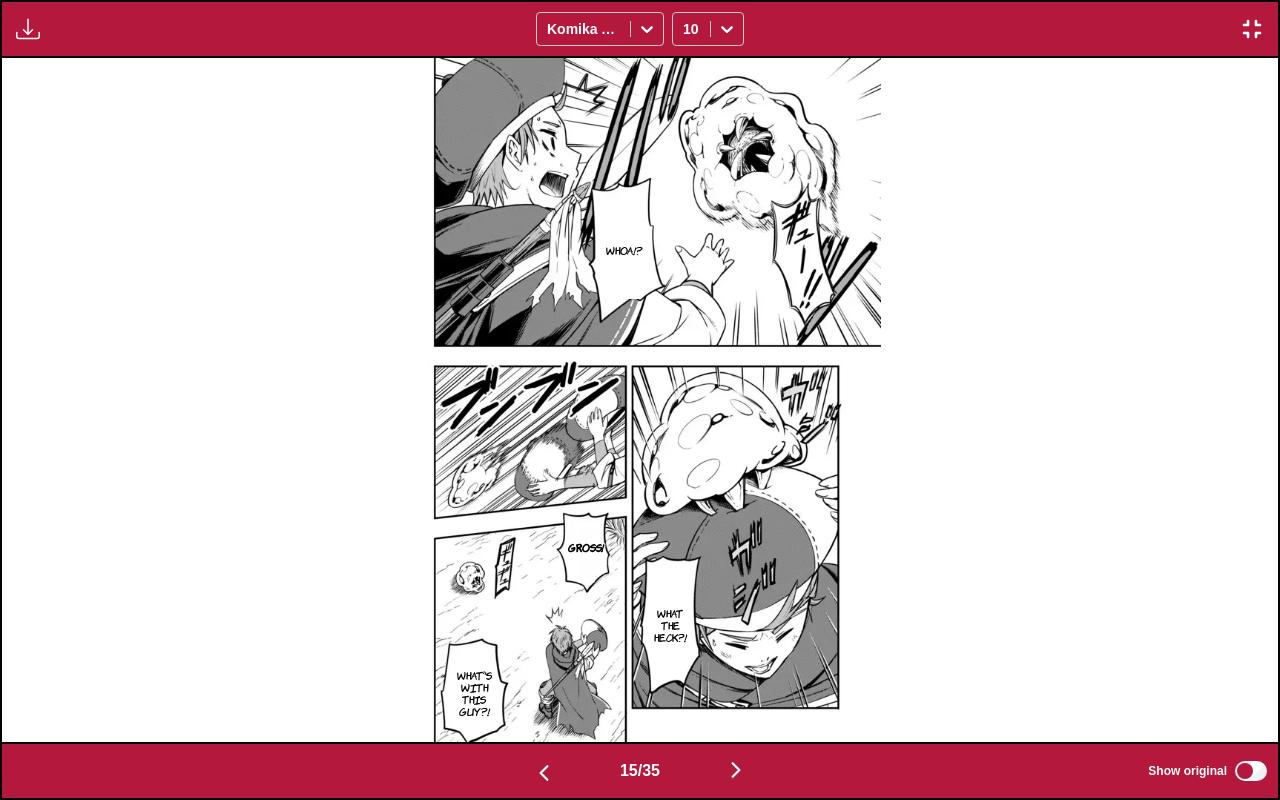 scroll, scrollTop: 0, scrollLeft: 17864, axis: horizontal 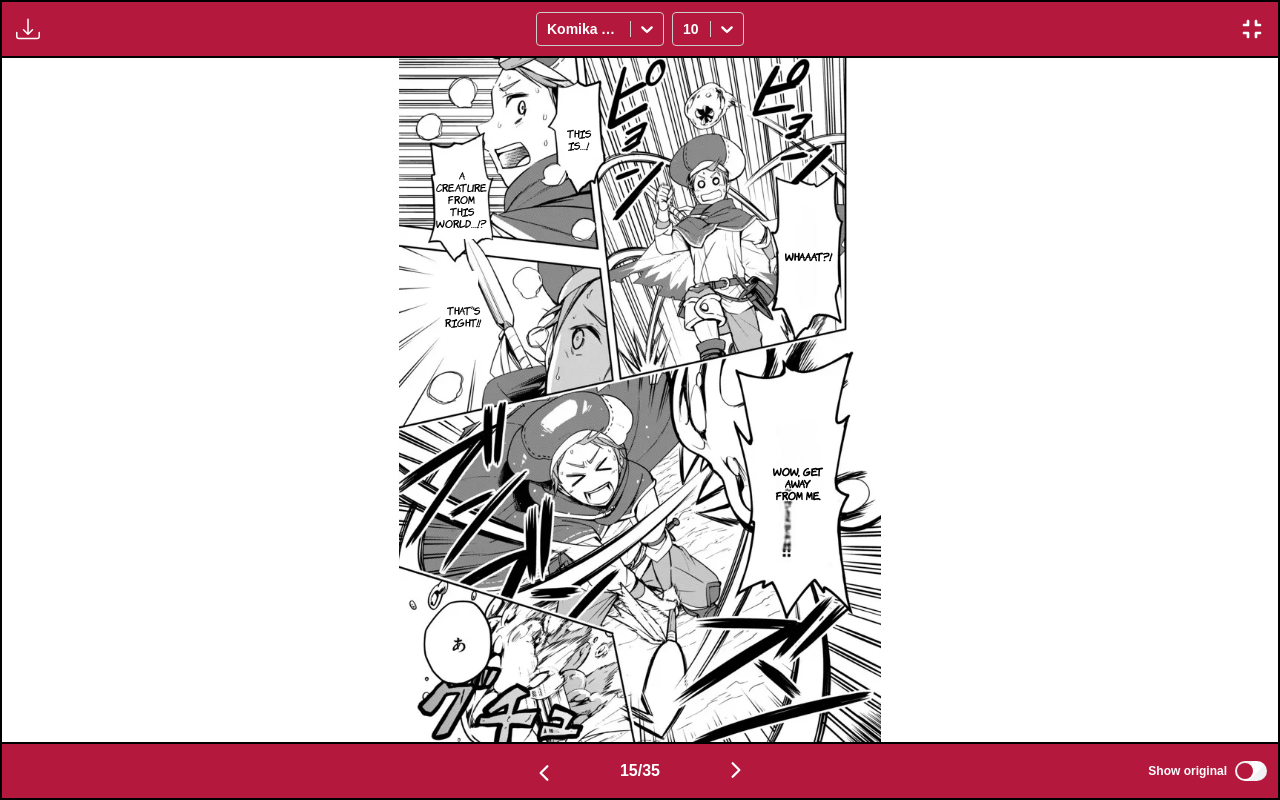 click at bounding box center (736, 770) 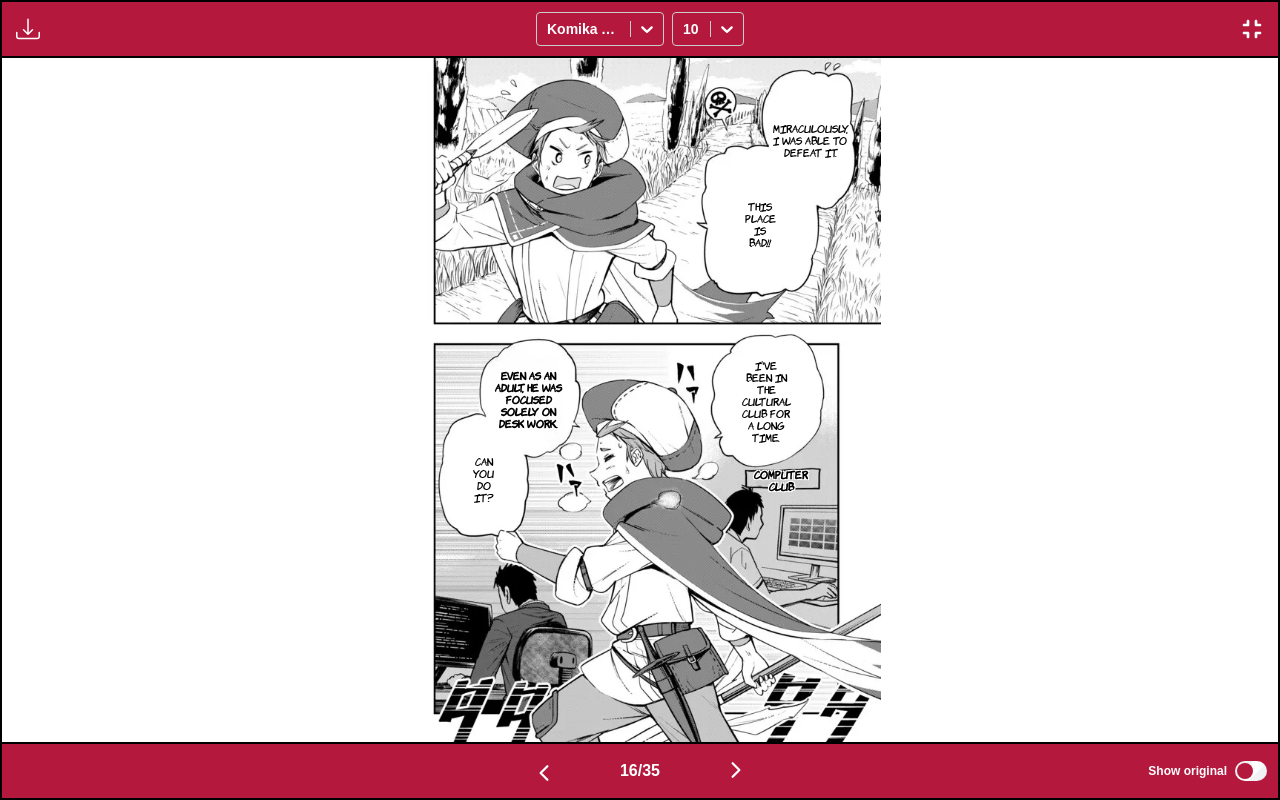 click at bounding box center (736, 770) 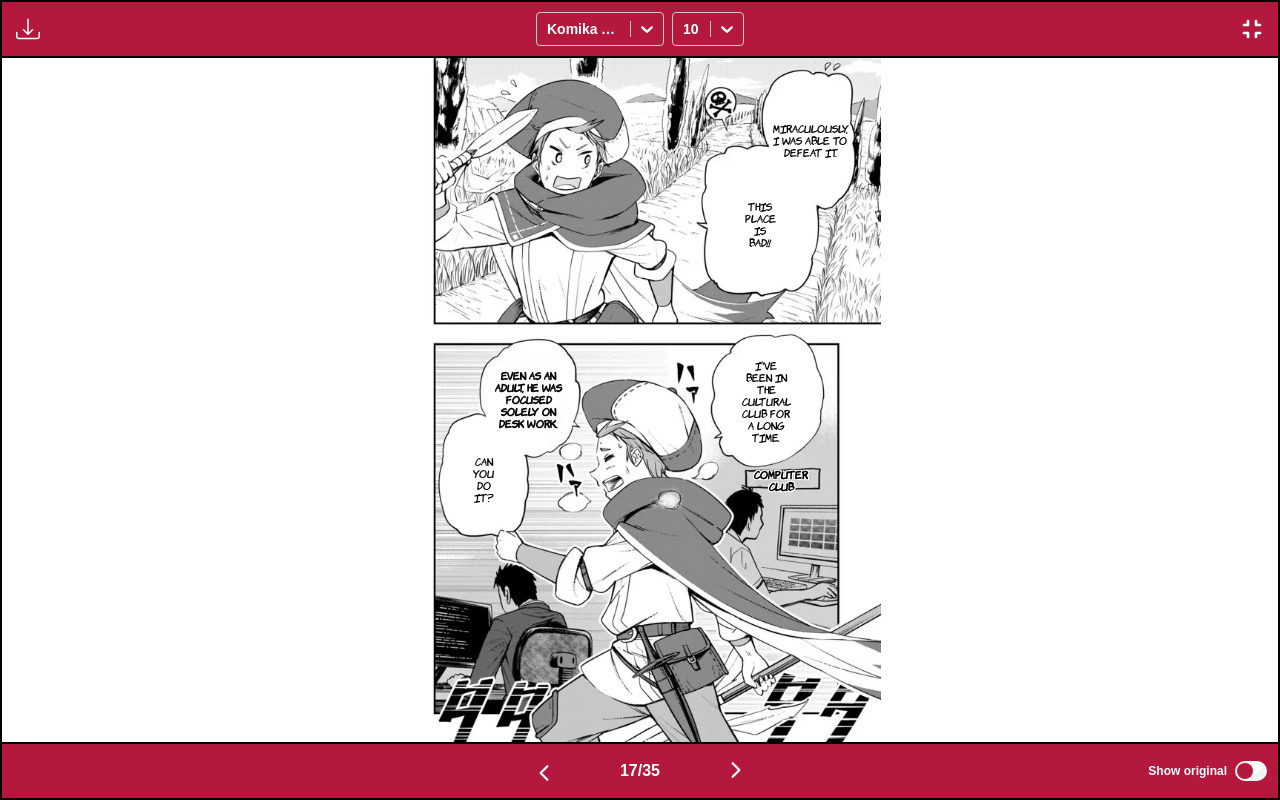 scroll, scrollTop: 0, scrollLeft: 20416, axis: horizontal 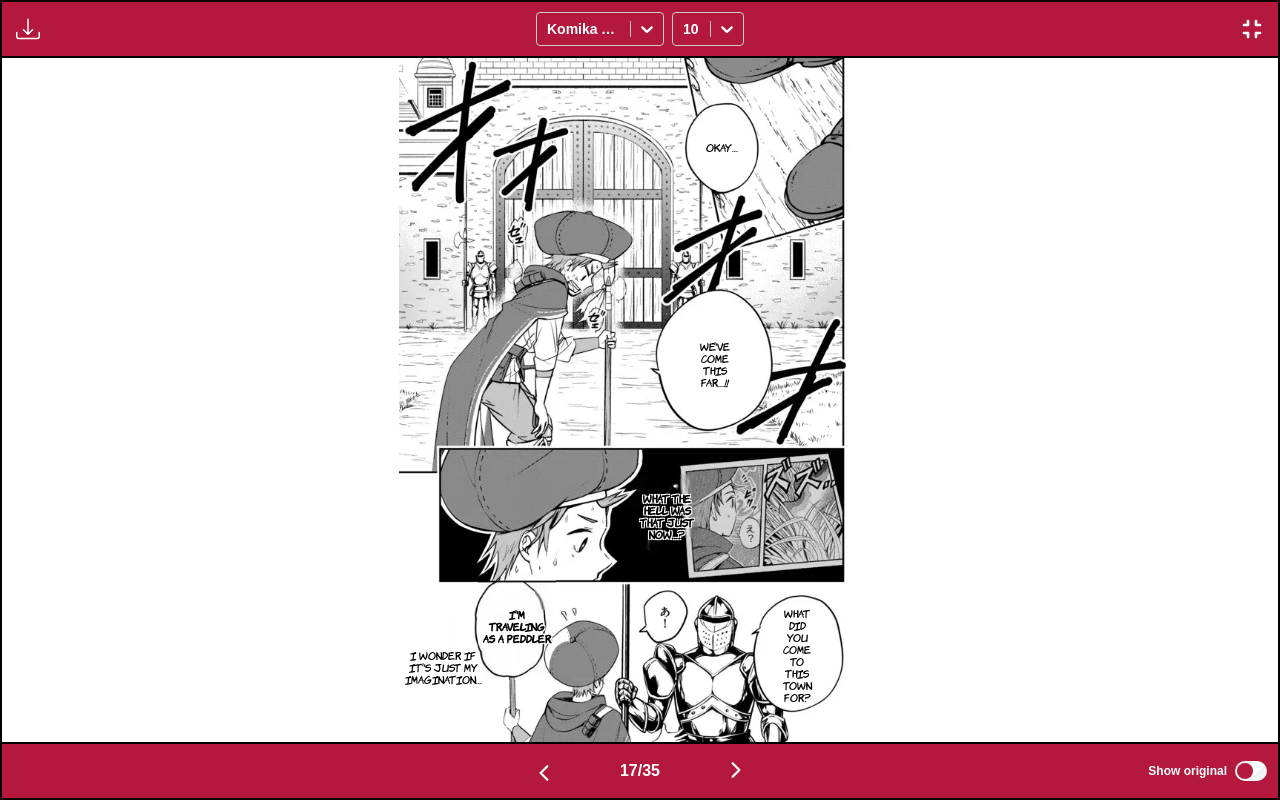 click at bounding box center [736, 770] 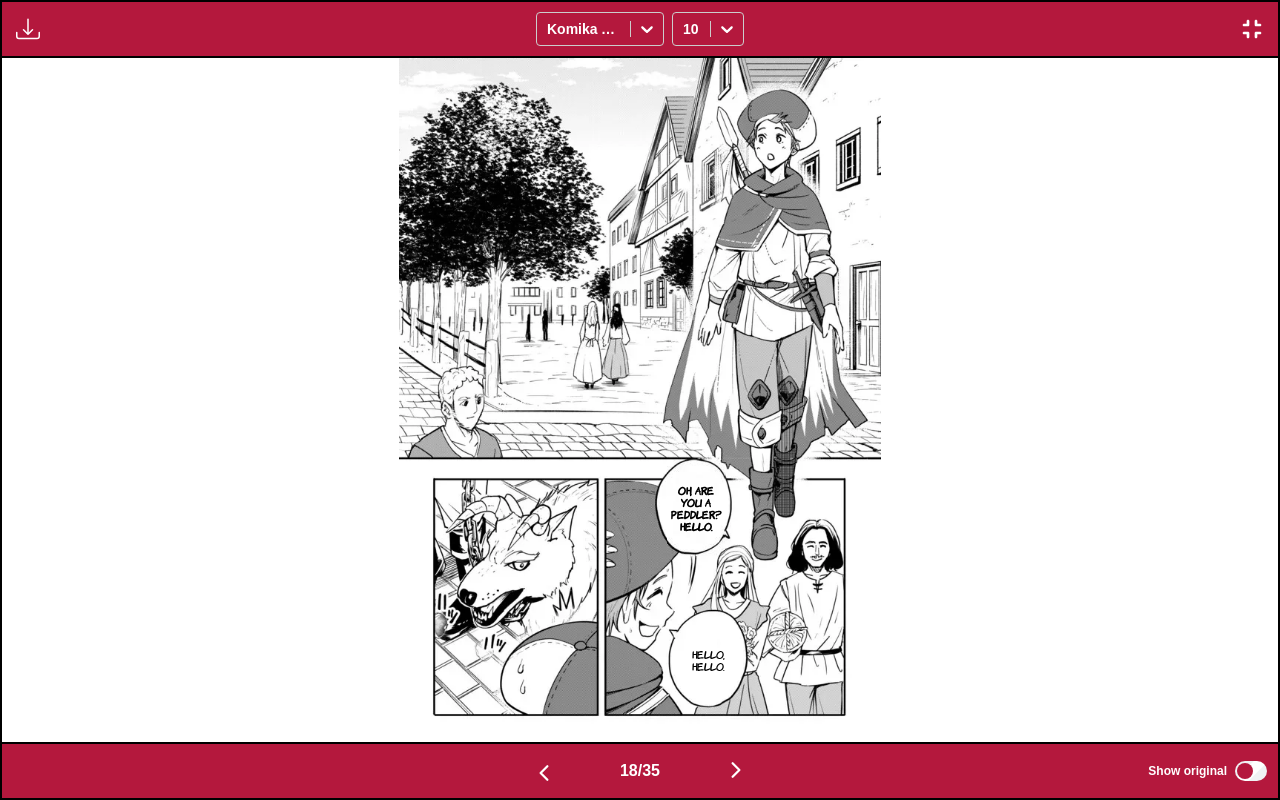 click at bounding box center [736, 770] 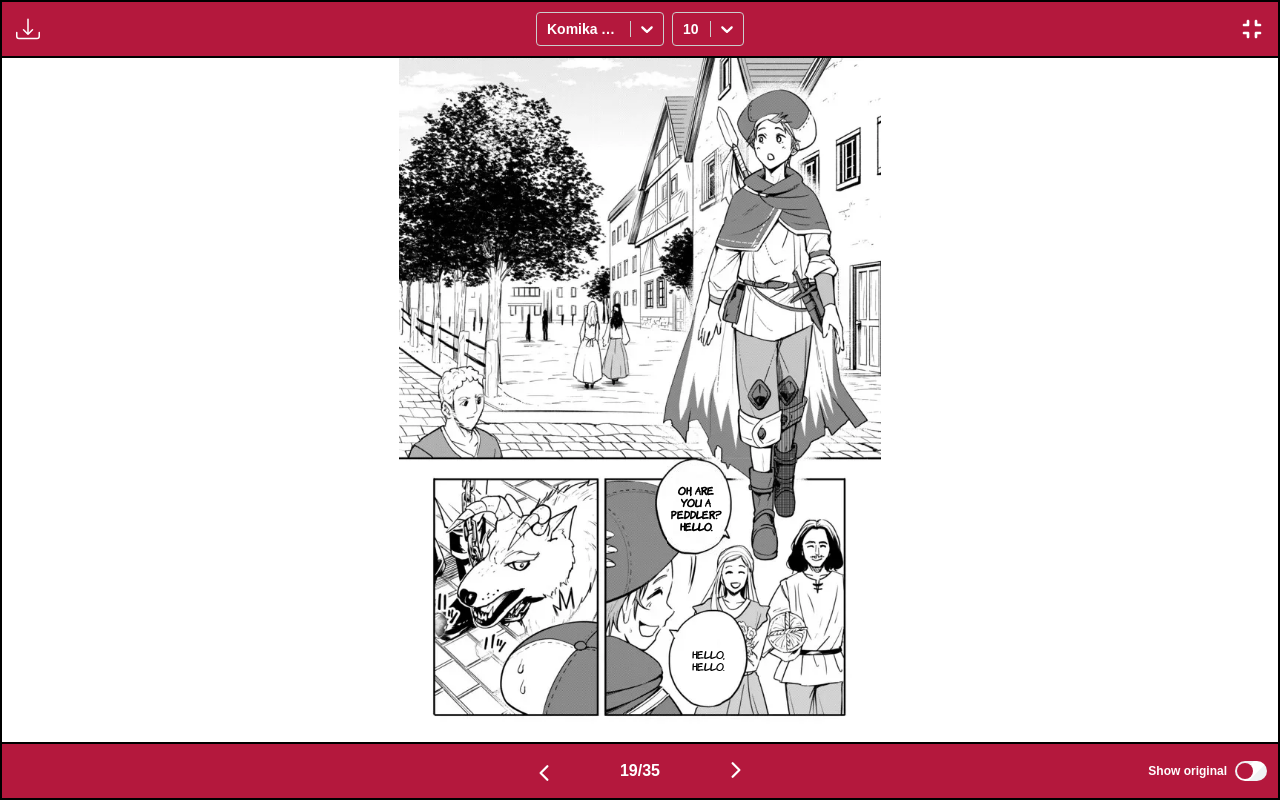 scroll, scrollTop: 0, scrollLeft: 22968, axis: horizontal 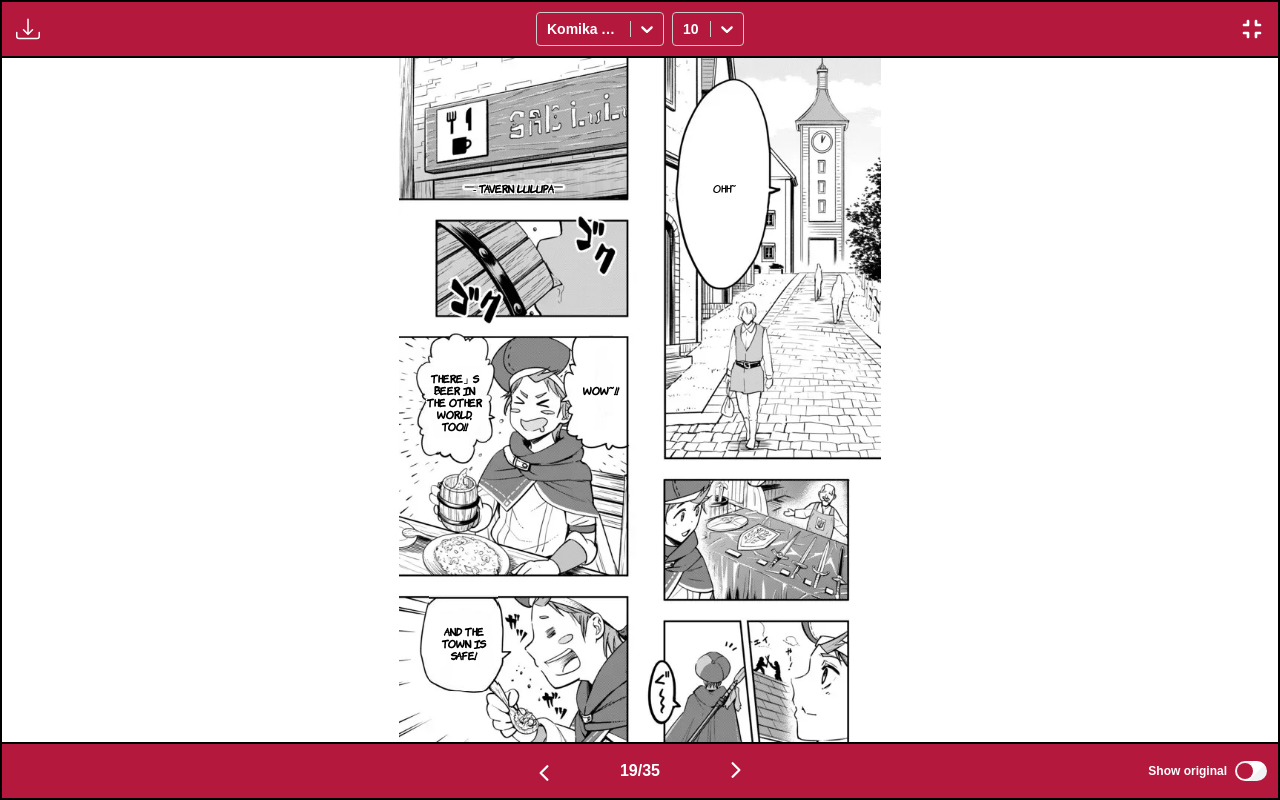 click at bounding box center (736, 771) 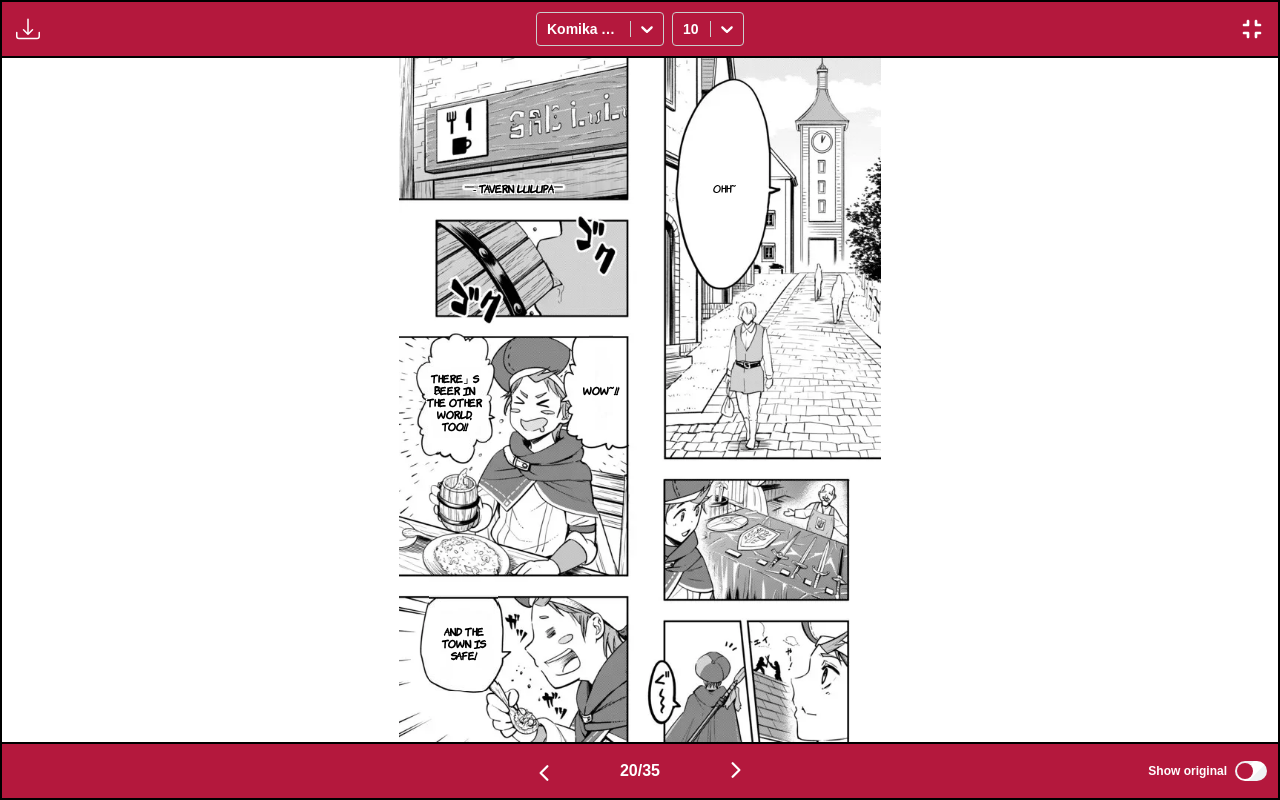 scroll, scrollTop: 0, scrollLeft: 24244, axis: horizontal 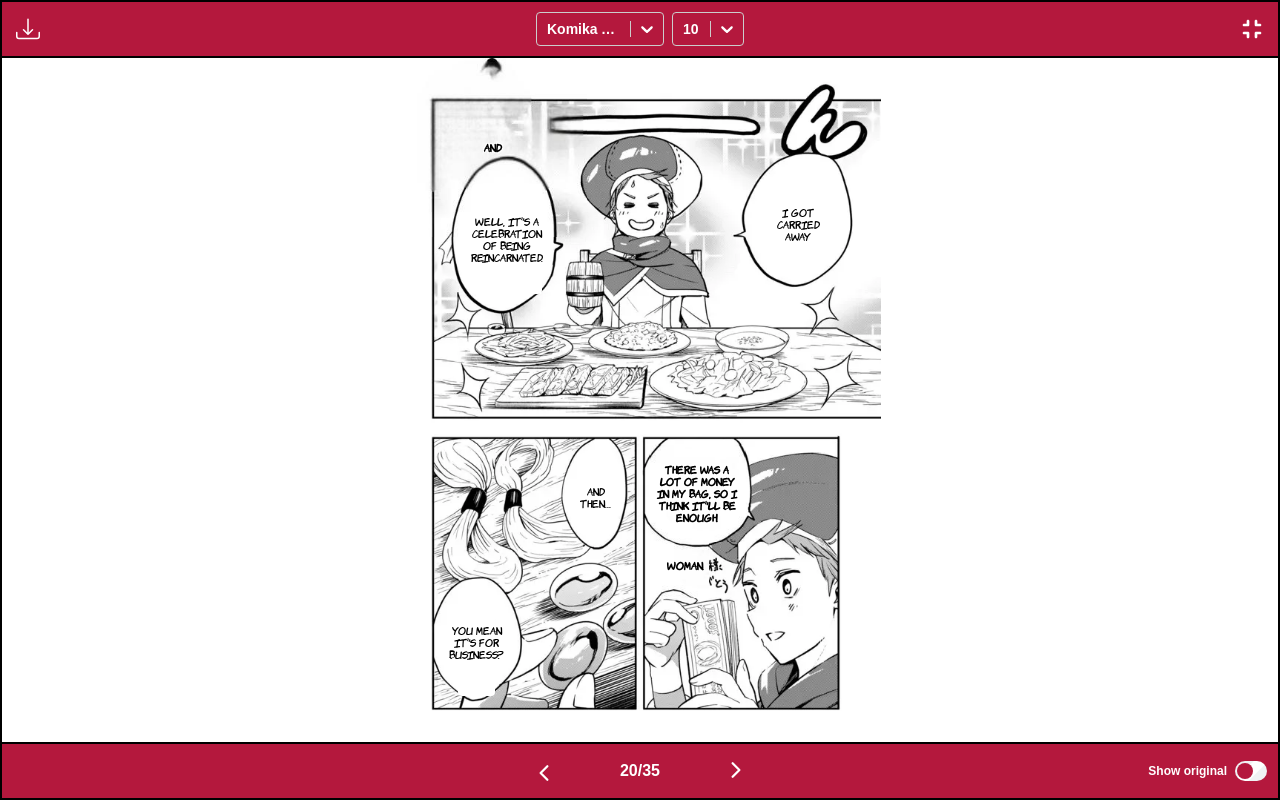 click at bounding box center [736, 770] 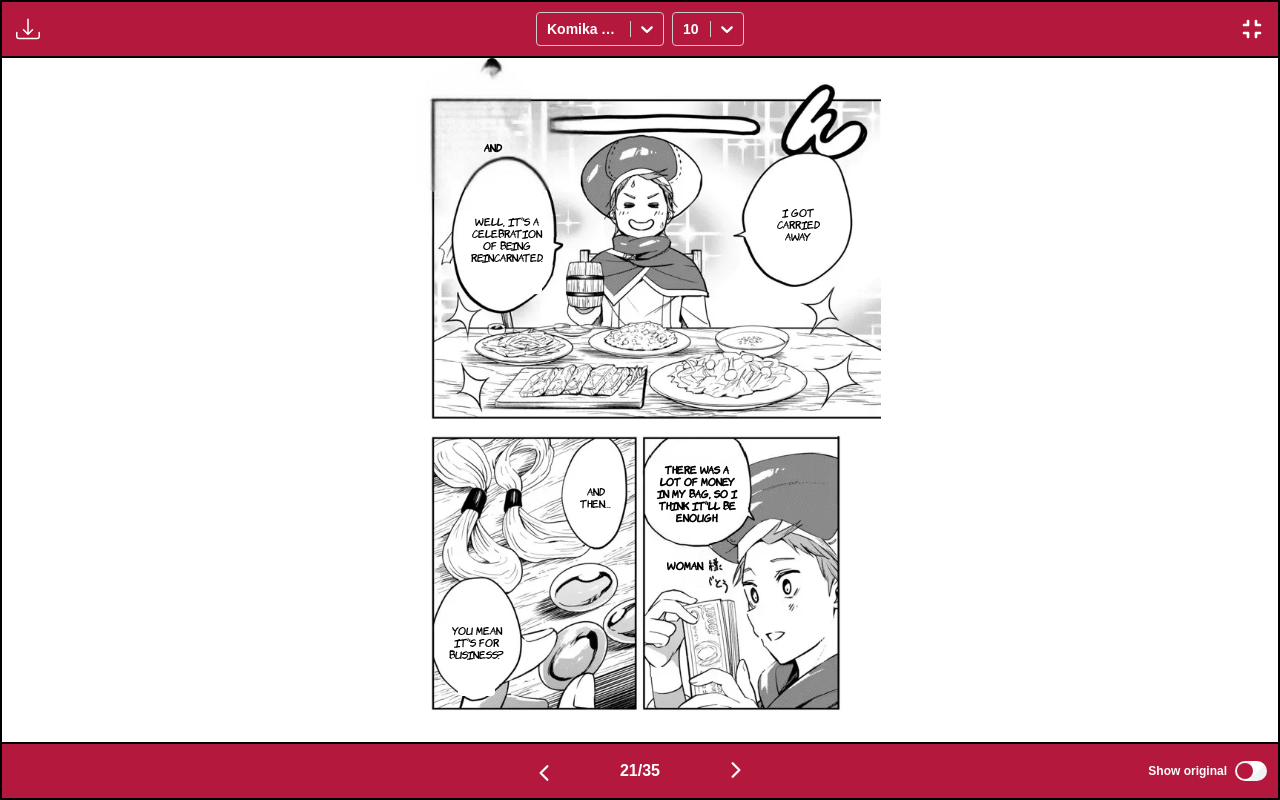scroll, scrollTop: 0, scrollLeft: 25520, axis: horizontal 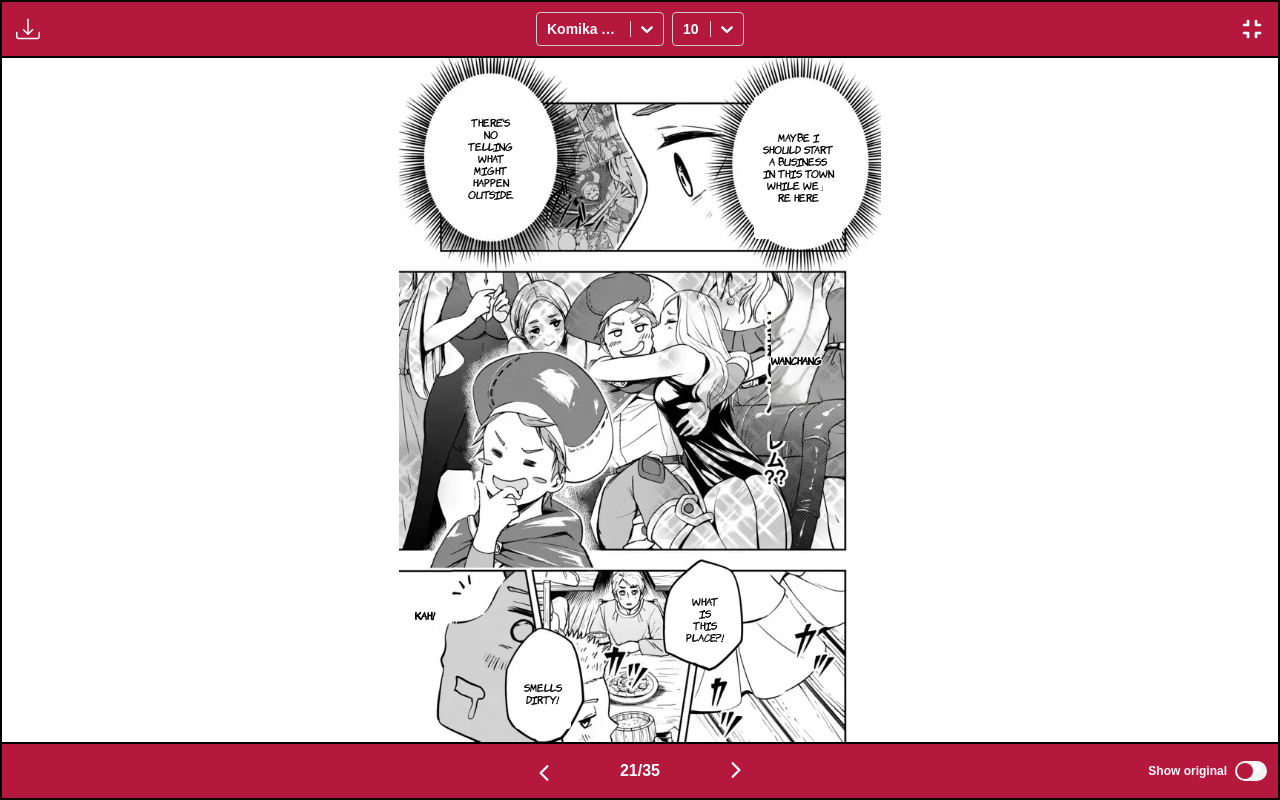 click at bounding box center (736, 770) 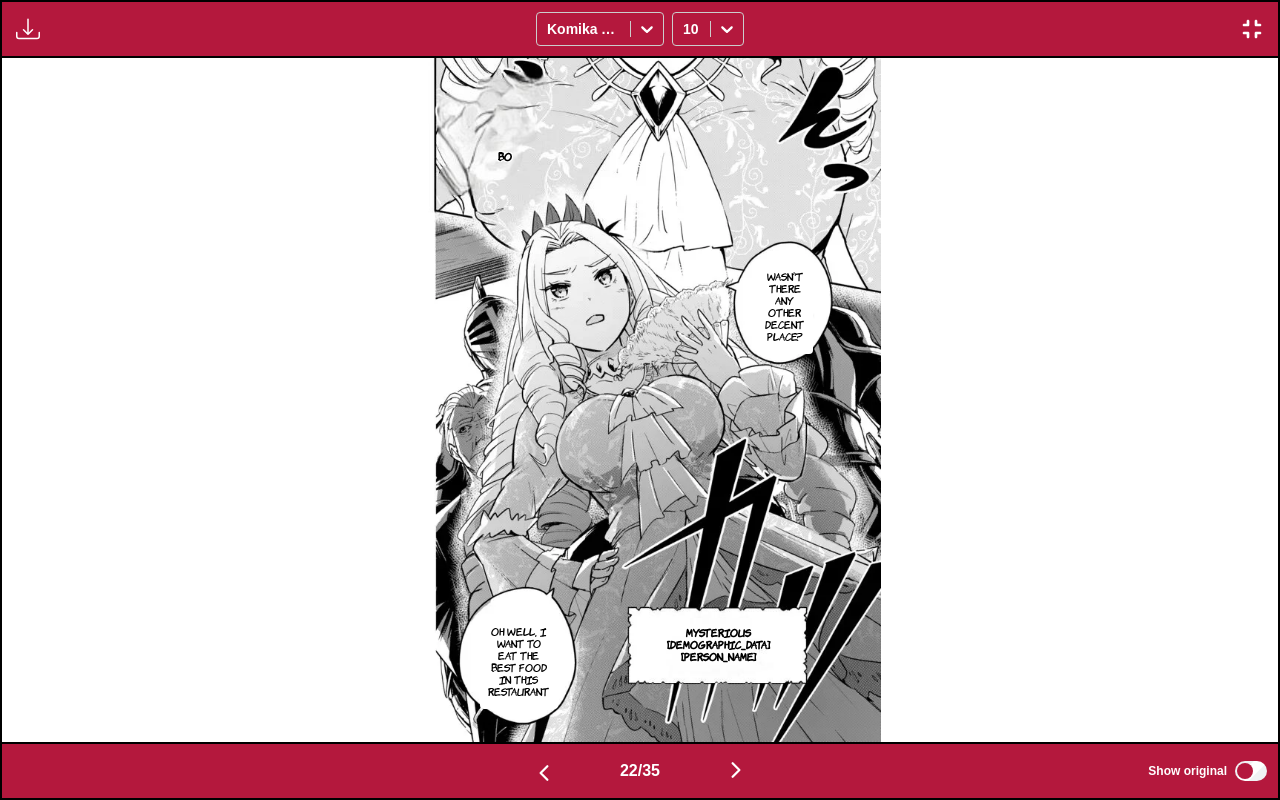 click at bounding box center [736, 771] 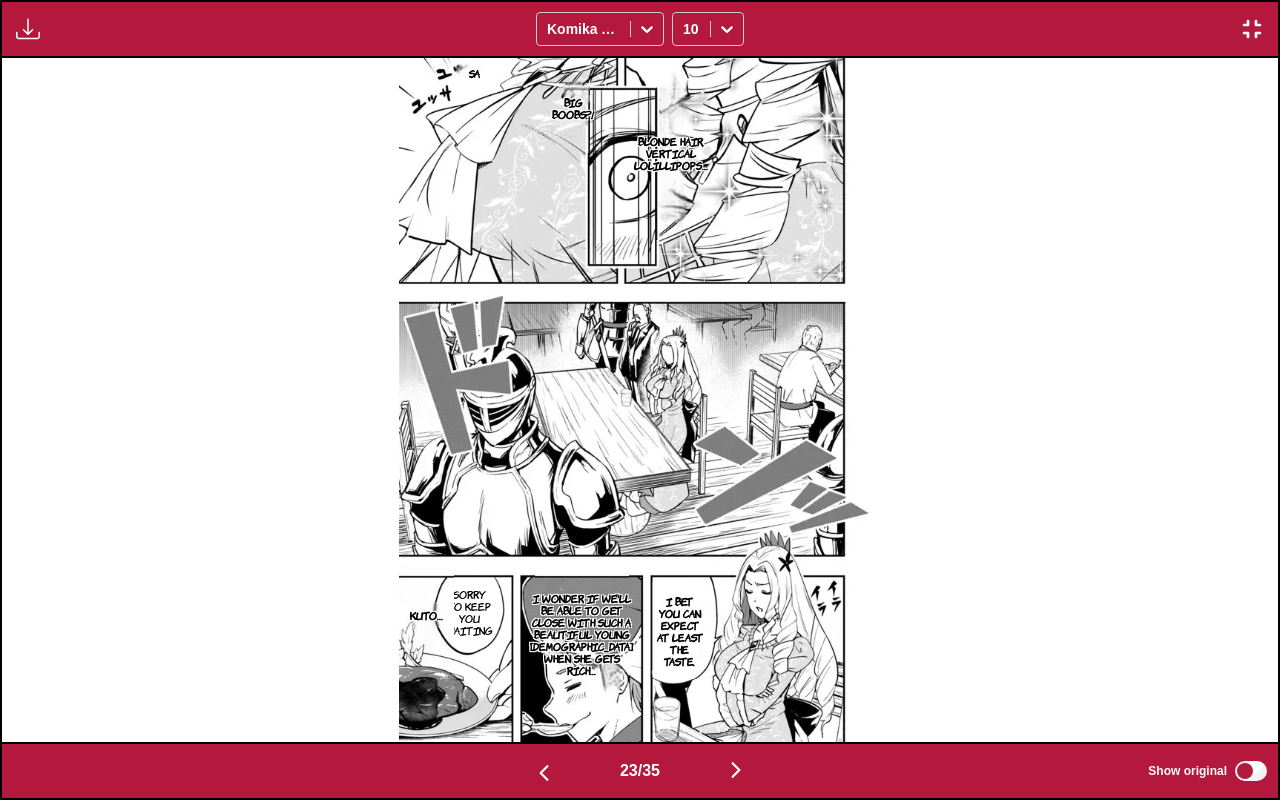 click at bounding box center (736, 770) 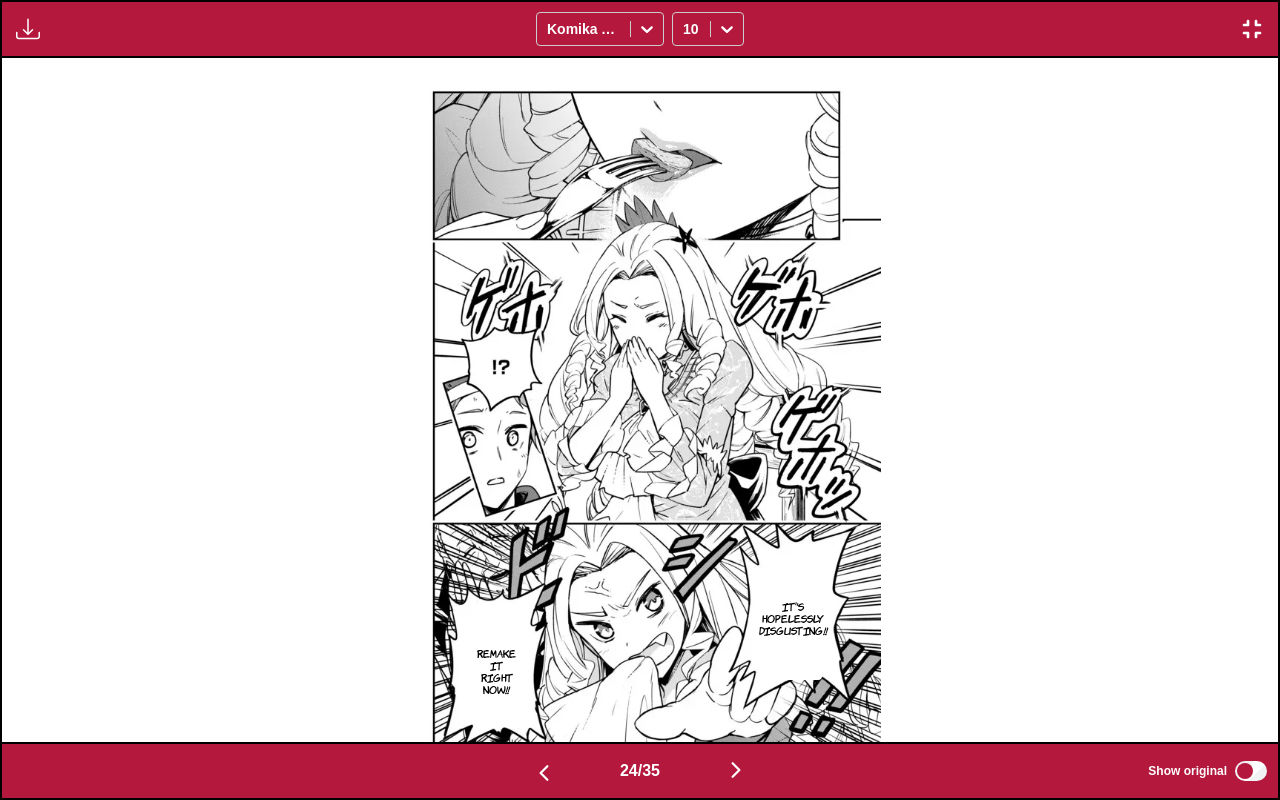 click at bounding box center (736, 770) 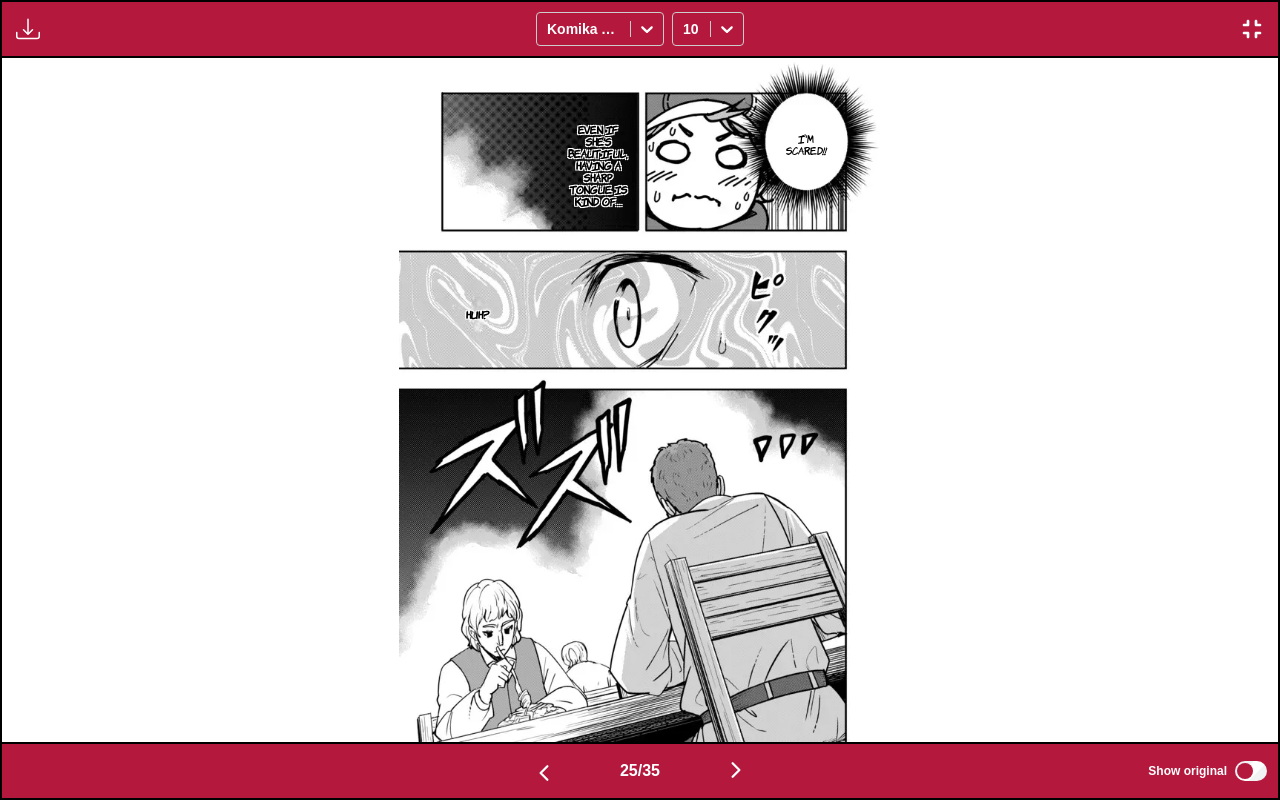 click at bounding box center [736, 770] 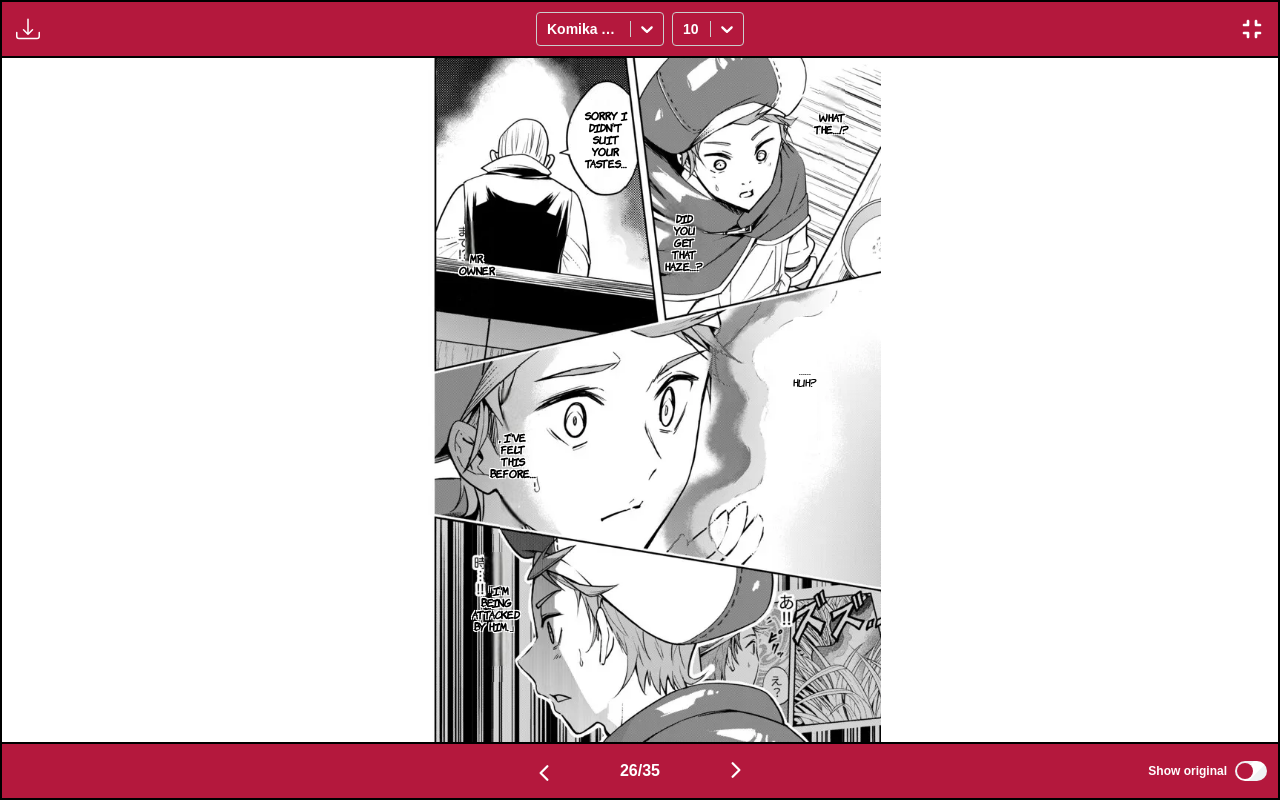 click at bounding box center [736, 771] 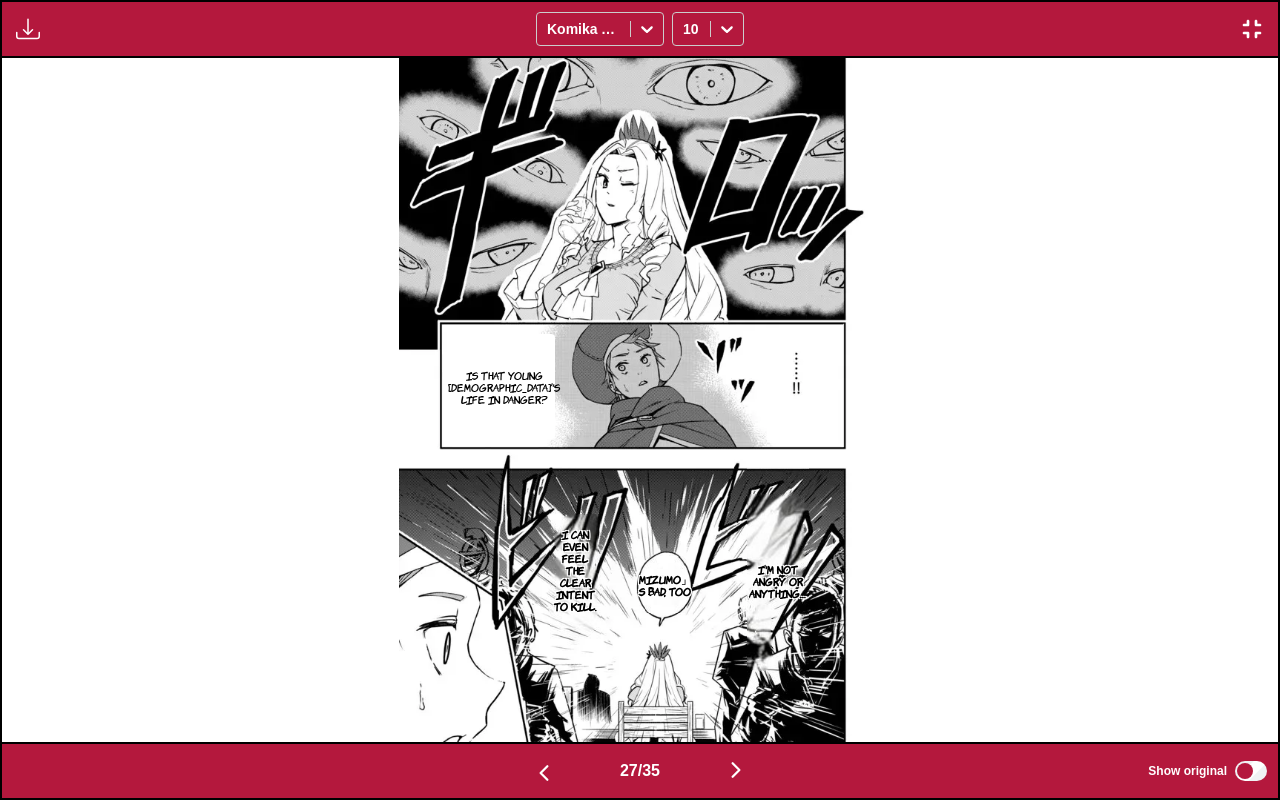 click at bounding box center (736, 770) 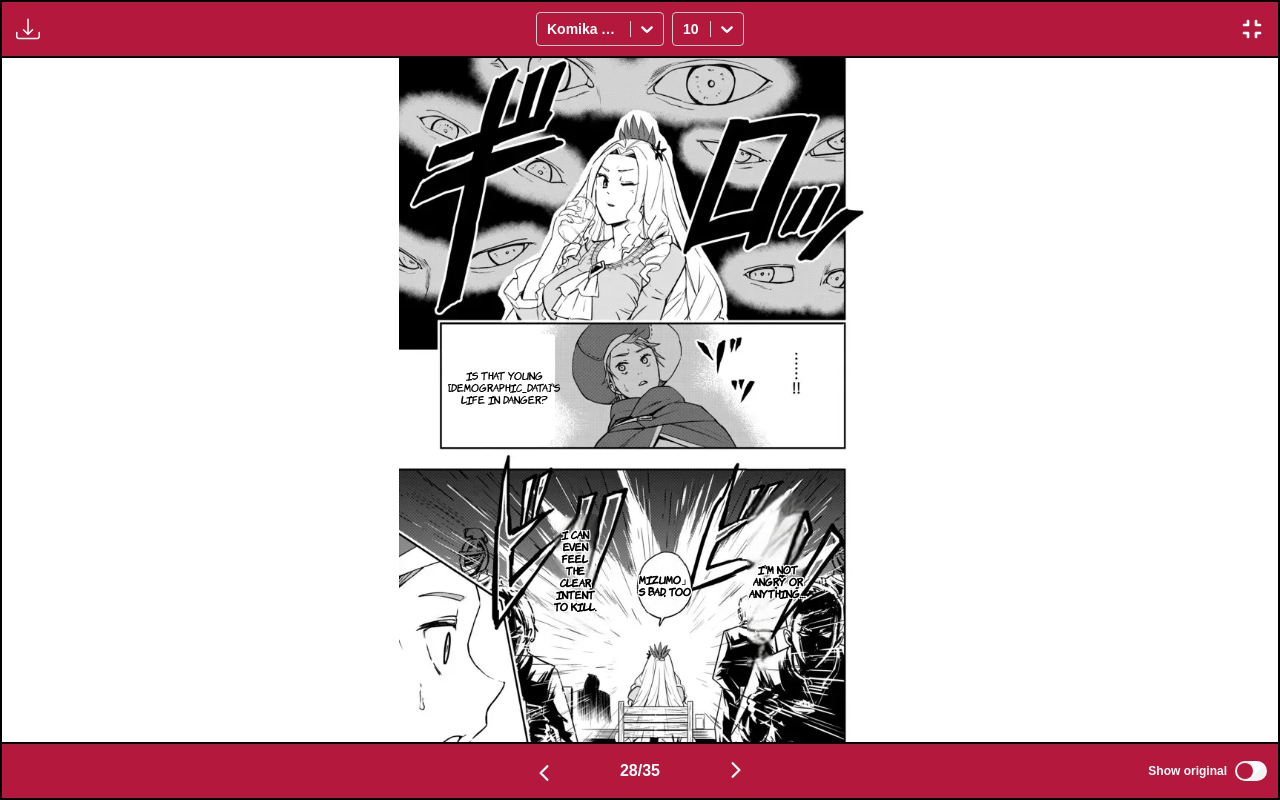 scroll, scrollTop: 0, scrollLeft: 34452, axis: horizontal 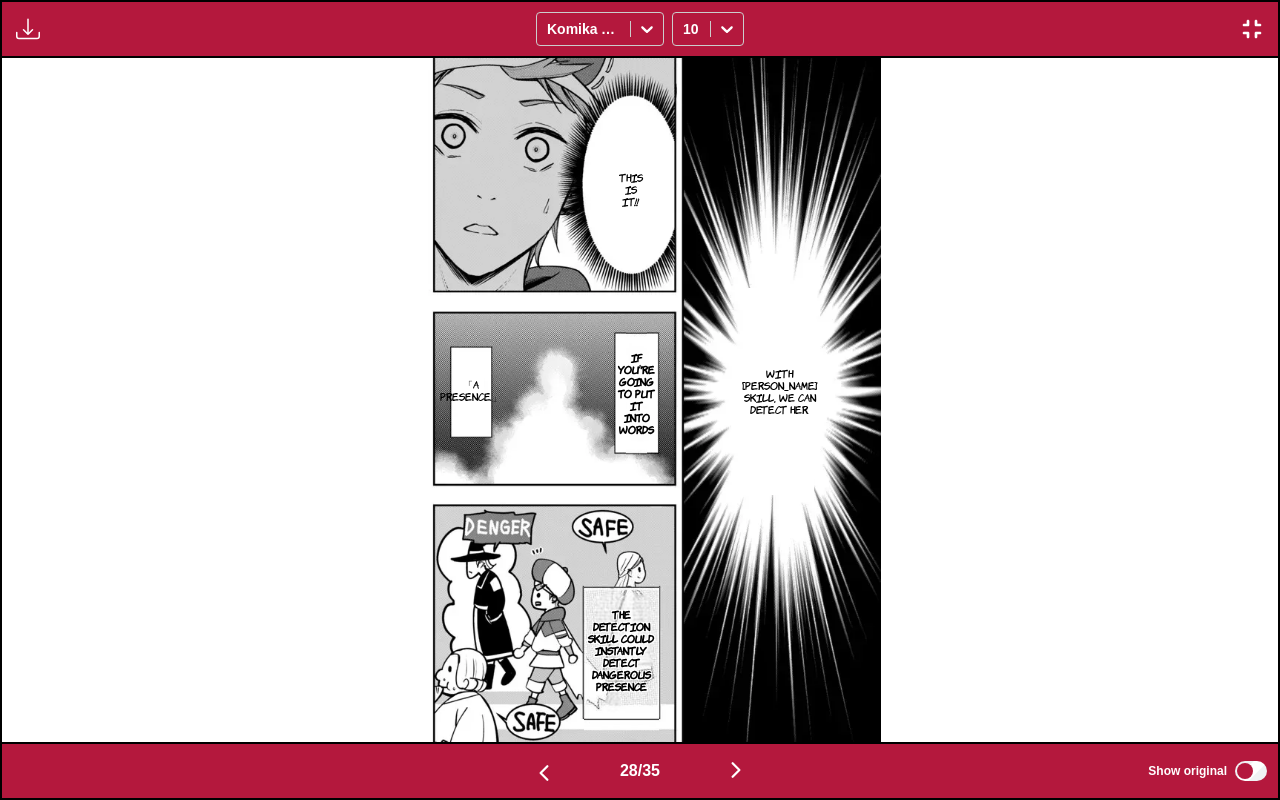 click at bounding box center [736, 770] 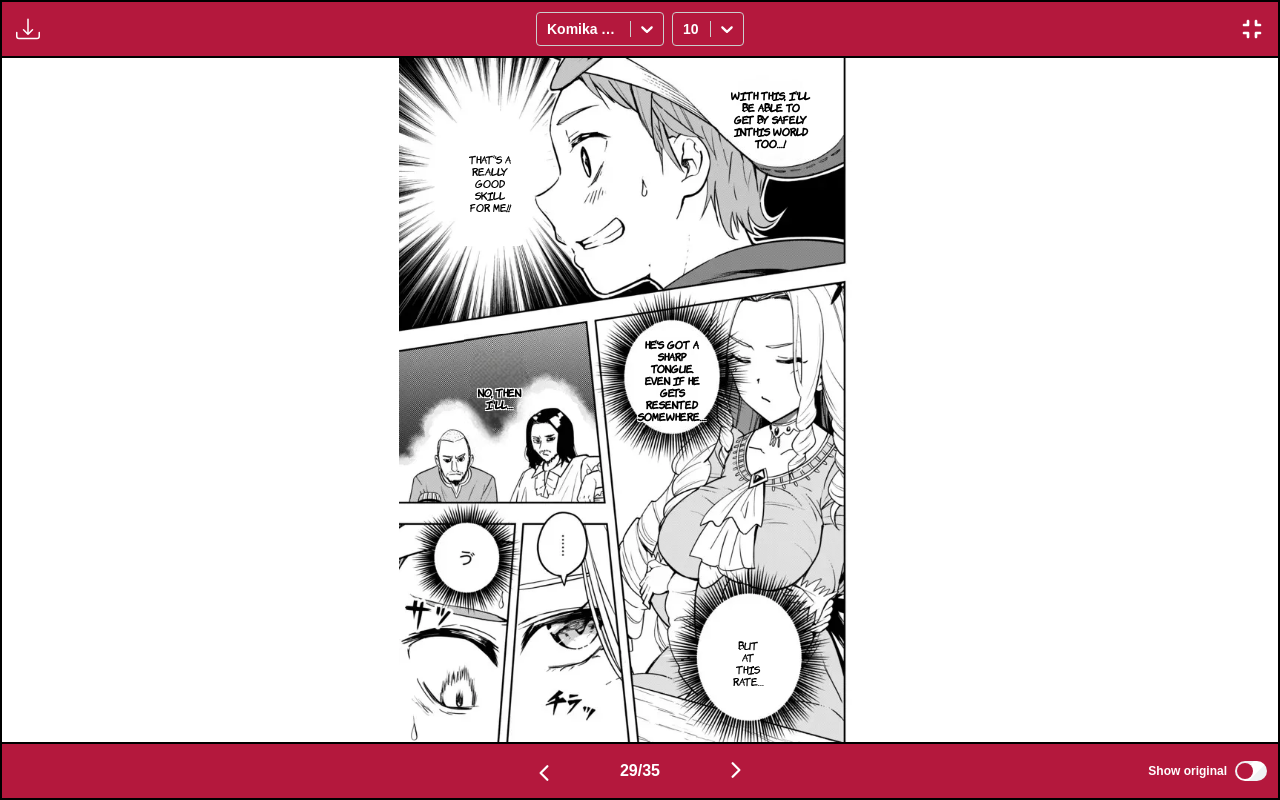 click at bounding box center (736, 770) 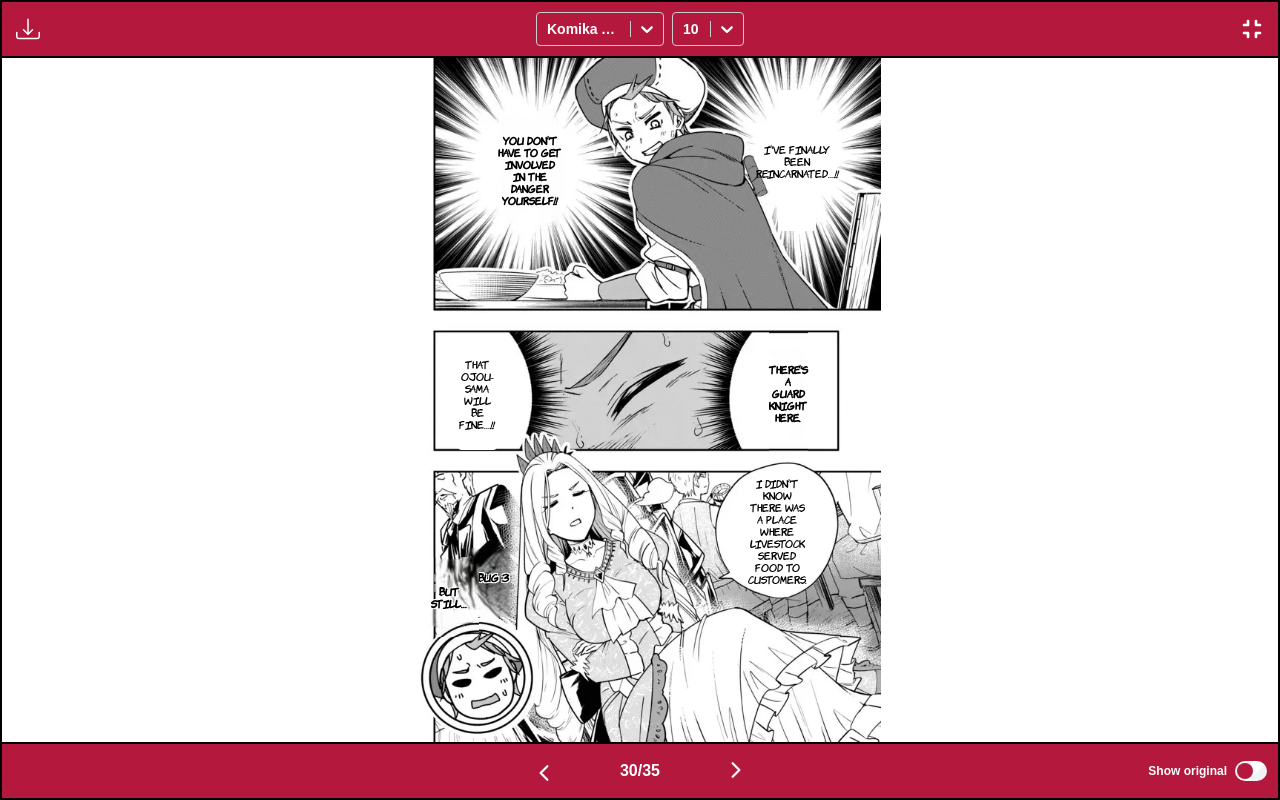 click at bounding box center (736, 770) 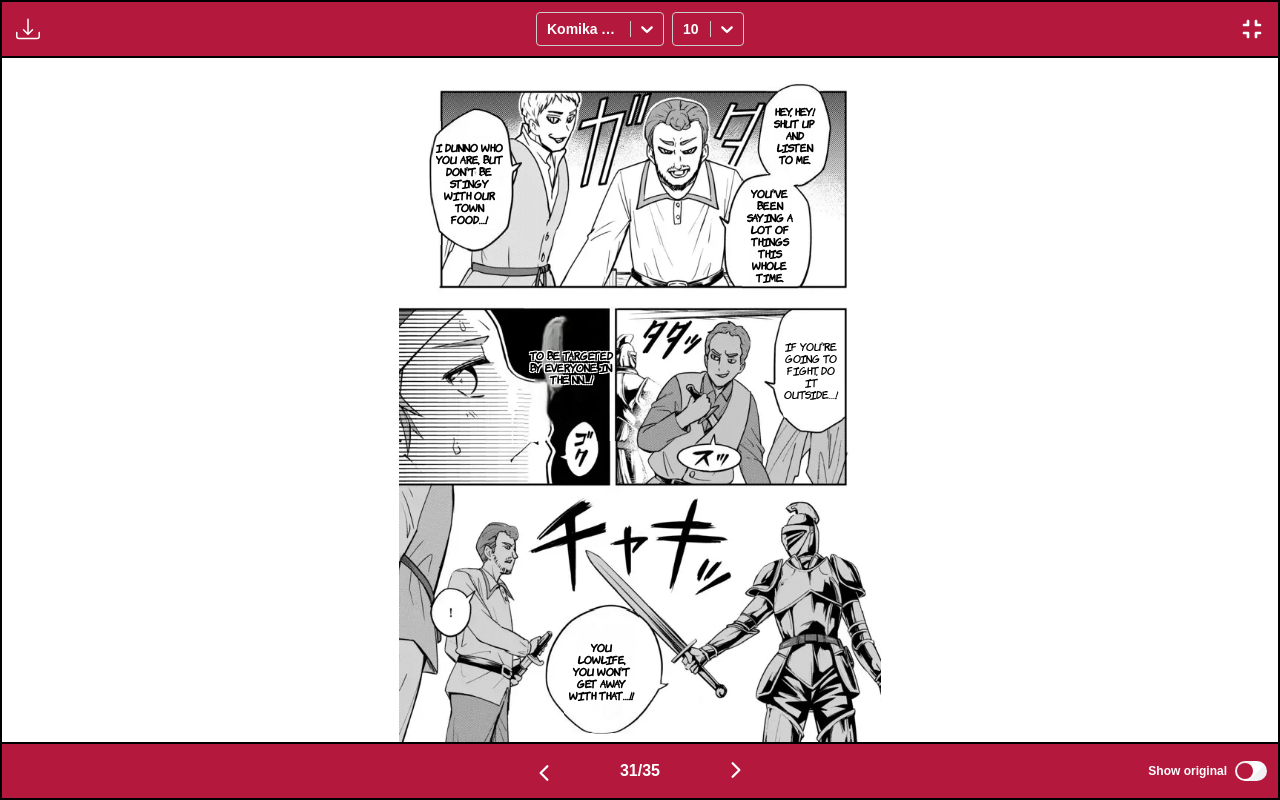 click at bounding box center (736, 770) 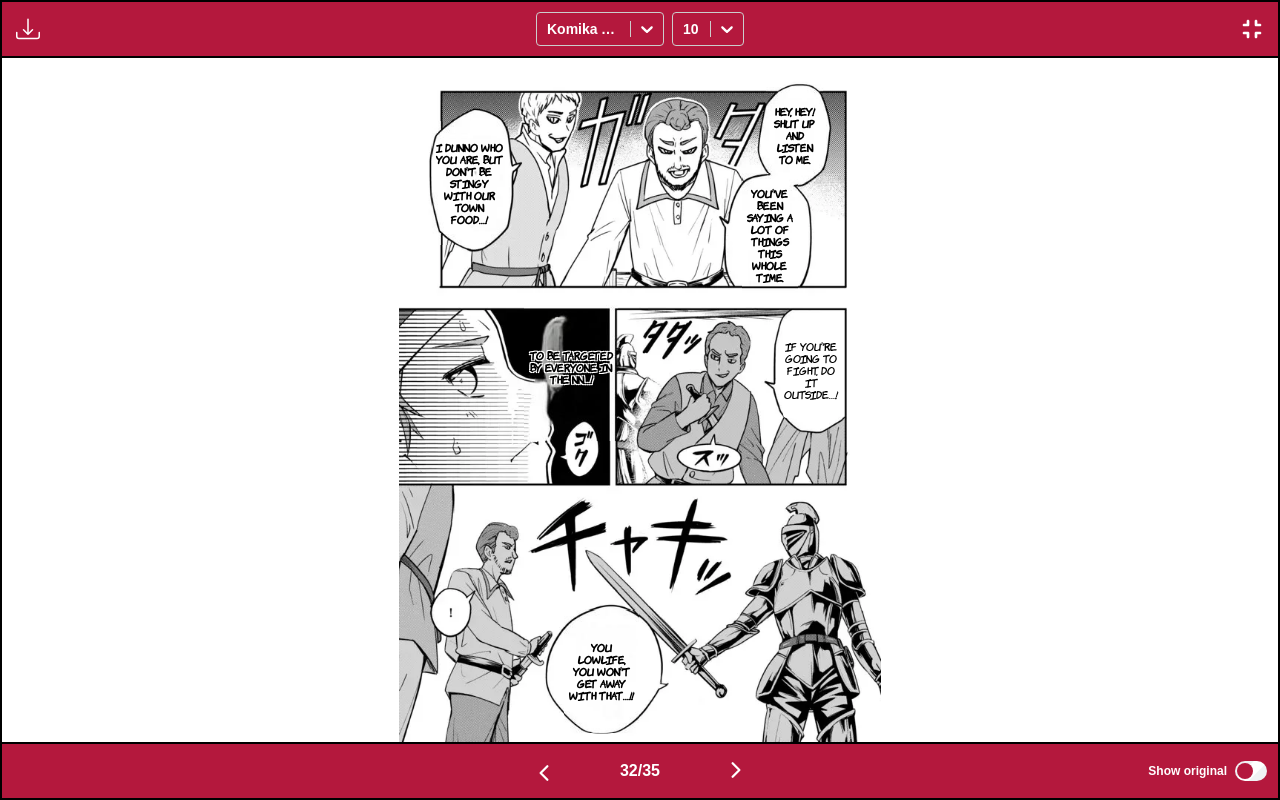 scroll, scrollTop: 0, scrollLeft: 39556, axis: horizontal 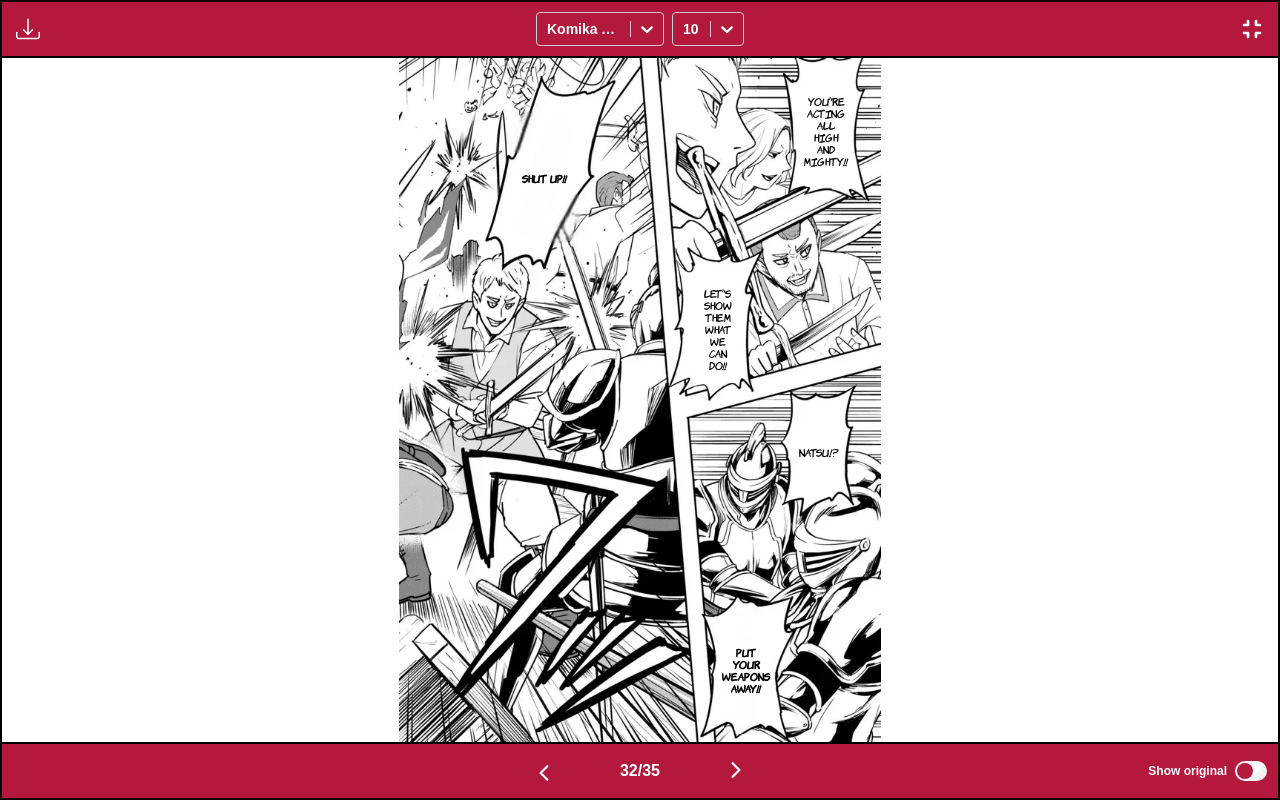 click at bounding box center (736, 770) 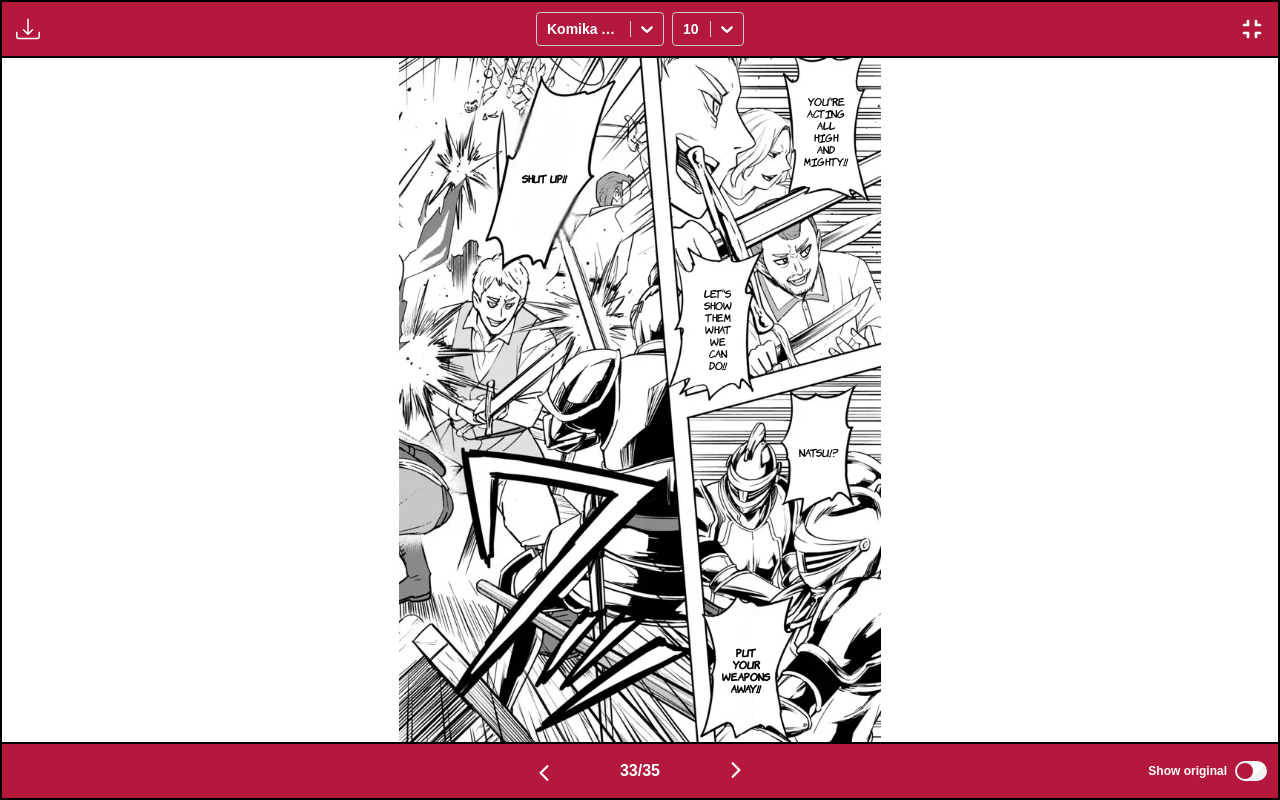 scroll, scrollTop: 0, scrollLeft: 40832, axis: horizontal 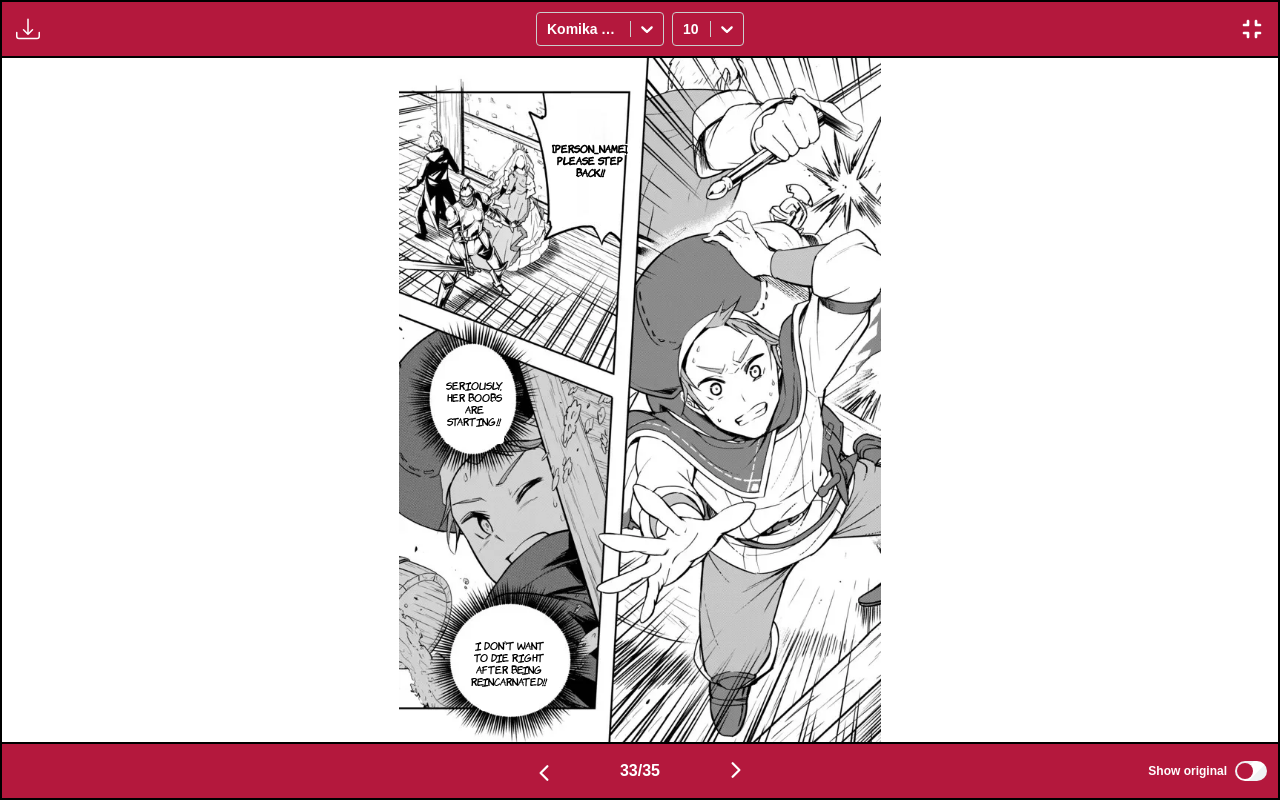 click at bounding box center [736, 770] 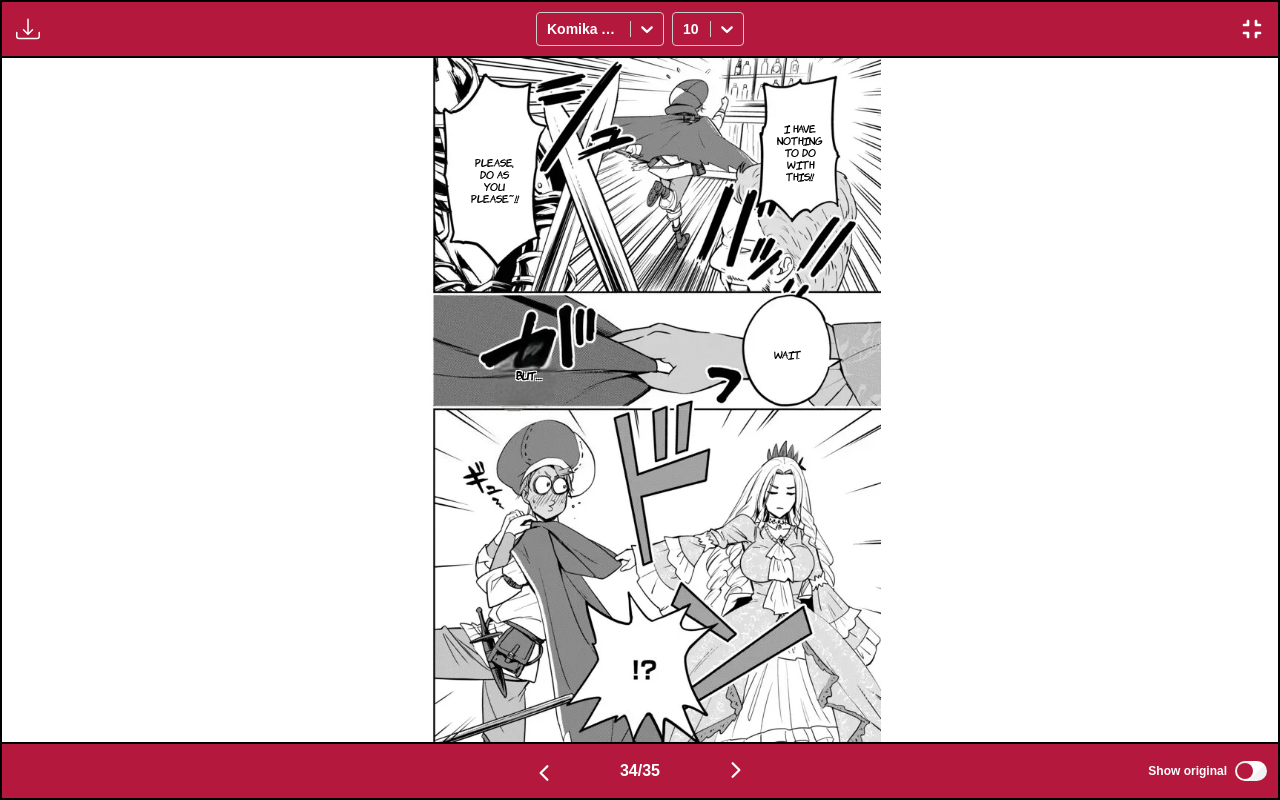 click at bounding box center (736, 770) 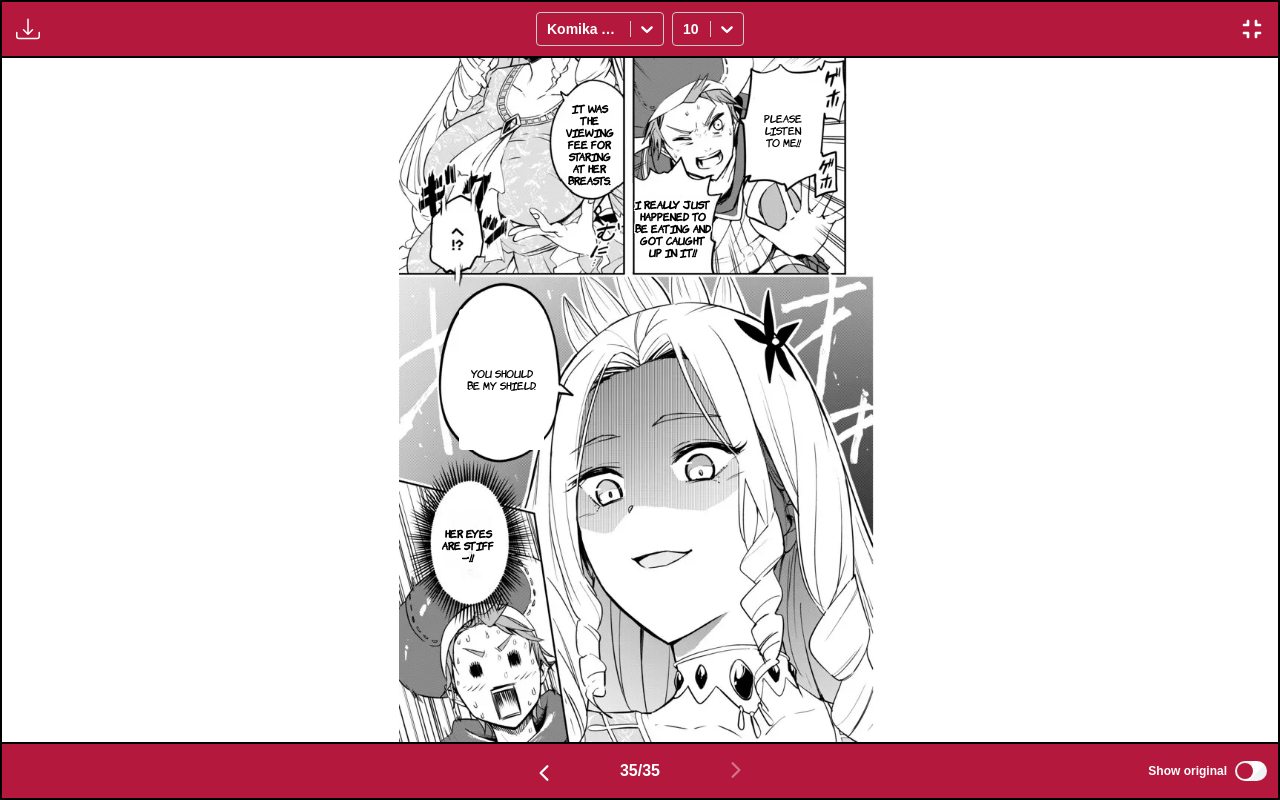 click at bounding box center (1252, 29) 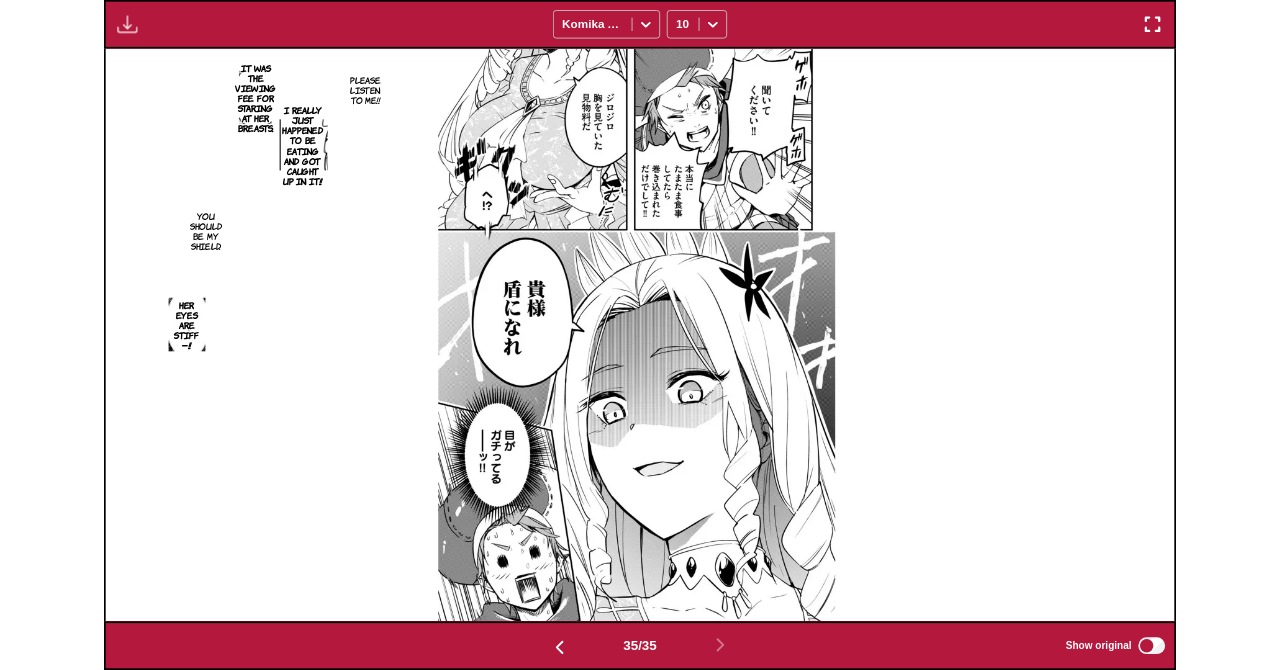 scroll, scrollTop: 467, scrollLeft: 0, axis: vertical 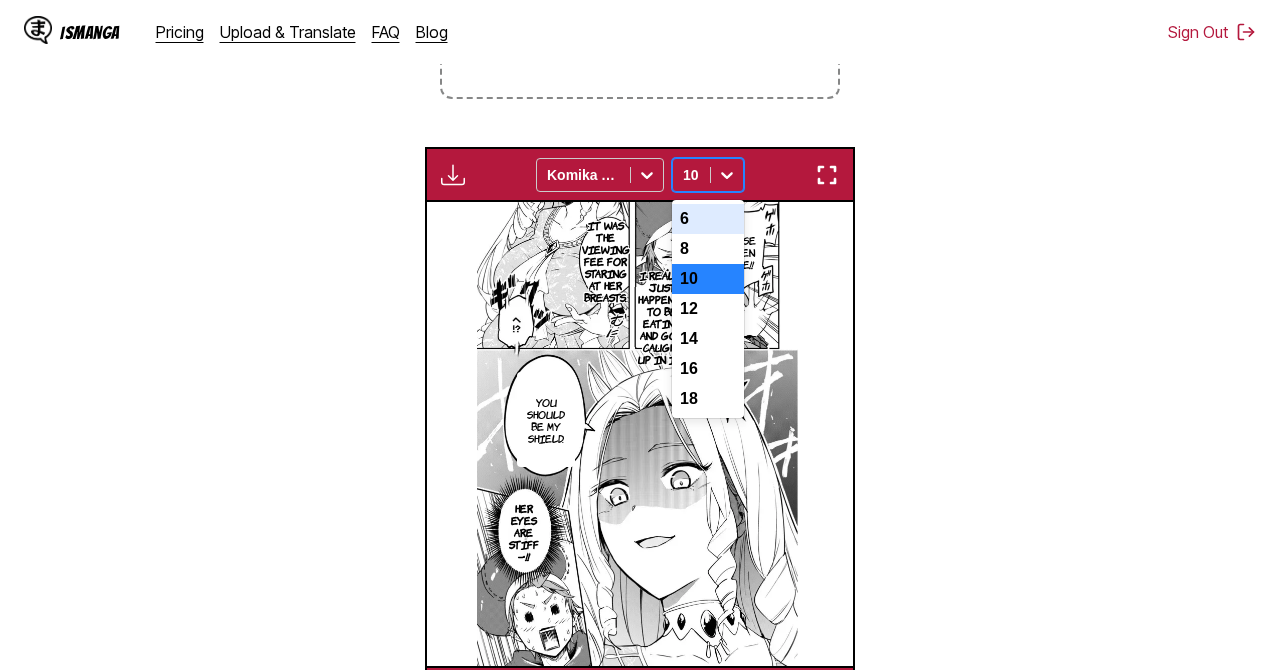 click on "From Japanese To English Drop files here, or click to browse. Max file size: 5MB  •  Supported formats: JP(E)G, PNG, WEBP Download Panel Download All Komika Axis 7 results available. Use Up and Down to choose options, press Enter to select the currently focused option, press Escape to exit the menu, press Tab to select the option and exit the menu. 10 6 8 10 12 14 16 18 This is bad!! Episode 1 My name is Llenn. I work as an engineer for a black company. The customary late-night overtime work came to an end Going to work in four hours, huh… Just as I'm getting home---- Huh?! Huh…!? Didn't I get run over by a truck…?? Moku I'm sorry, Renne. Haro… I am the goddess who governs life span! Whoa!? Me A goddess…? Drama I'm in charge of managing your phone. Male I mean, me… Re, As an apology, I」ll reincarnate you in another world! This human」s lifespan 028 years old I messed up Renne's life span. ♪ May I? Is that what life expectancy is like?! Reincarnation?! Huh…? Well then, see you later. Sho" at bounding box center (640, 258) 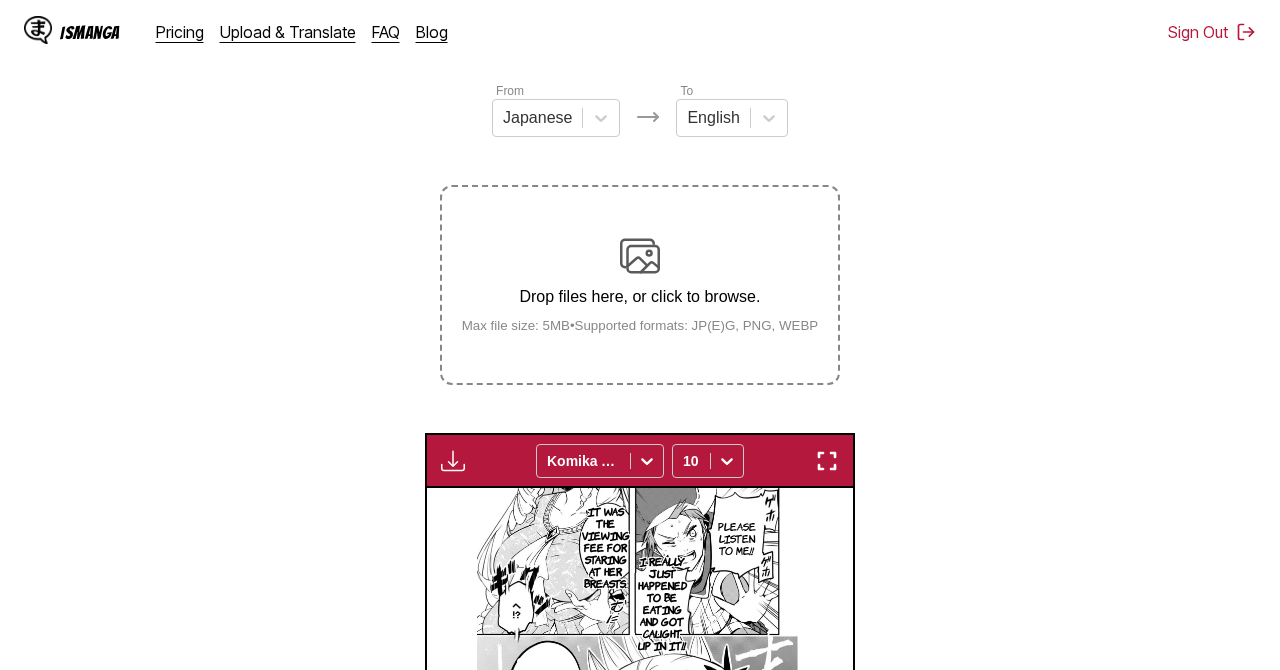 scroll, scrollTop: 110, scrollLeft: 0, axis: vertical 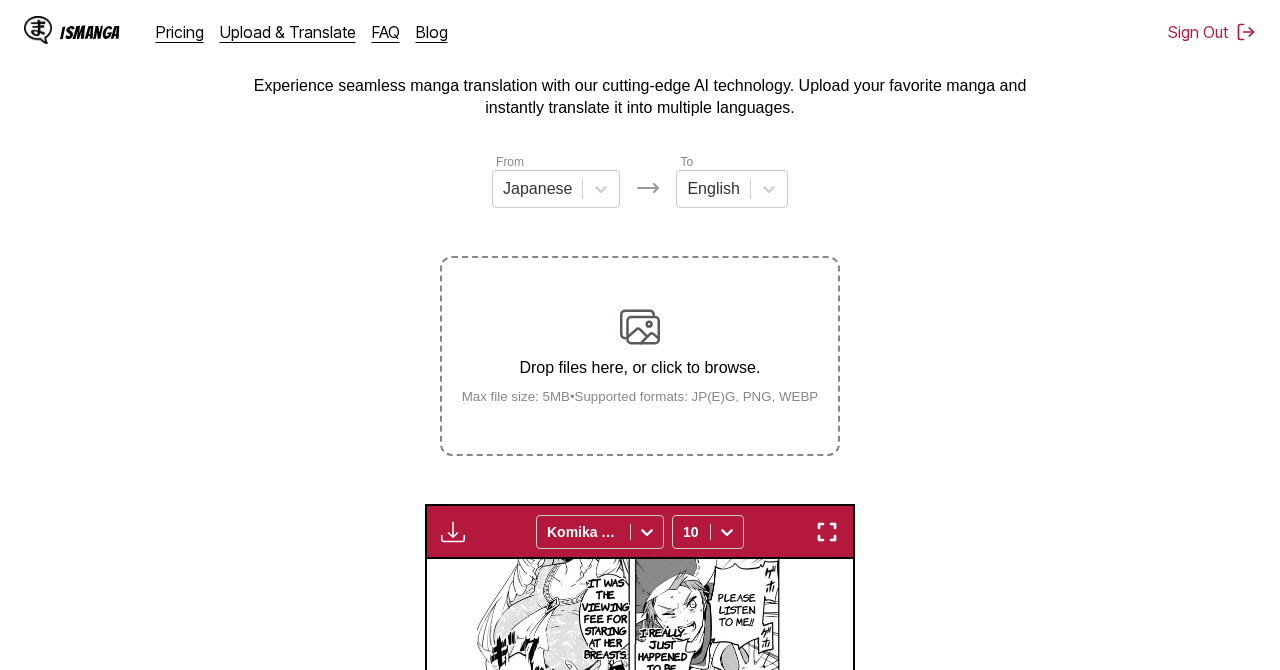 click on "Drop files here, or click to browse." at bounding box center (640, 368) 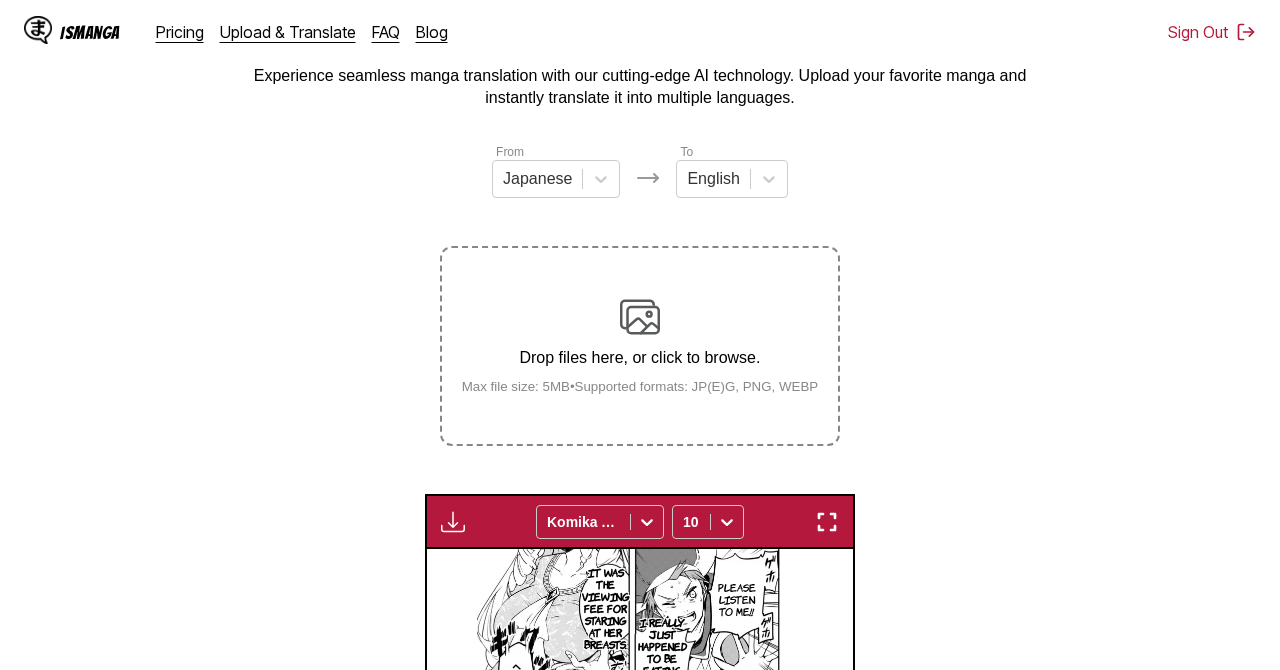 scroll, scrollTop: 88, scrollLeft: 0, axis: vertical 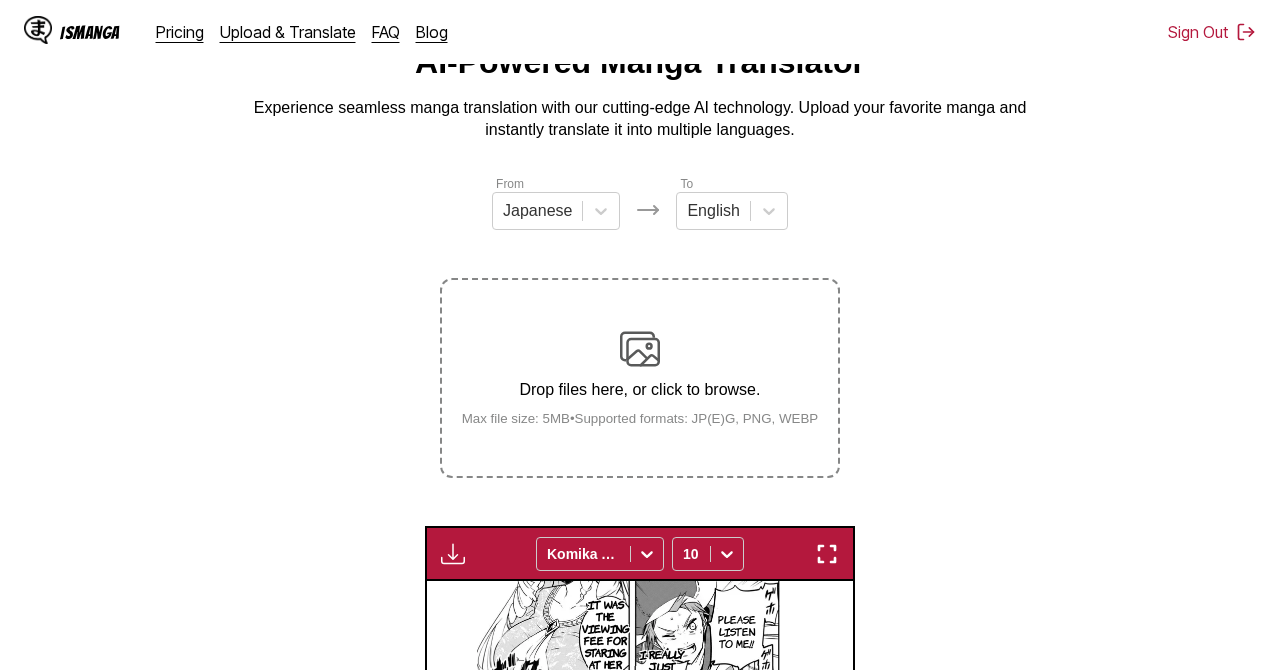 click on "Drop files here, or click to browse." at bounding box center [640, 390] 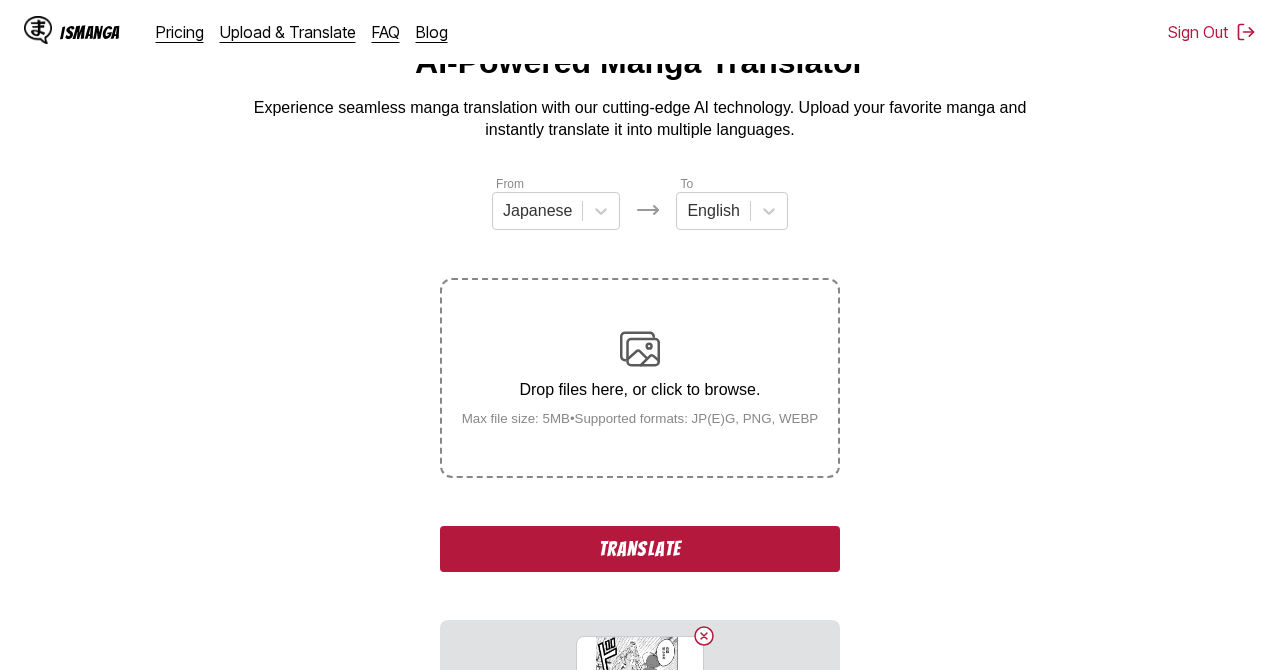 click on "Drop files here, or click to browse. Max file size: 5MB  •  Supported formats: JP(E)G, PNG, WEBP" at bounding box center (640, 377) 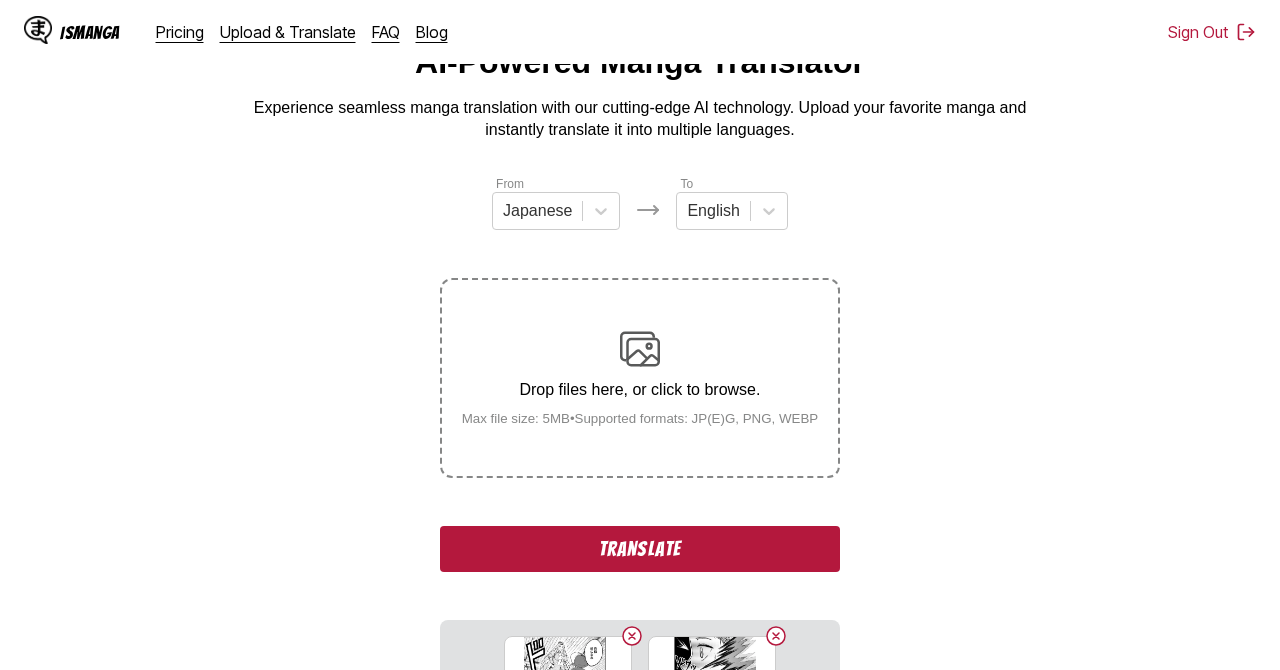 click on "Drop files here, or click to browse." at bounding box center [640, 390] 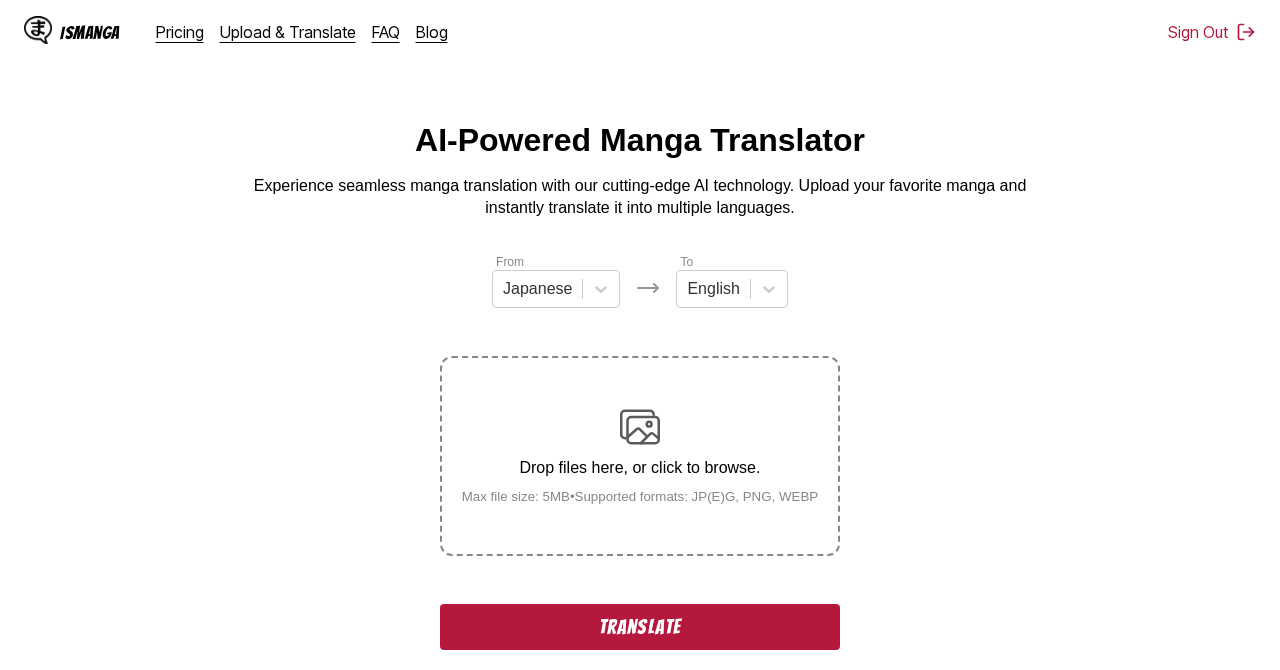 scroll, scrollTop: 0, scrollLeft: 0, axis: both 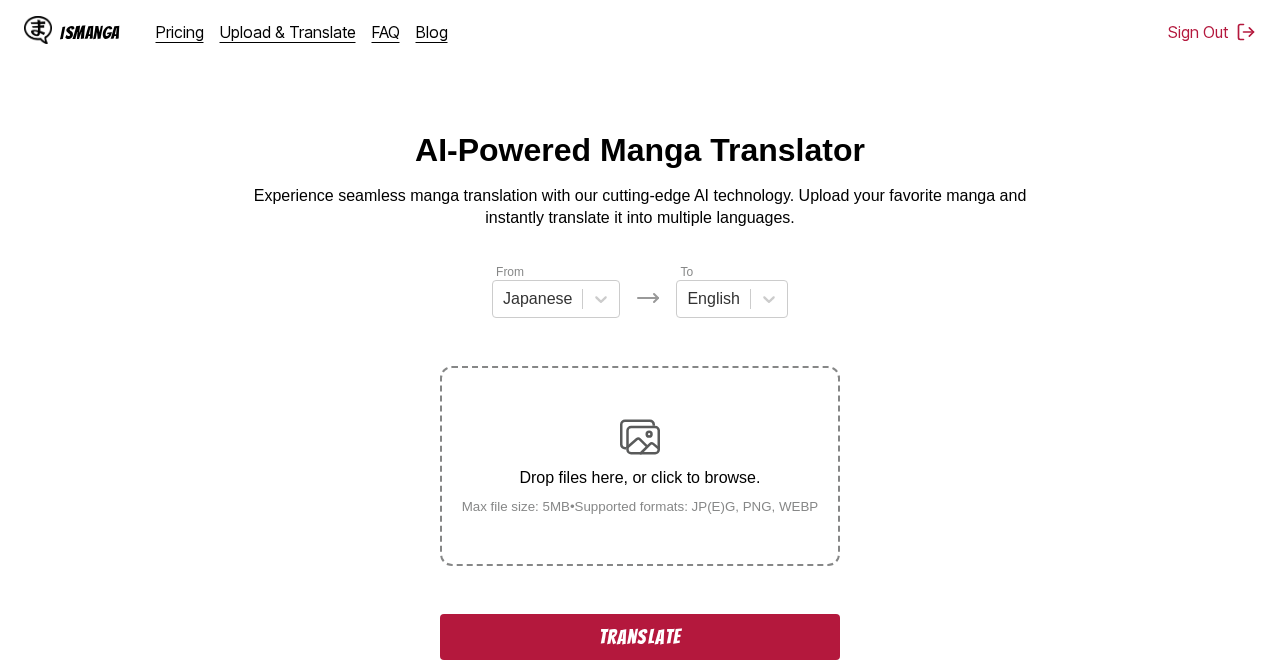 click on "Max file size: 5MB  •  Supported formats: JP(E)G, PNG, WEBP" at bounding box center [640, 506] 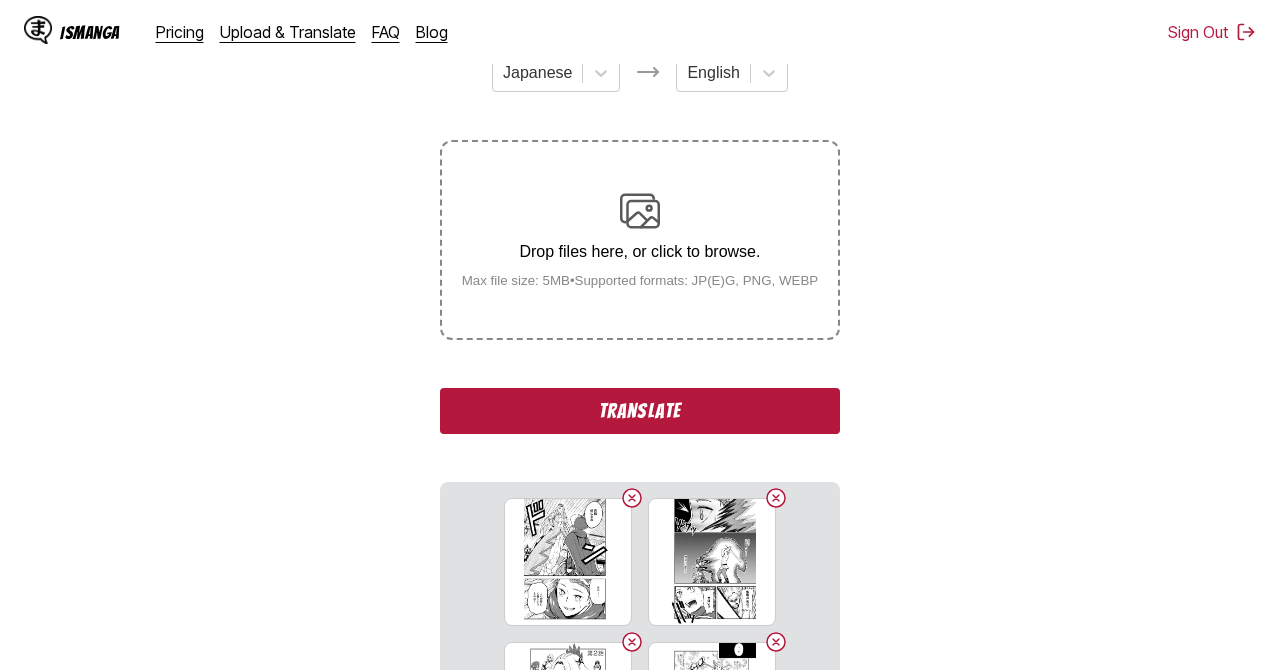 scroll, scrollTop: 358, scrollLeft: 0, axis: vertical 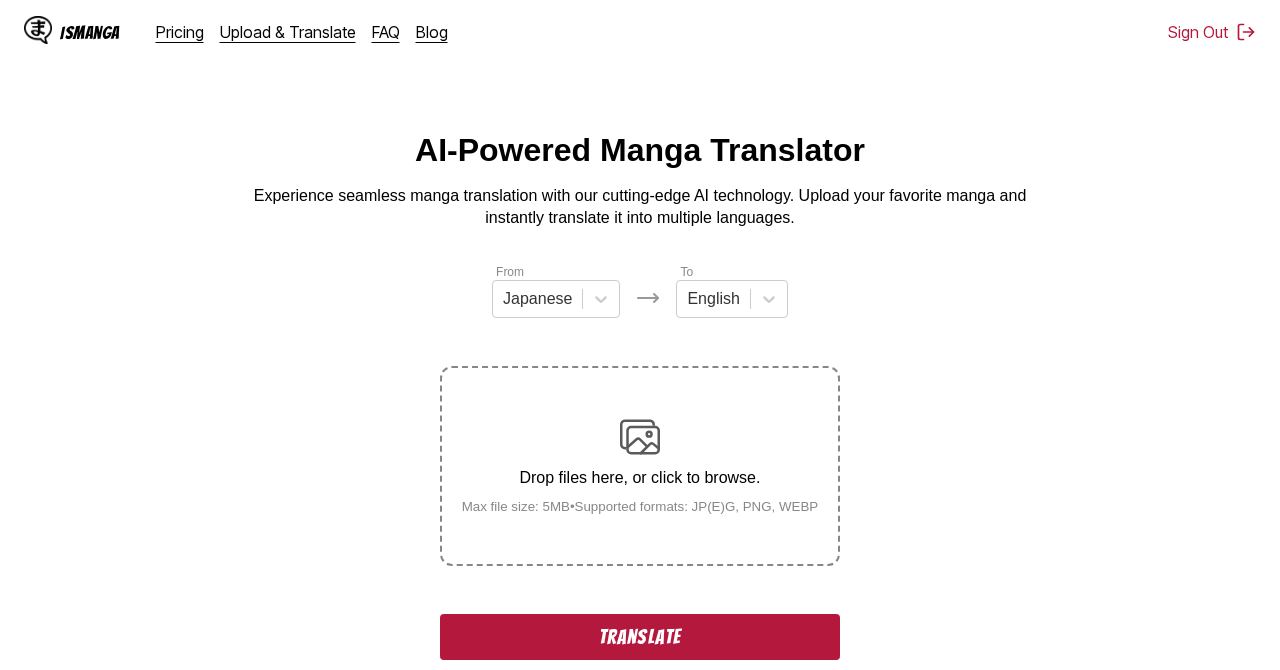 click on "Drop files here, or click to browse. Max file size: 5MB  •  Supported formats: JP(E)G, PNG, WEBP" at bounding box center [640, 465] 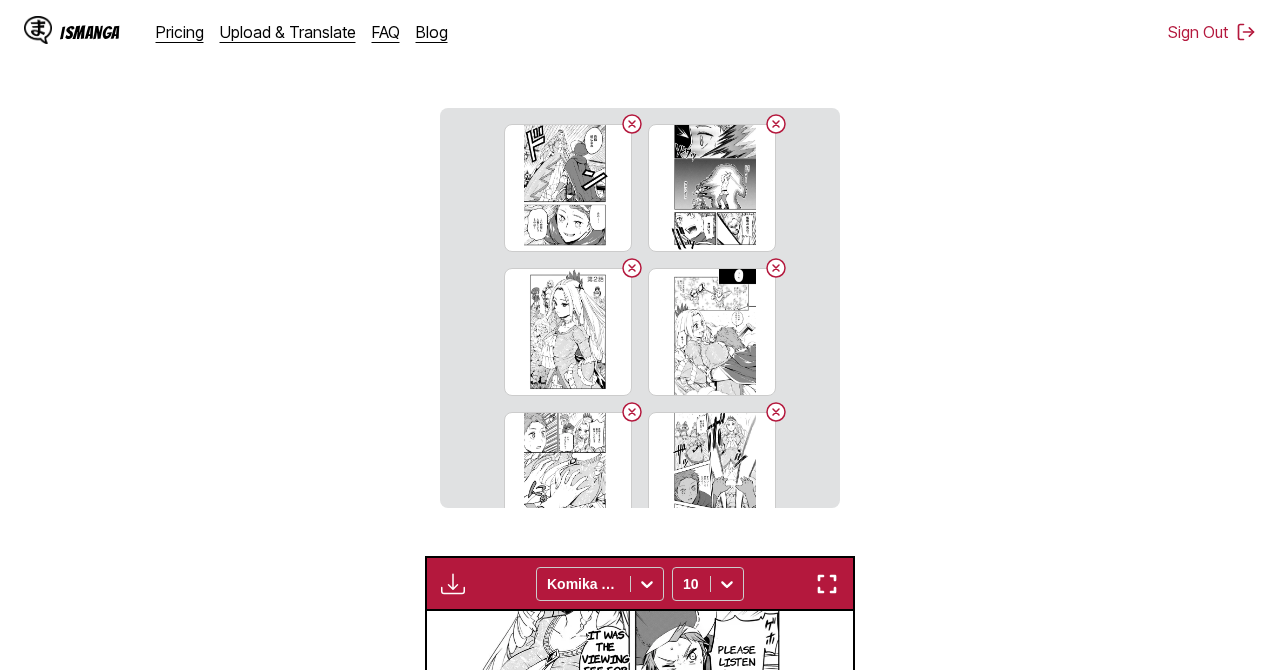 scroll, scrollTop: 767, scrollLeft: 0, axis: vertical 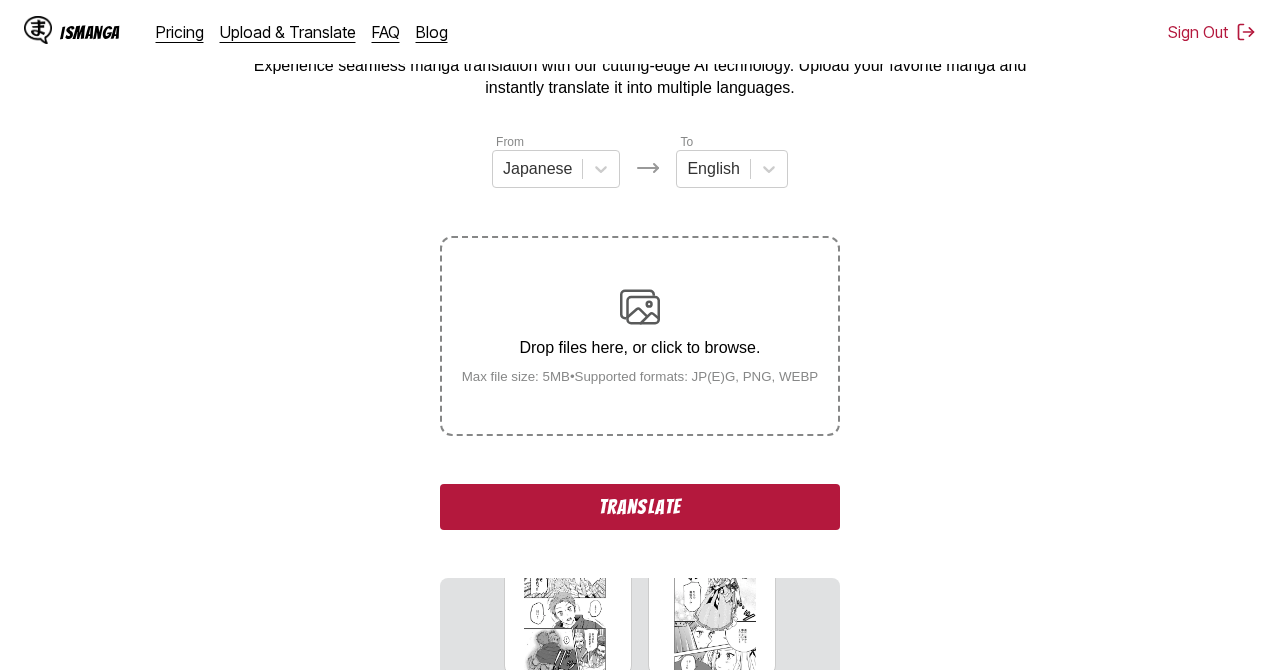 click on "Drop files here, or click to browse." at bounding box center (640, 348) 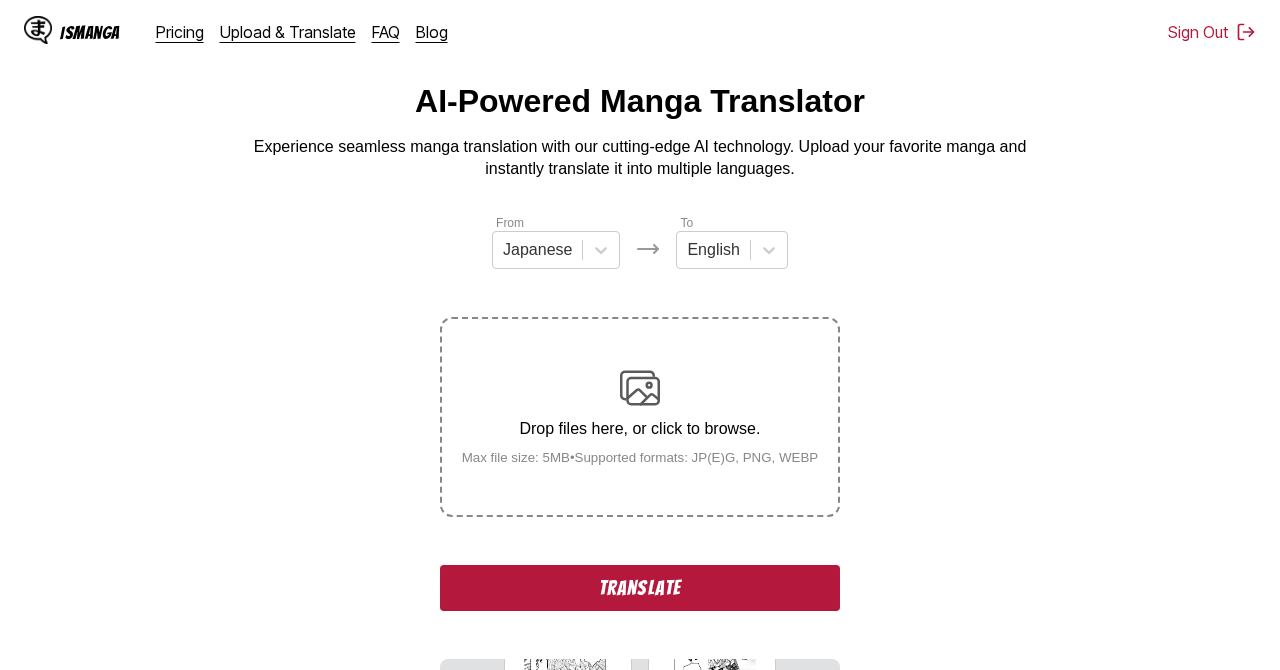 scroll, scrollTop: 0, scrollLeft: 0, axis: both 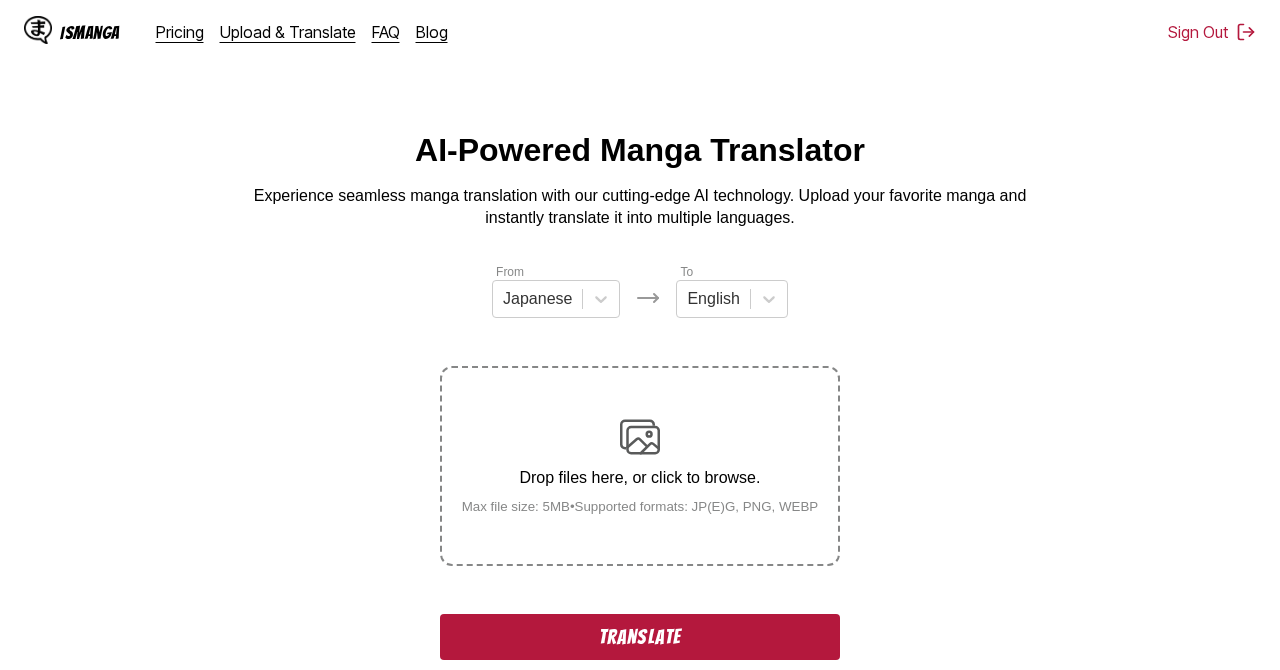 click on "Translate" at bounding box center [640, 637] 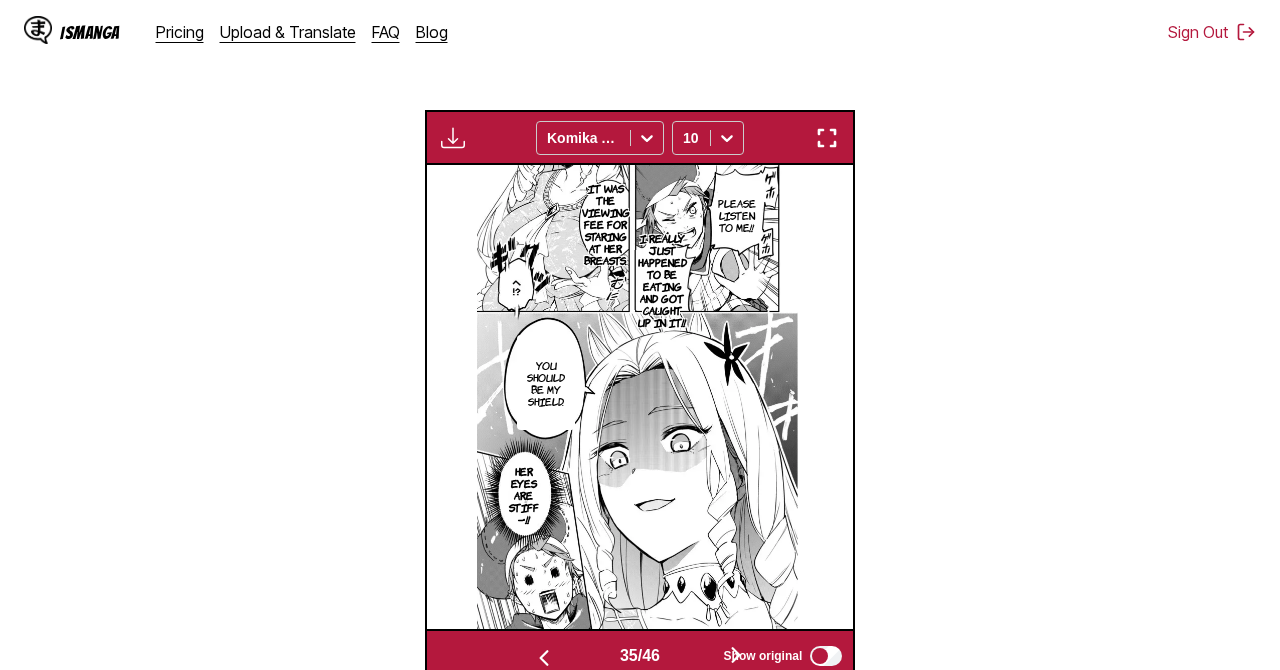 scroll, scrollTop: 531, scrollLeft: 0, axis: vertical 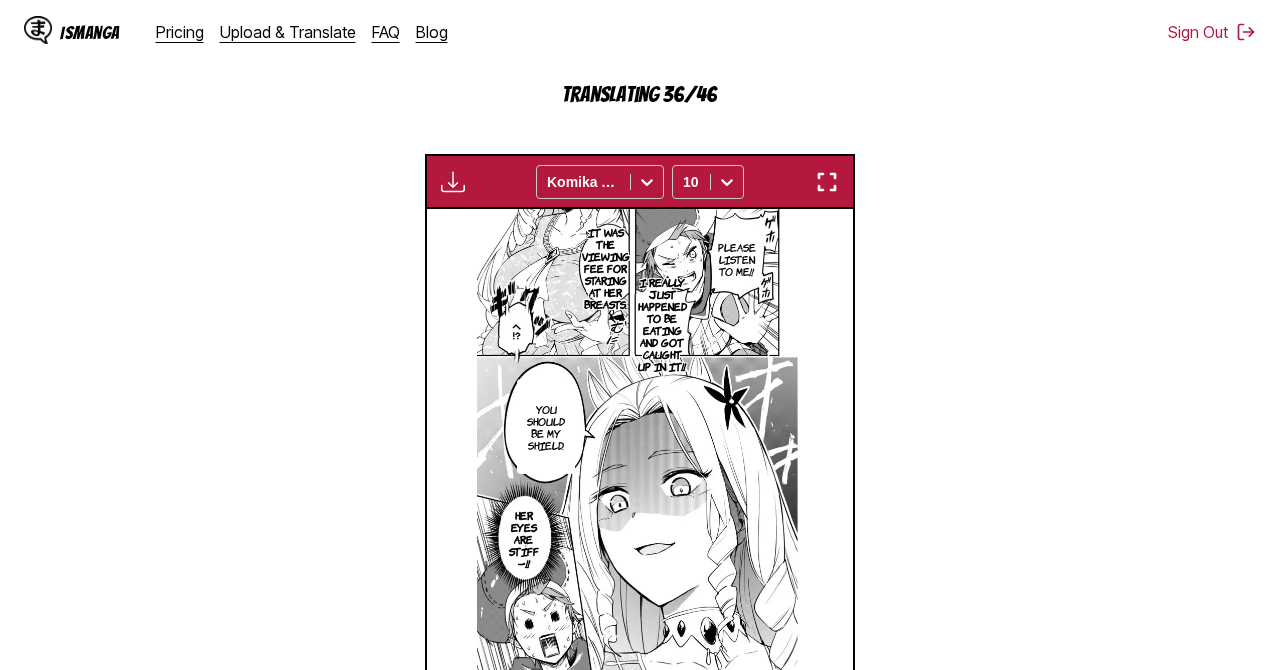 click on "From Japanese To English Drop files here, or click to browse. Max file size: 5MB  •  Supported formats: JP(E)G, PNG, WEBP Translating 36/46 Waiting for translations to be done... Komika Axis 10 This is bad!! Episode 1 My name is Llenn. I work as an engineer for a black company. The customary late-night overtime work came to an end Going to work in four hours, huh… Just as I'm getting home---- Huh?! Huh…!? Didn't I get run over by a truck…?? Moku I'm sorry, Renne. Haro… I am the goddess who governs life span! Whoa!? Me A goddess…? Drama I'm in charge of managing your phone. Male I mean, me… Re, As an apology, I」ll reincarnate you in another world! This human」s lifespan 028 years old I messed up Renne's life span. ♪ May I? Is that what life expectancy is like?! Reincarnation?! Huh…? …Reincarnation is that thing about being reborn…? Well then, see you later. Huh? There's no such thing as a defeated demon lord! You can do whatever you want, Renne. ♪ You're too forceful. Sho Ki Huh?!" at bounding box center [640, 229] 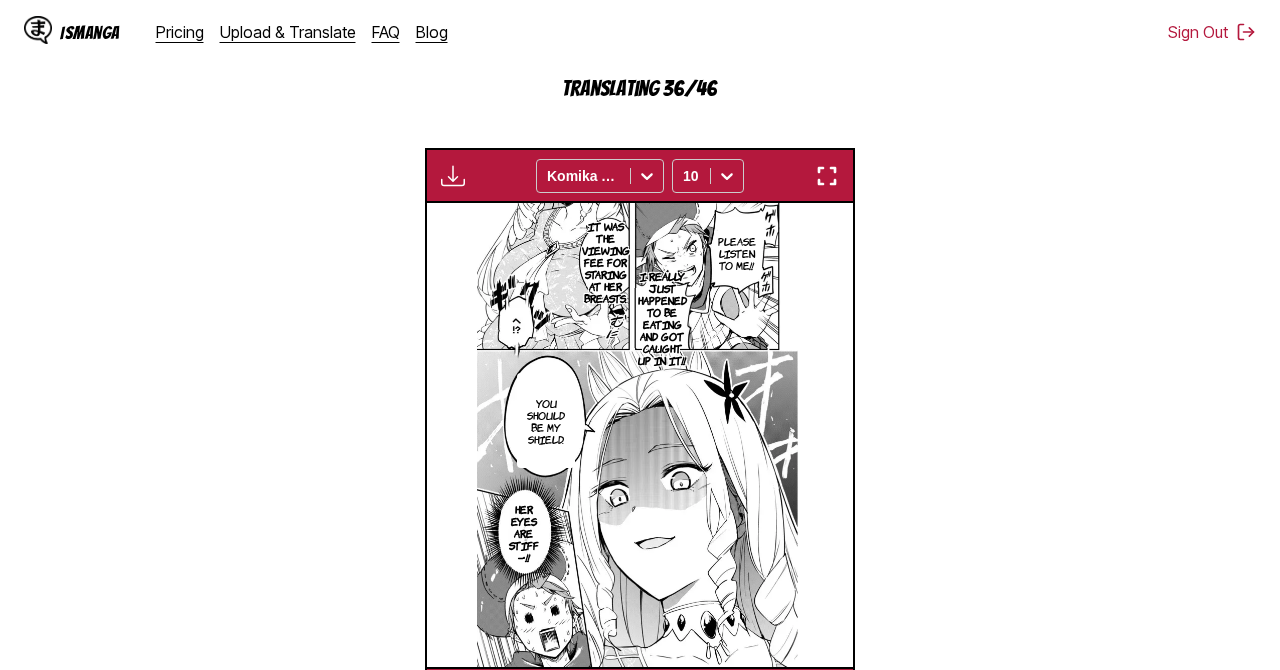 click at bounding box center (827, 176) 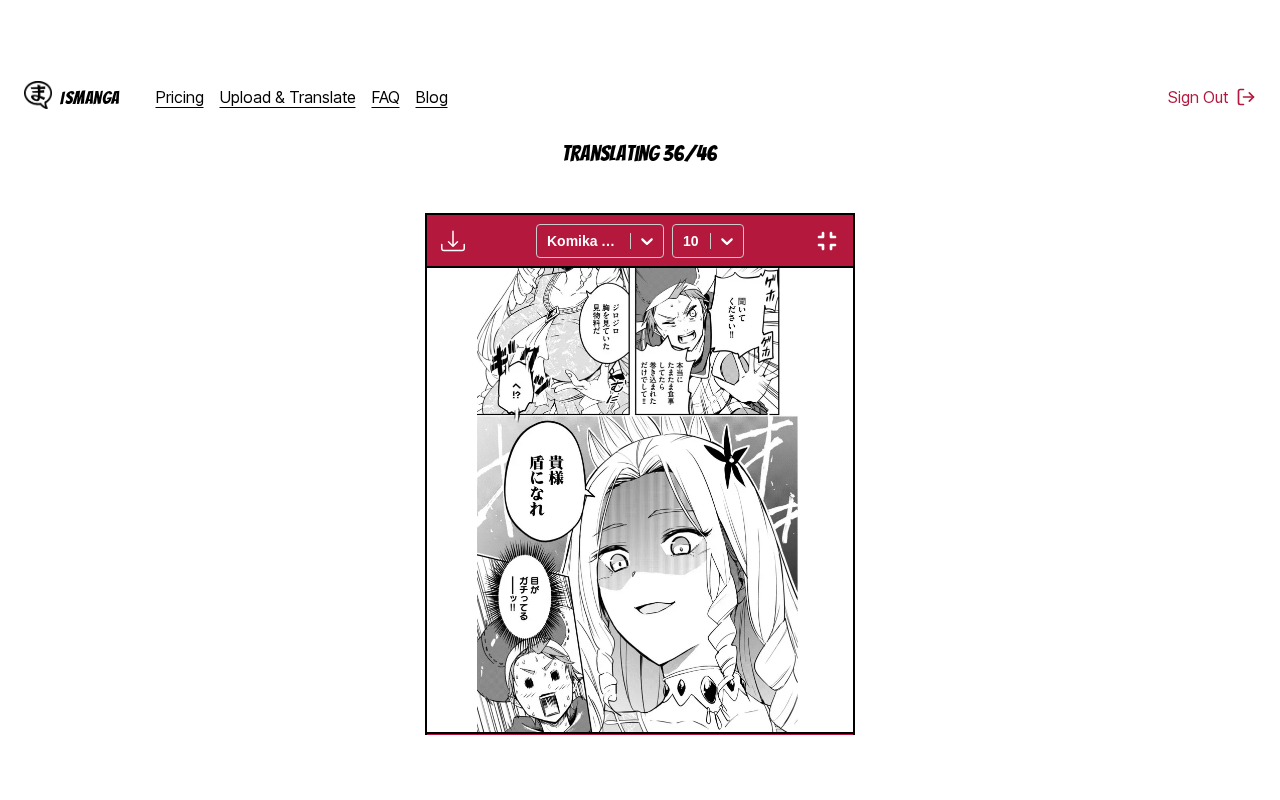 scroll, scrollTop: 238, scrollLeft: 0, axis: vertical 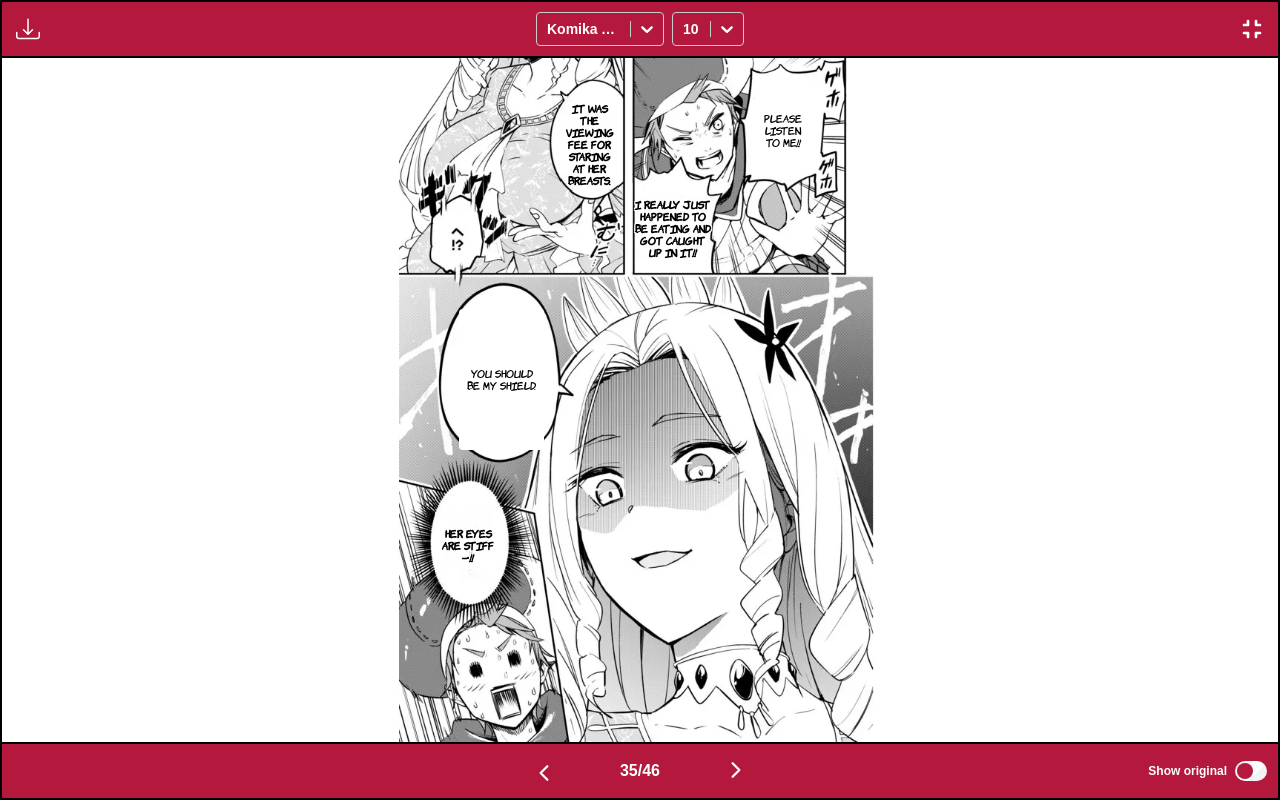 click at bounding box center (736, 771) 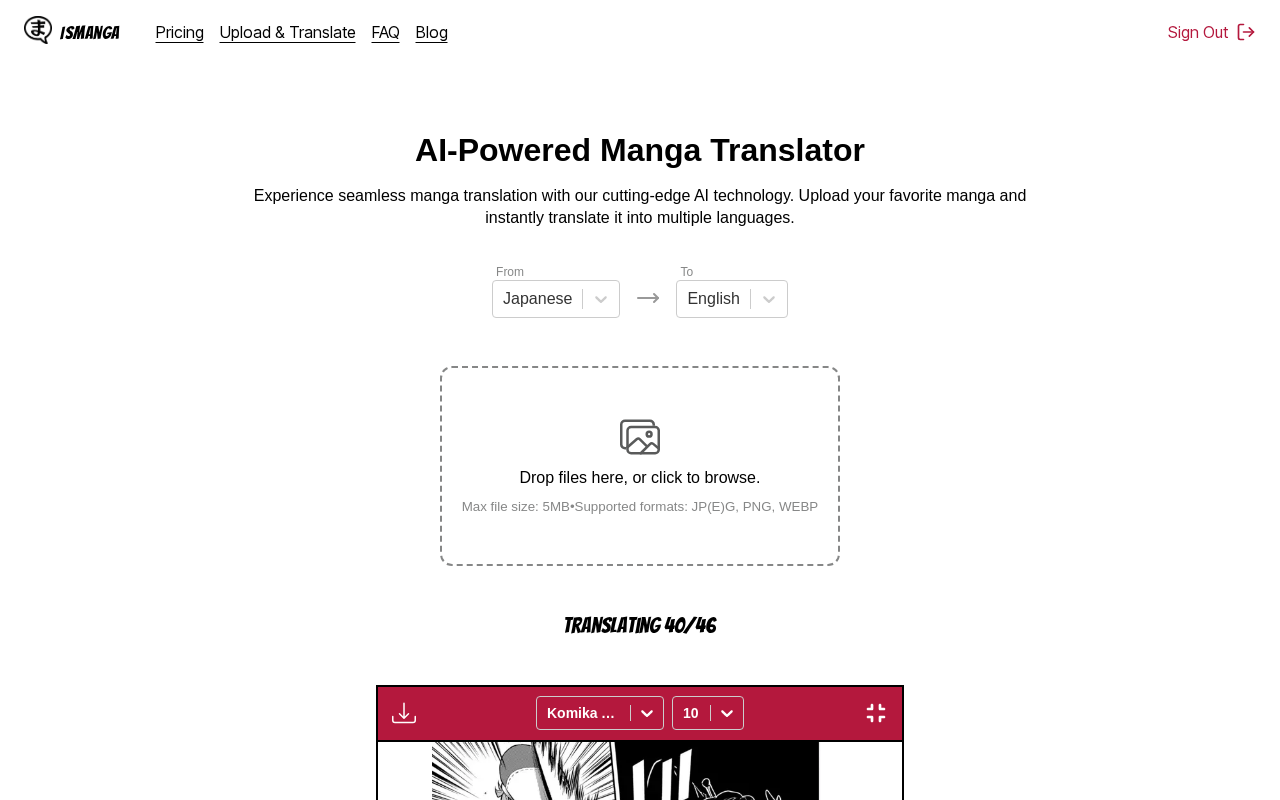 scroll, scrollTop: 238, scrollLeft: 0, axis: vertical 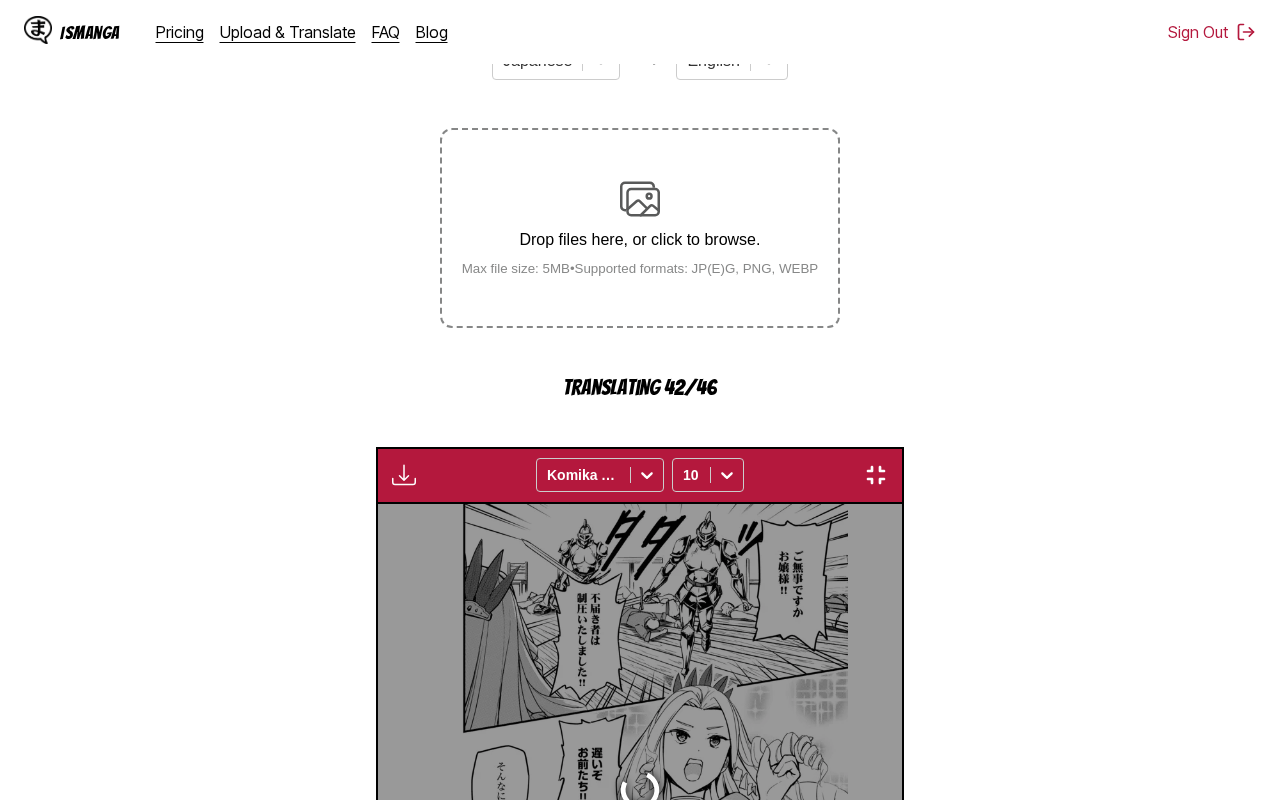 click at bounding box center (736, 1121) 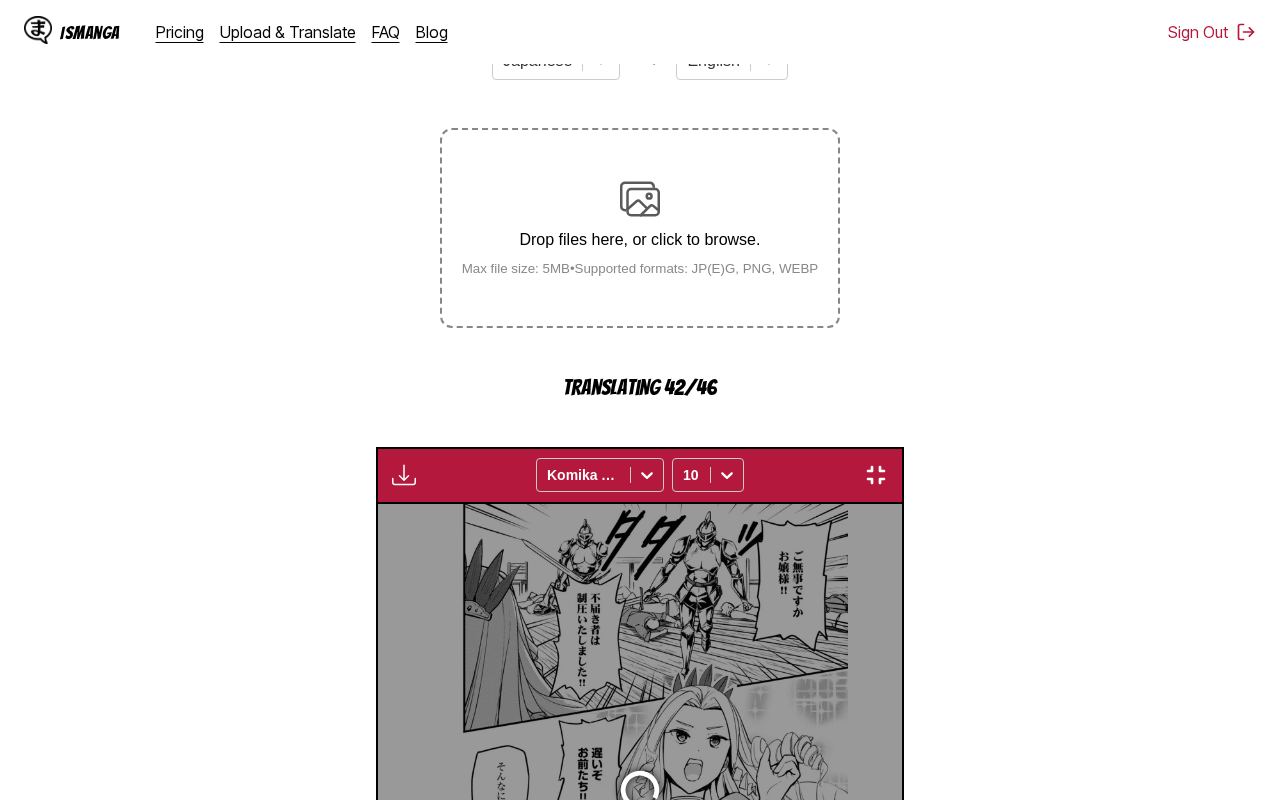 scroll, scrollTop: 0, scrollLeft: 45936, axis: horizontal 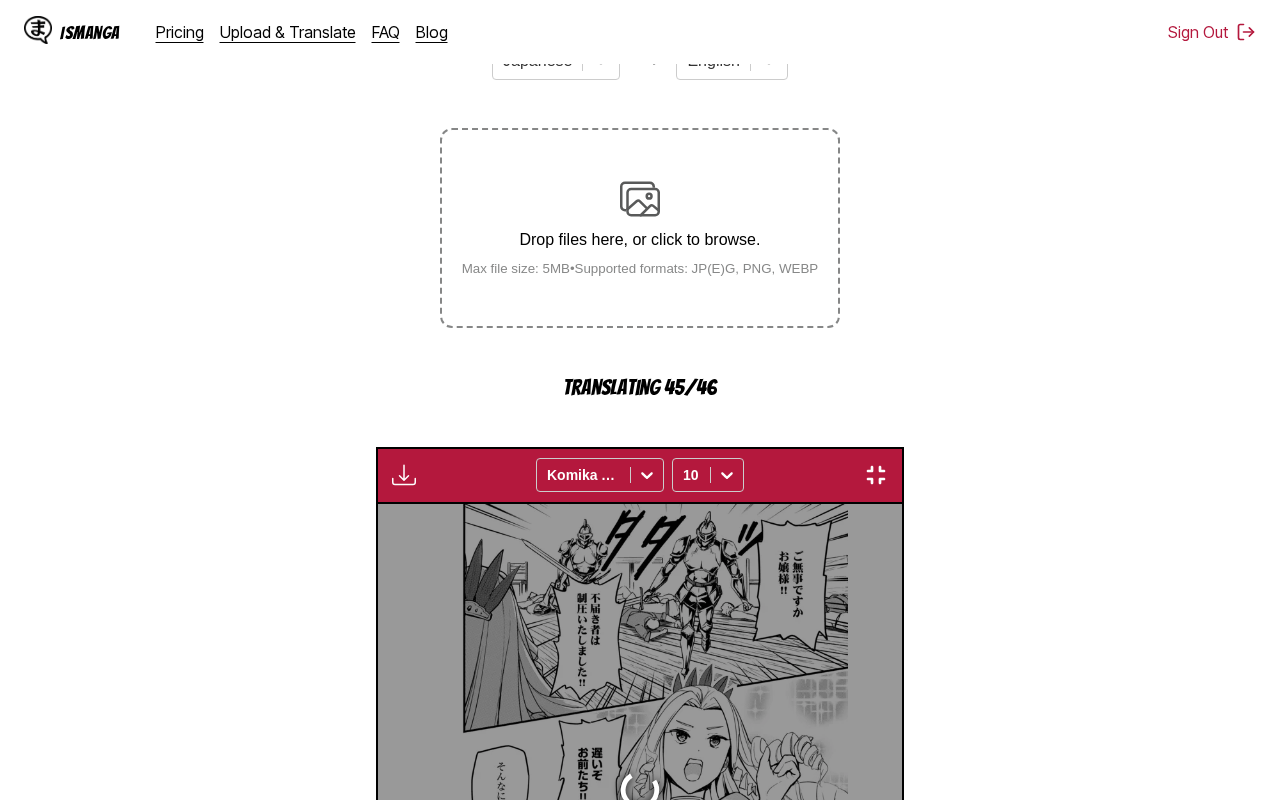 click at bounding box center [736, 1122] 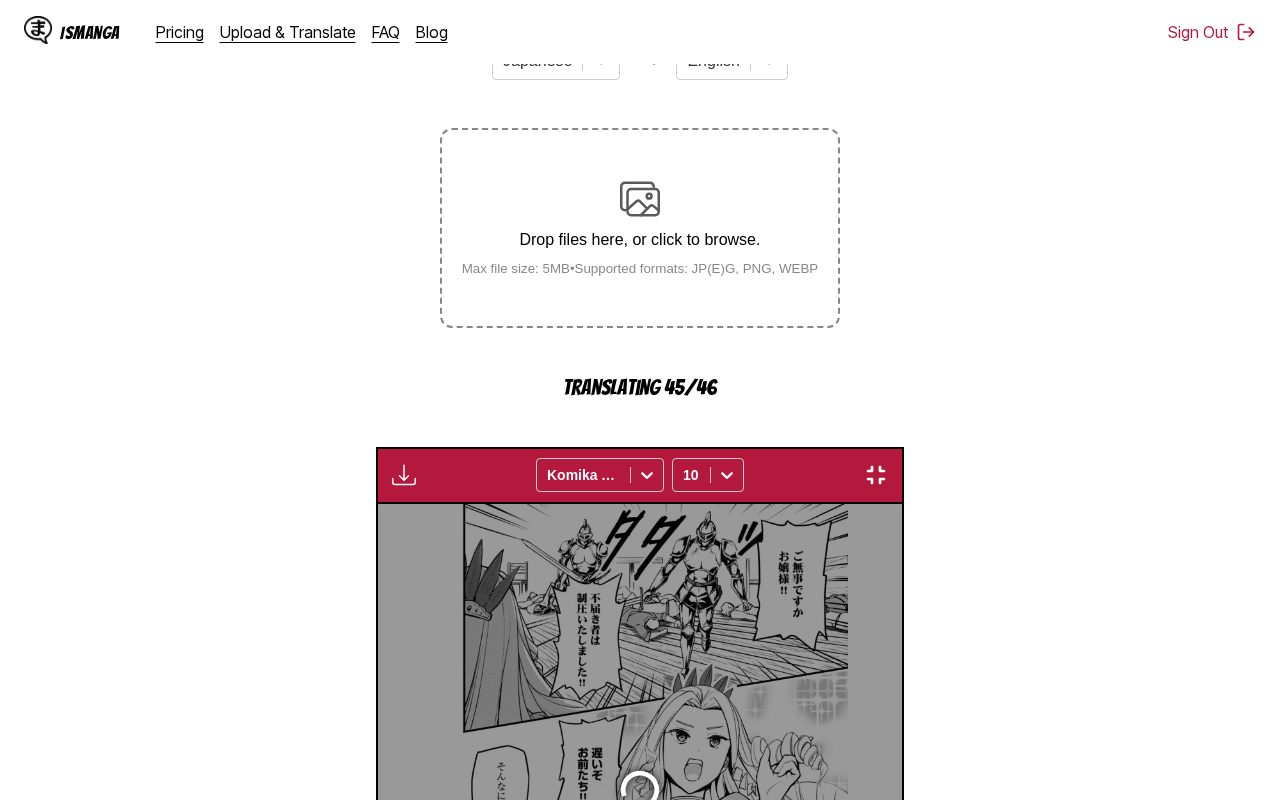 scroll, scrollTop: 0, scrollLeft: 47212, axis: horizontal 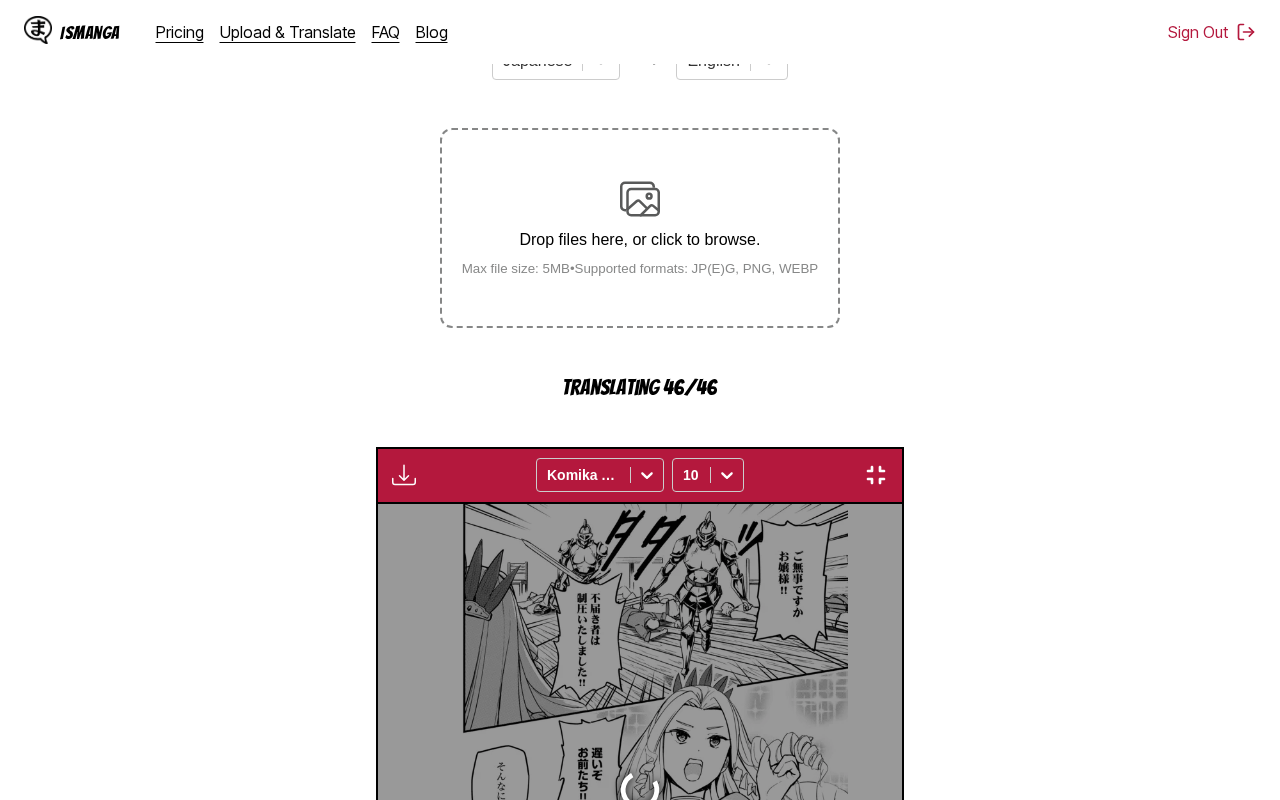 click at bounding box center (736, 1121) 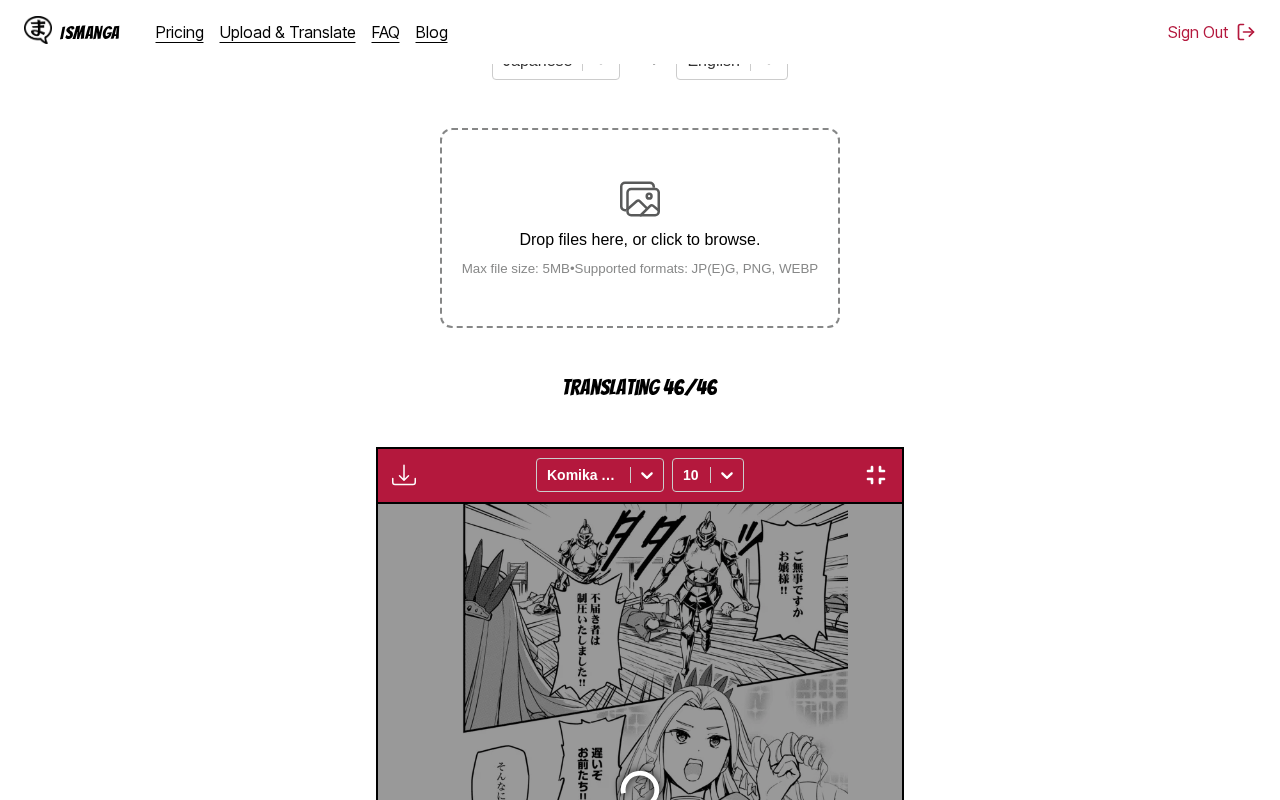 scroll, scrollTop: 0, scrollLeft: 48488, axis: horizontal 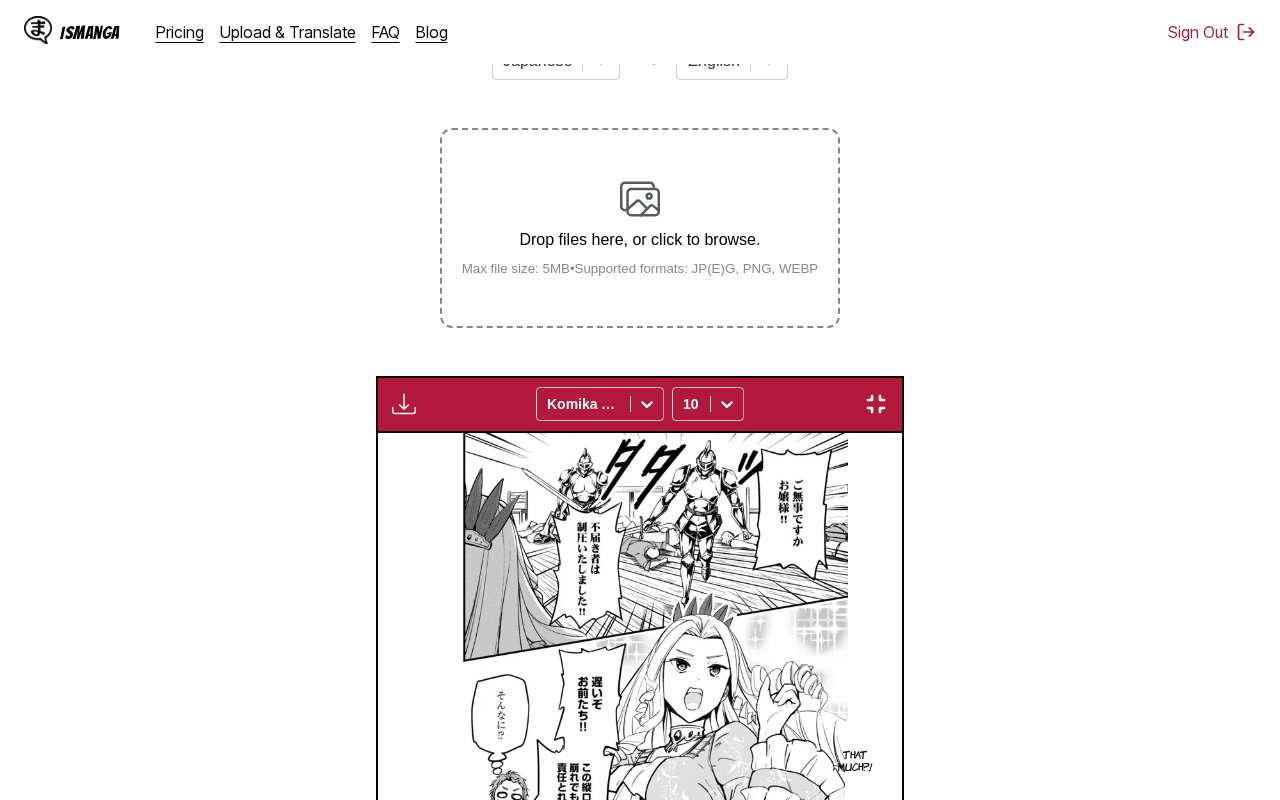 click at bounding box center [736, 1050] 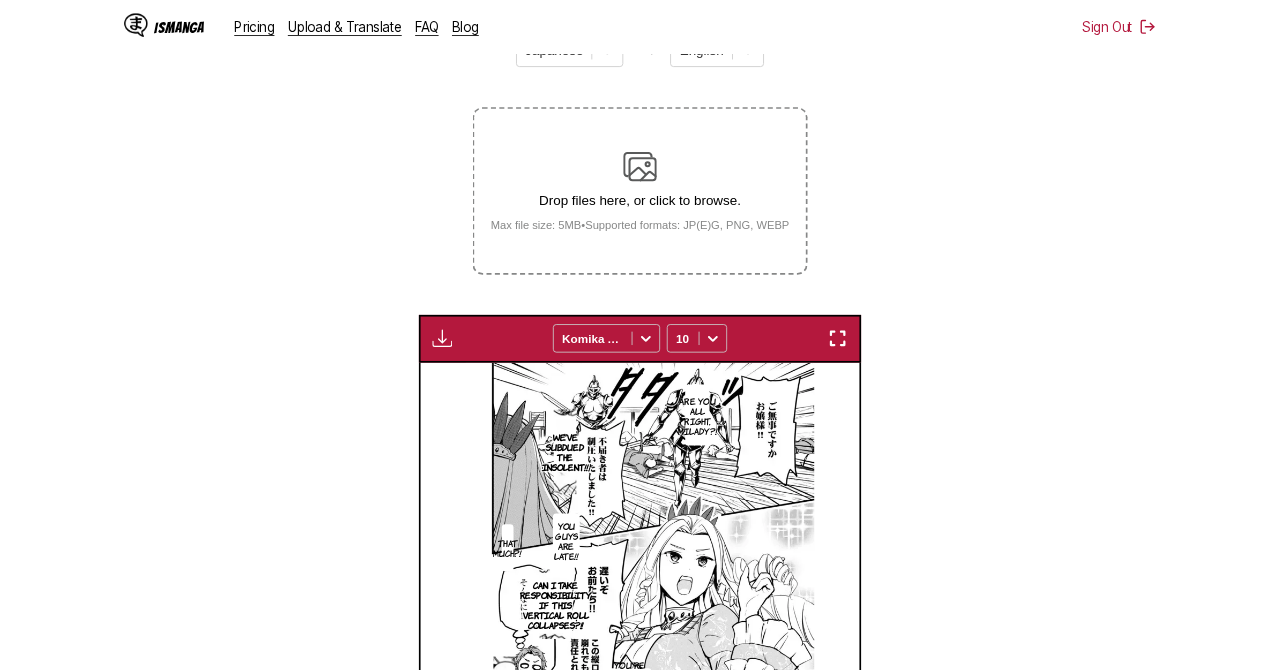 scroll, scrollTop: 467, scrollLeft: 0, axis: vertical 